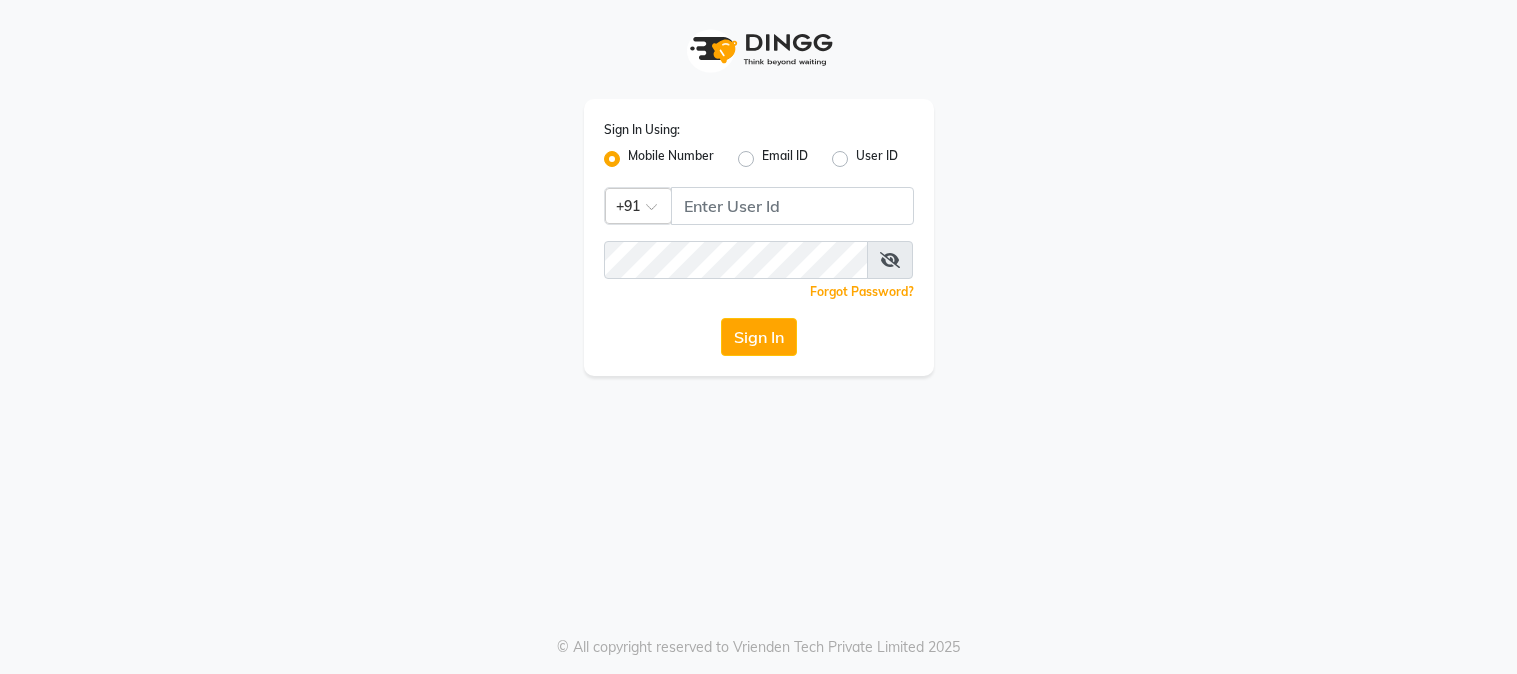 scroll, scrollTop: 0, scrollLeft: 0, axis: both 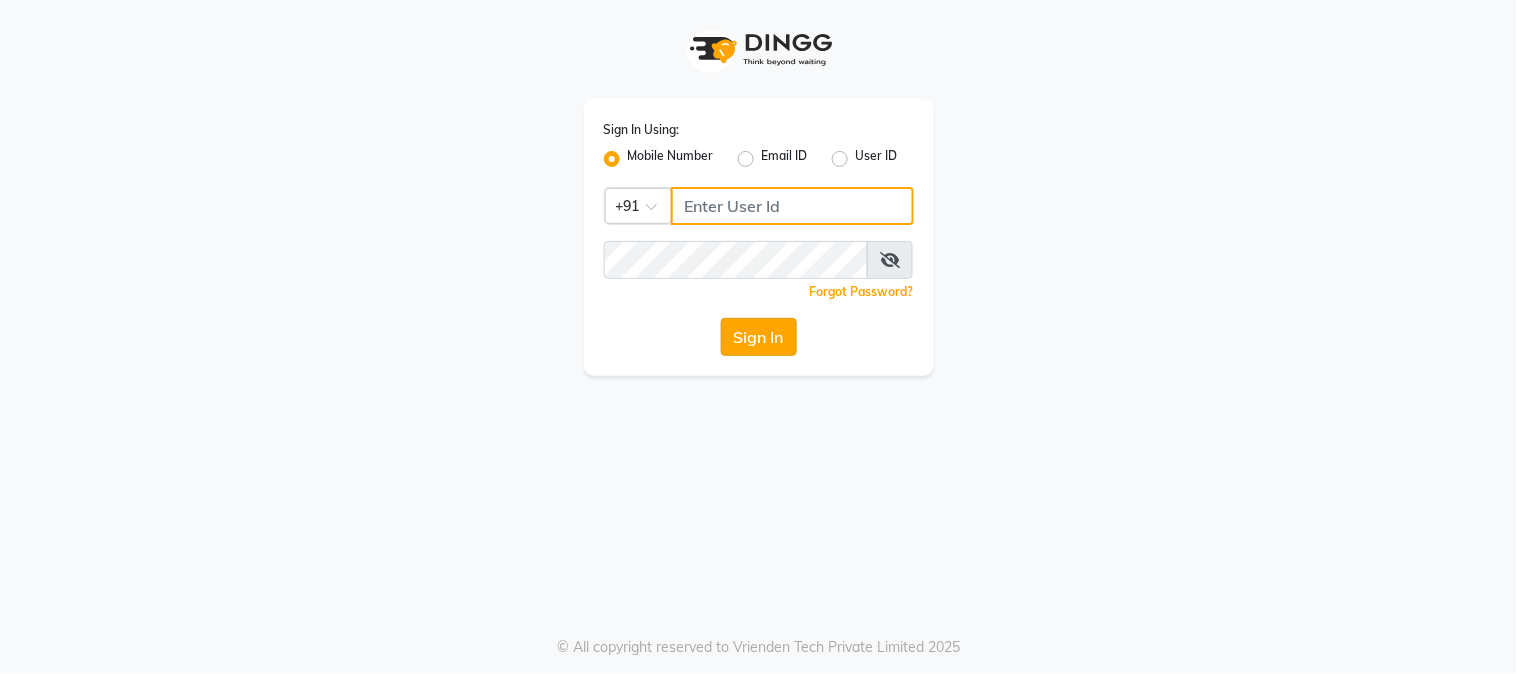 type on "9503033368" 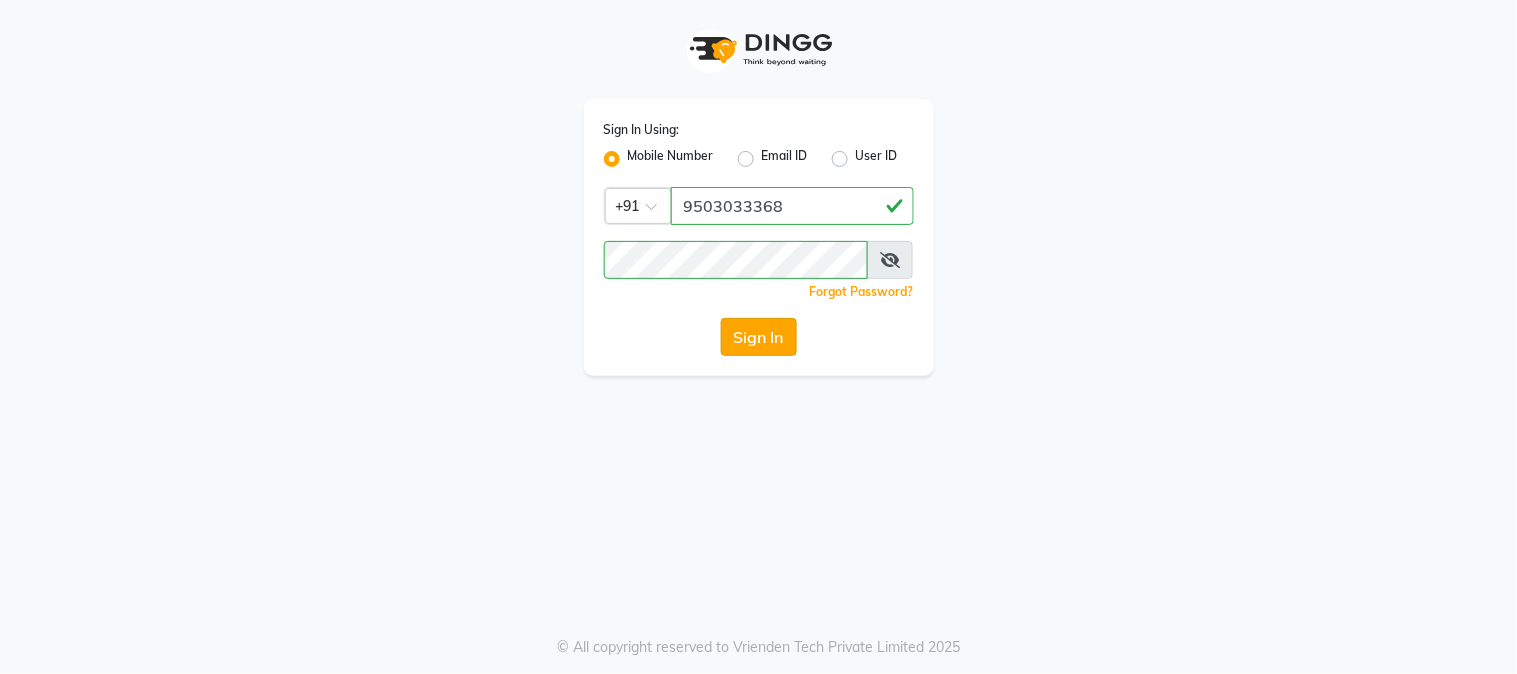 click on "Sign In" 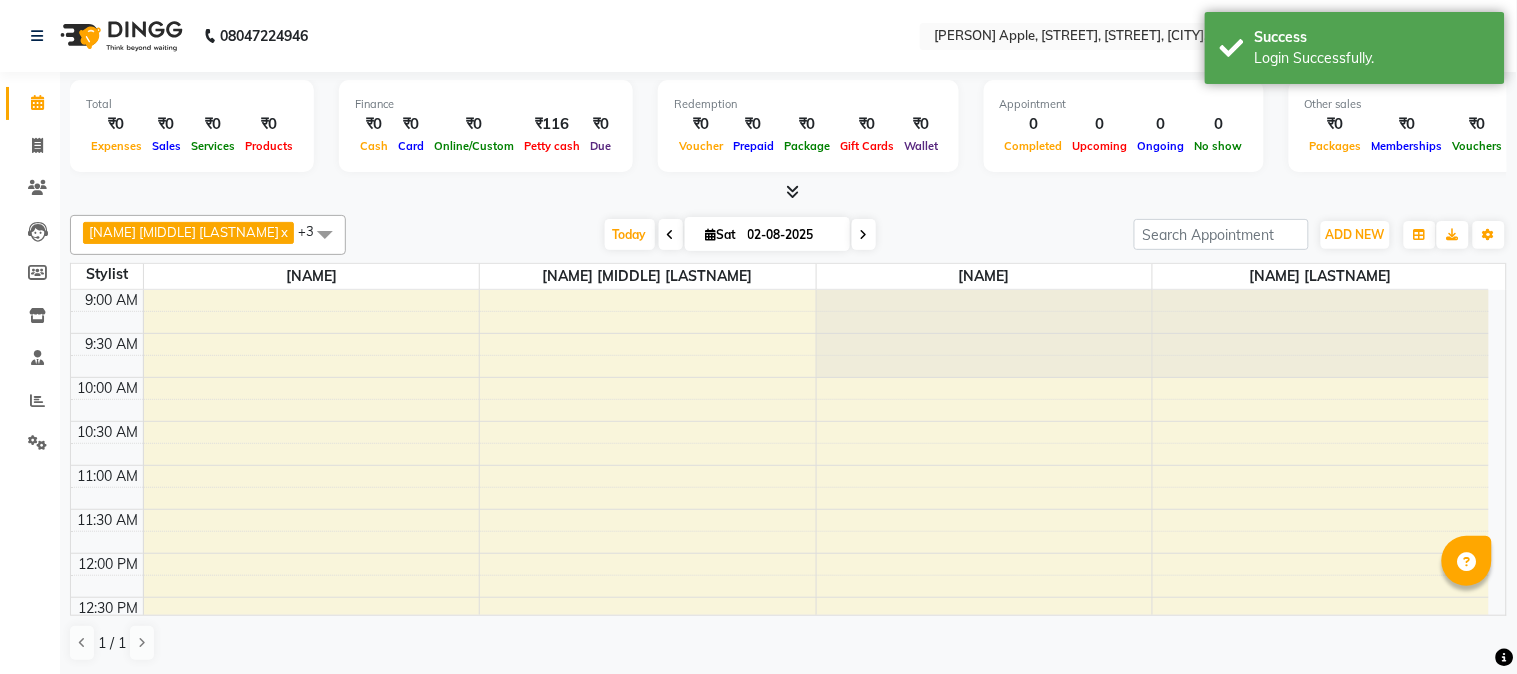 scroll, scrollTop: 531, scrollLeft: 0, axis: vertical 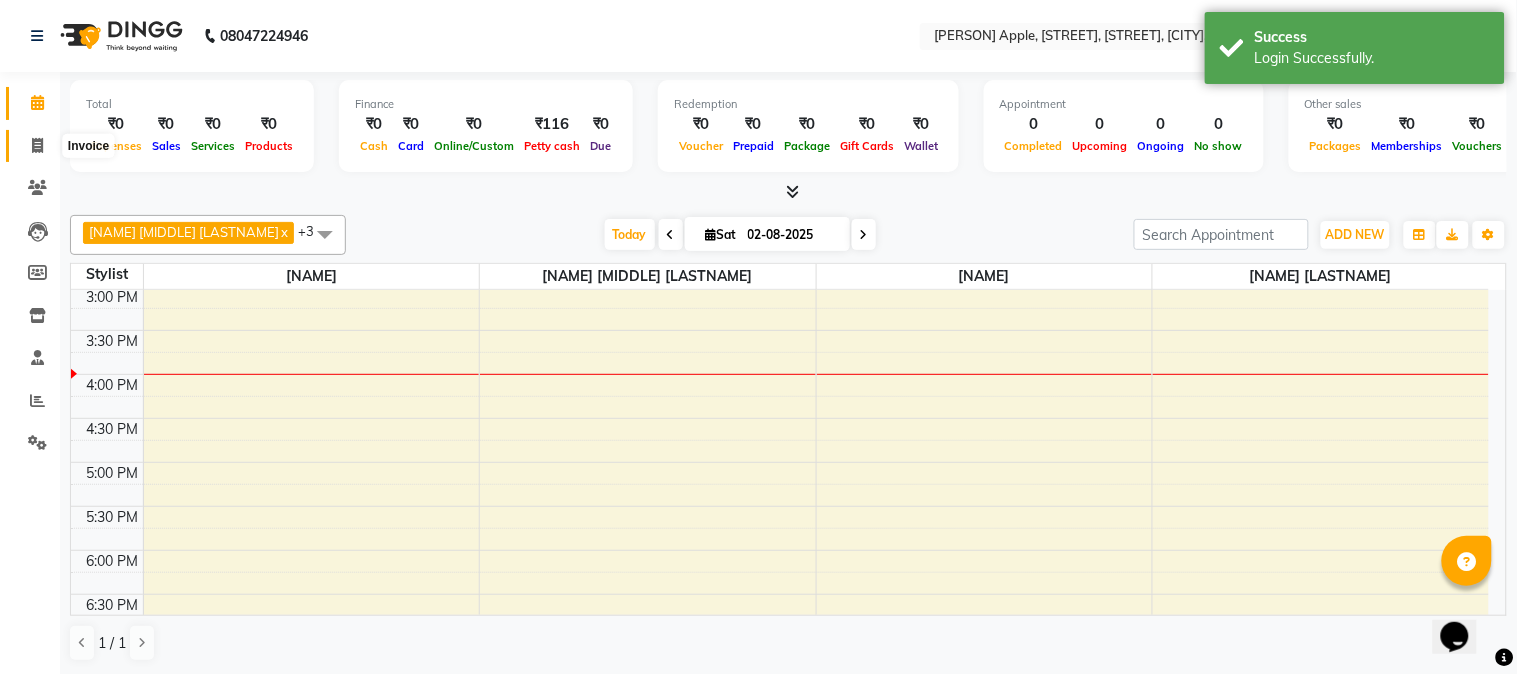 click 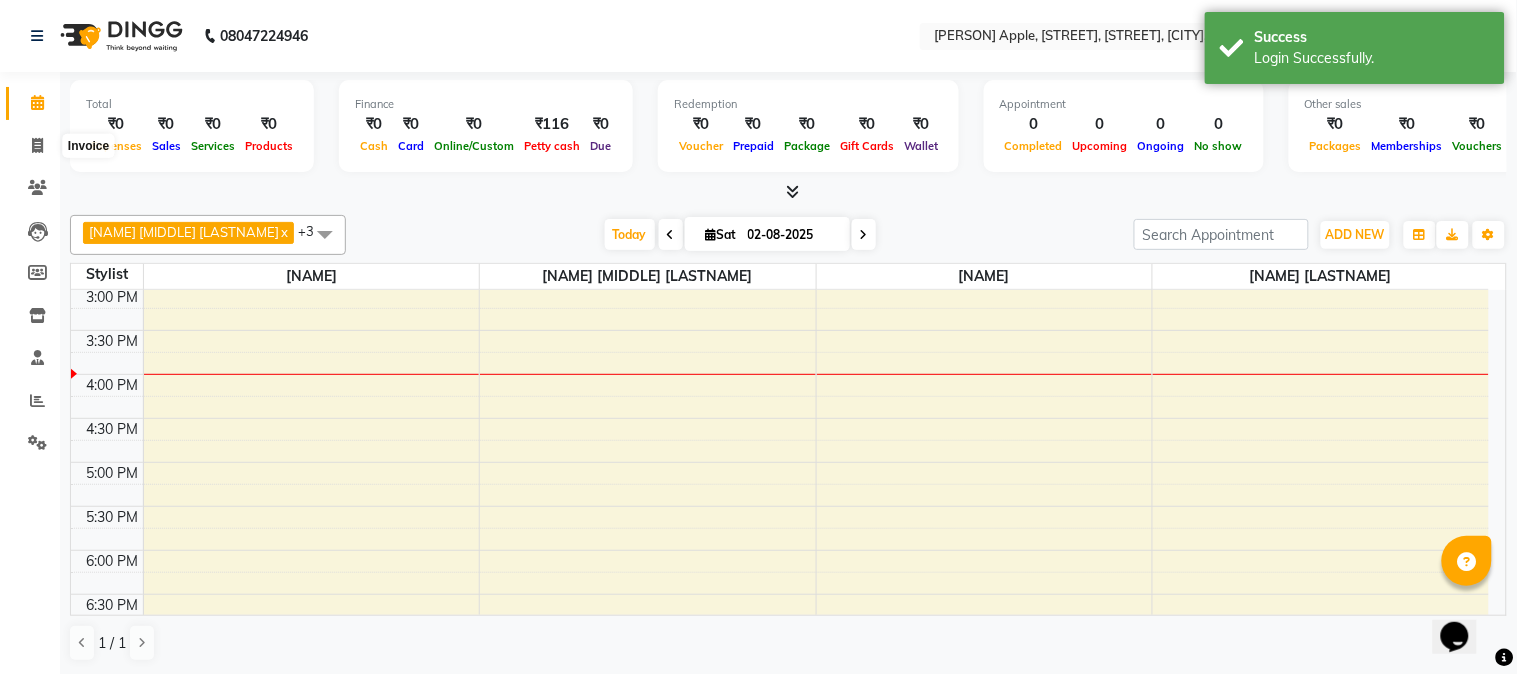select on "4128" 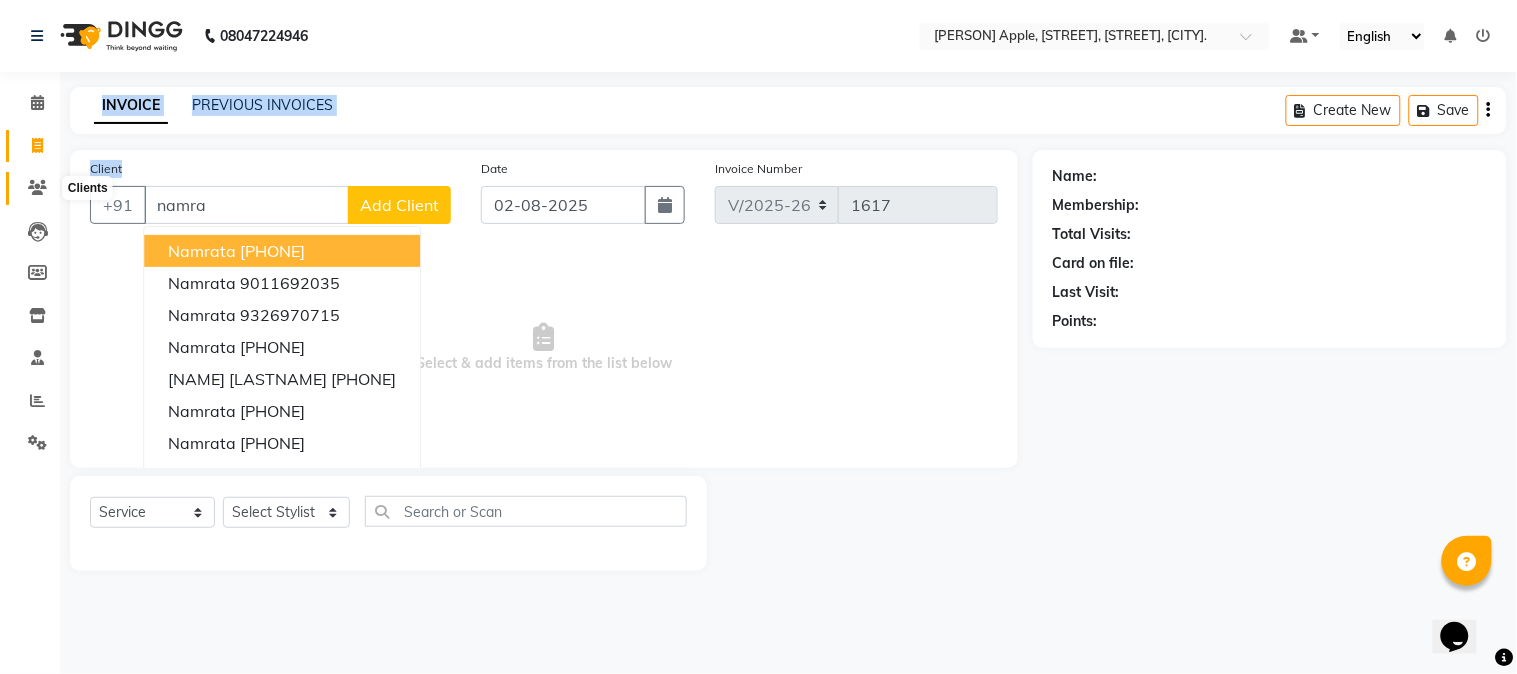 drag, startPoint x: 287, startPoint y: 181, endPoint x: 30, endPoint y: 197, distance: 257.49756 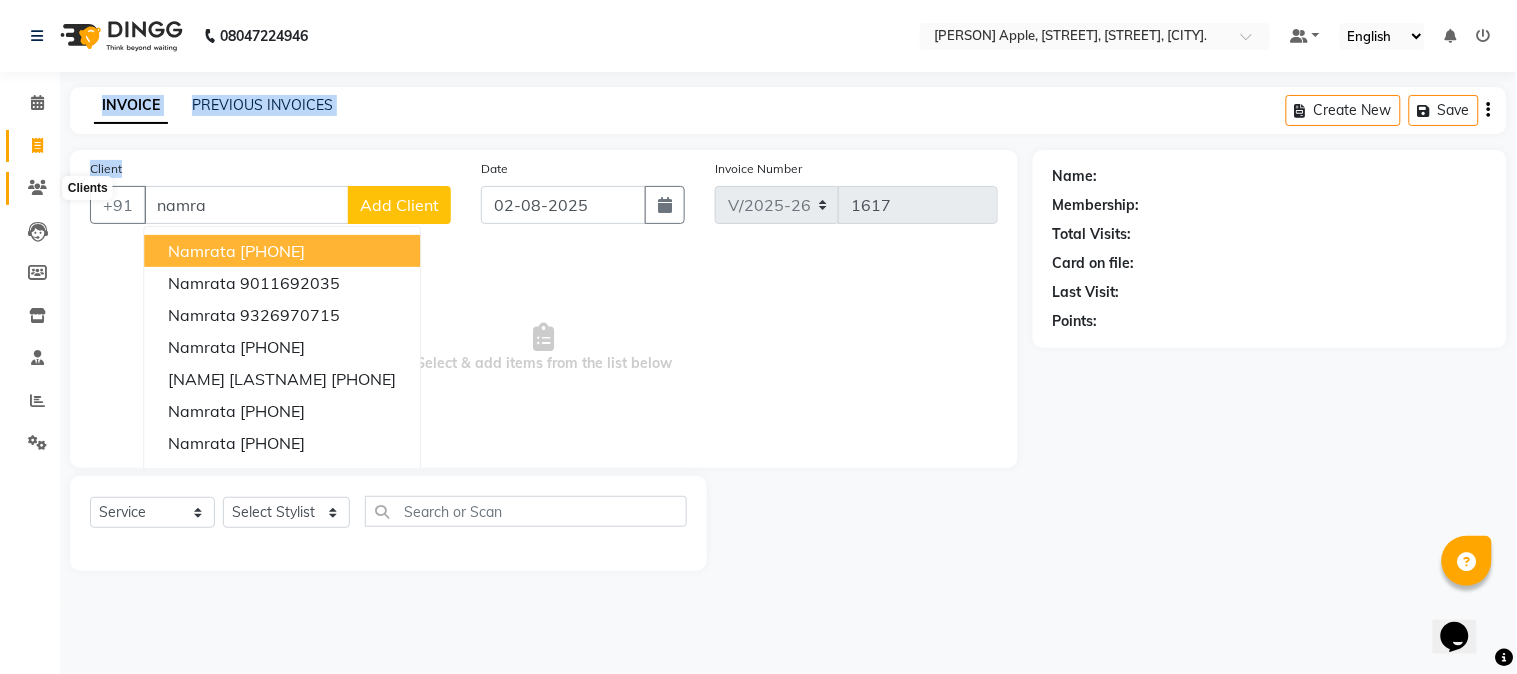 click on "08047224946 Select Location × Salon Apple, [STREET], [STREET], [CITY]. Default Panel My Panel English ENGLISH Español العربية मराठी हिंदी ગુજરાતી தமிழ் 中文 Notifications nothing to show ☀ Salon Apple, [STREET], [STREET], [CITY].  Calendar  Invoice  Clients  Leads   Members  Inventory  Staff  Reports  Settings Completed InProgress Upcoming Dropped Tentative Check-In Confirm Bookings Segments Page Builder INVOICE PREVIOUS INVOICES Create New   Save  Client +91 [NAME] [NAME]  9850244208 [NAME]  9011692035 [NAME]  9326970715 [NAME]  7774995662 [NAME] [LASTNAME]  9762221414 [NAME]  9405796026 [NAME]  8983307533 [NAME]  9822222896 [NAME]  9422347416 [NAME] [LASTNAME]  814943163 Add Client Date 02-08-2025 Invoice Number V/2025 V/2025-26 1617  Select & add items from the list below  Select  Service  Product  Membership  Package Voucher Prepaid Gift Card  Select Stylist [NAME] [NAME] [LASTNAME]  [NAME] [LASTNAME] [NAME] [LASTNAME] [NAME] [LASTNAME] [NAME] [LASTNAME] [NAME] [LASTNAME]" 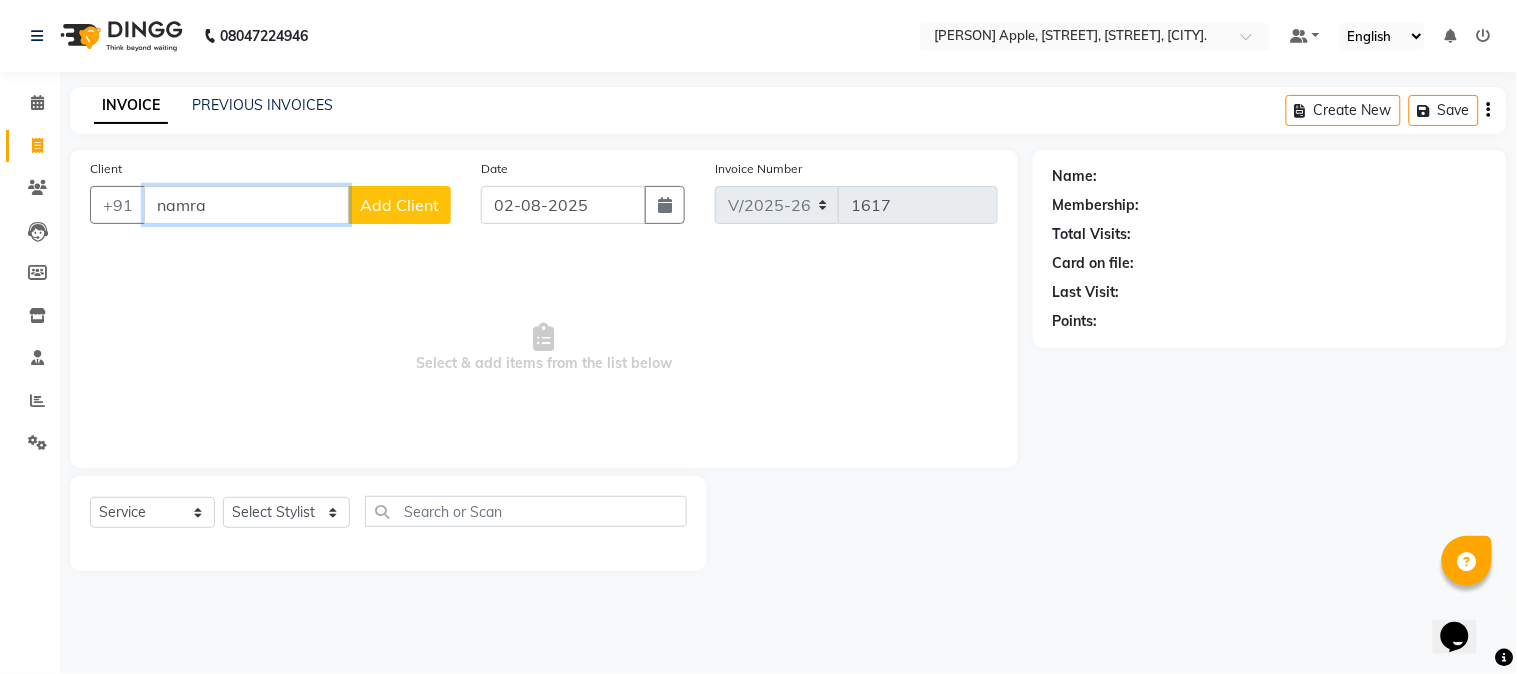 drag, startPoint x: 211, startPoint y: 212, endPoint x: 43, endPoint y: 212, distance: 168 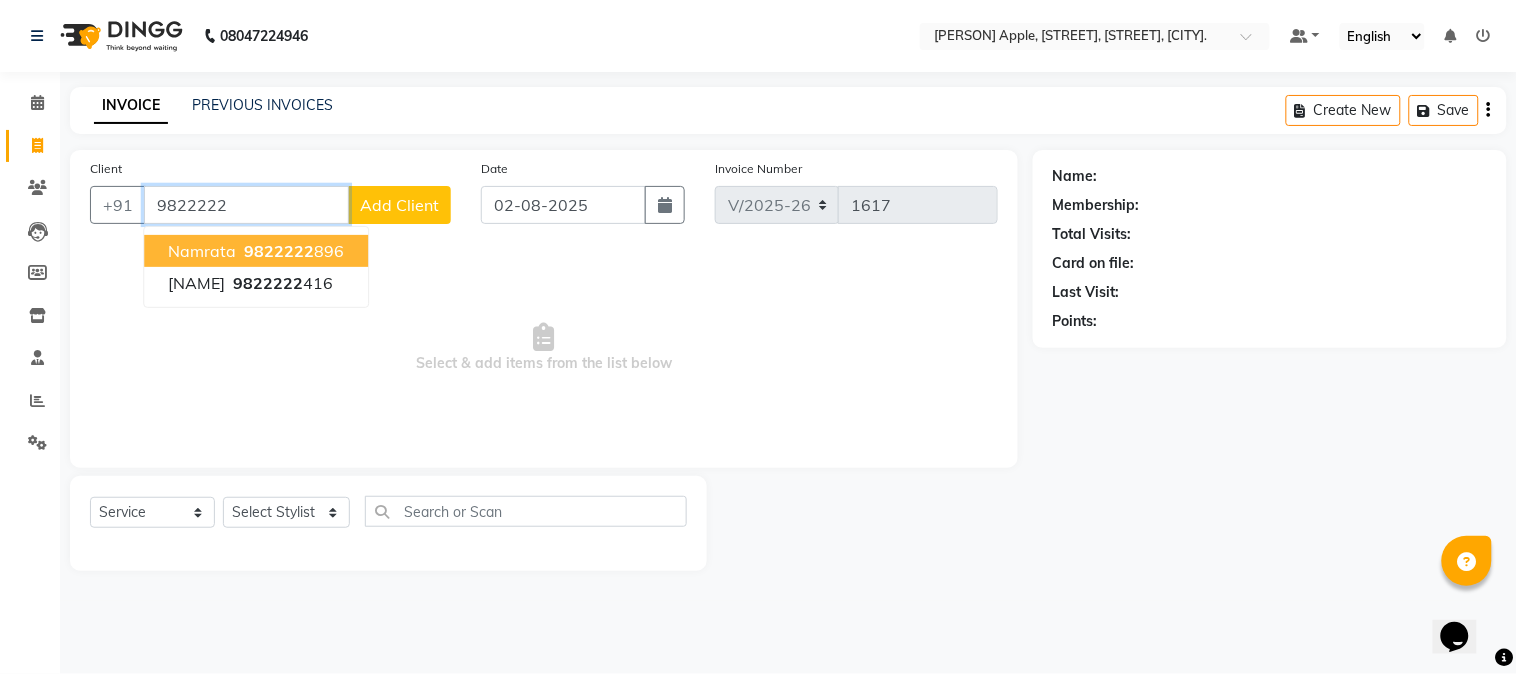 click on "namrata" at bounding box center (202, 251) 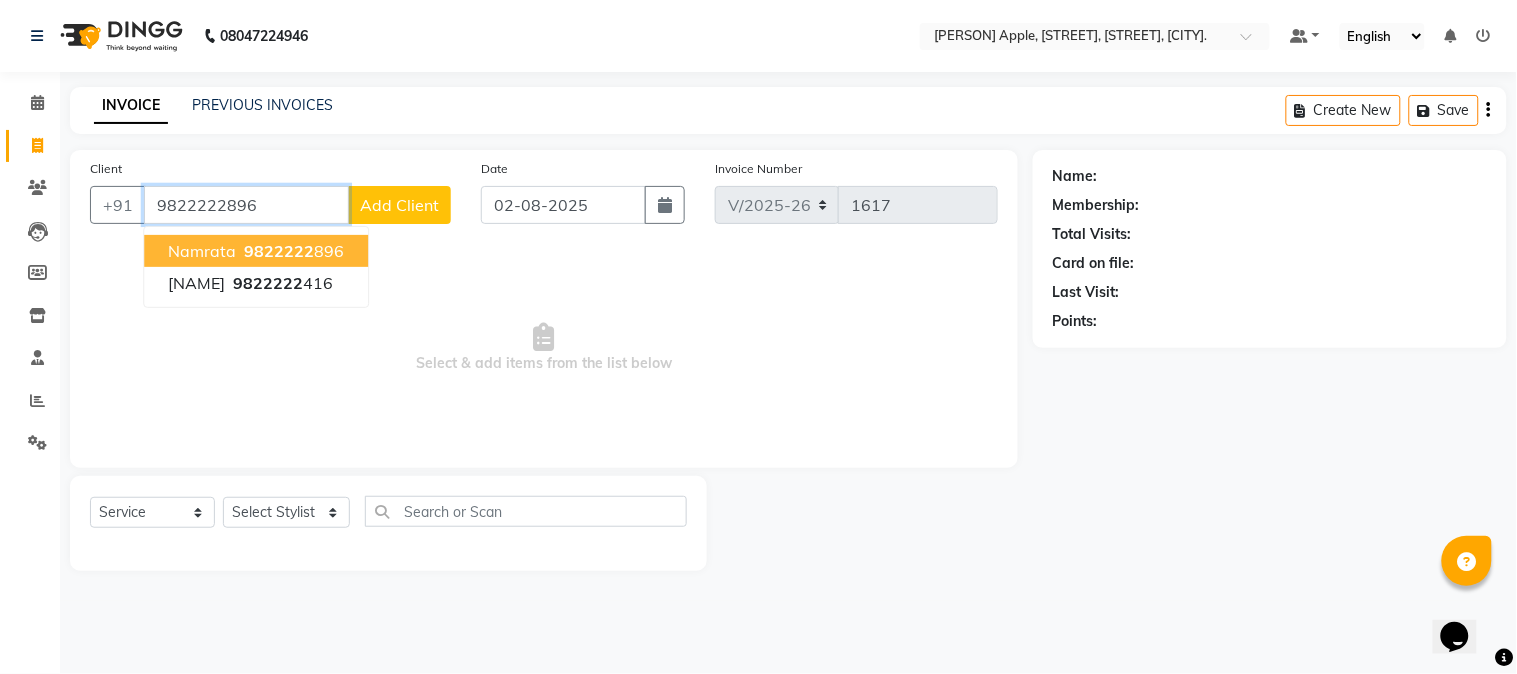 type on "9822222896" 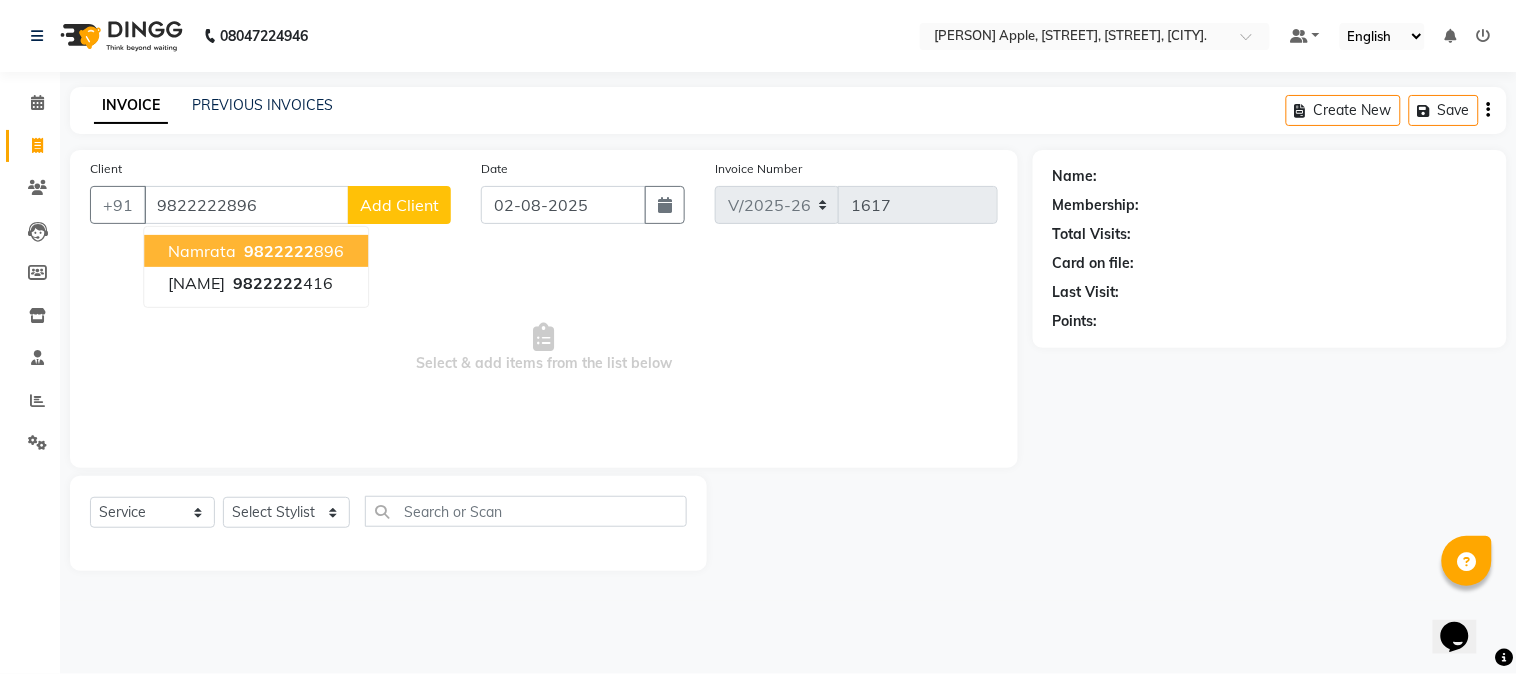select on "1: Object" 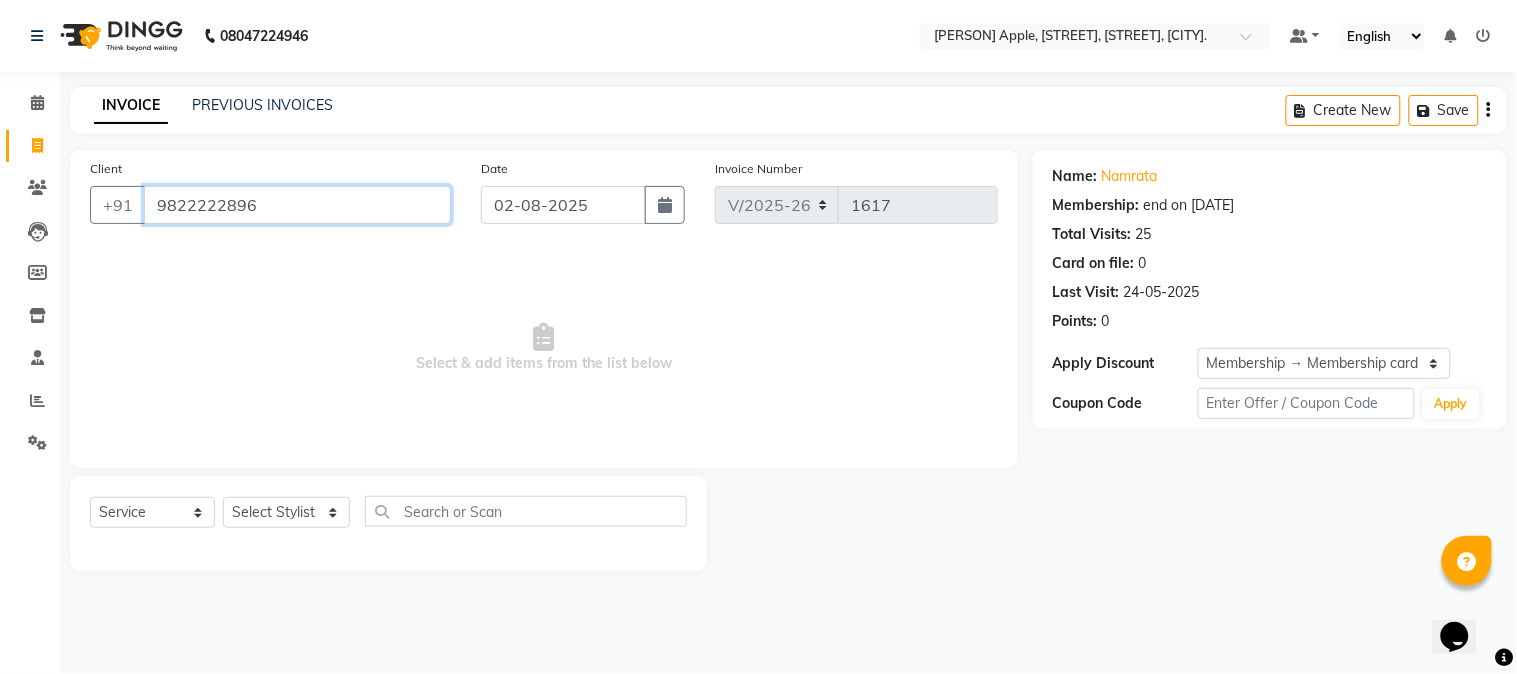 drag, startPoint x: 281, startPoint y: 208, endPoint x: 0, endPoint y: 200, distance: 281.11386 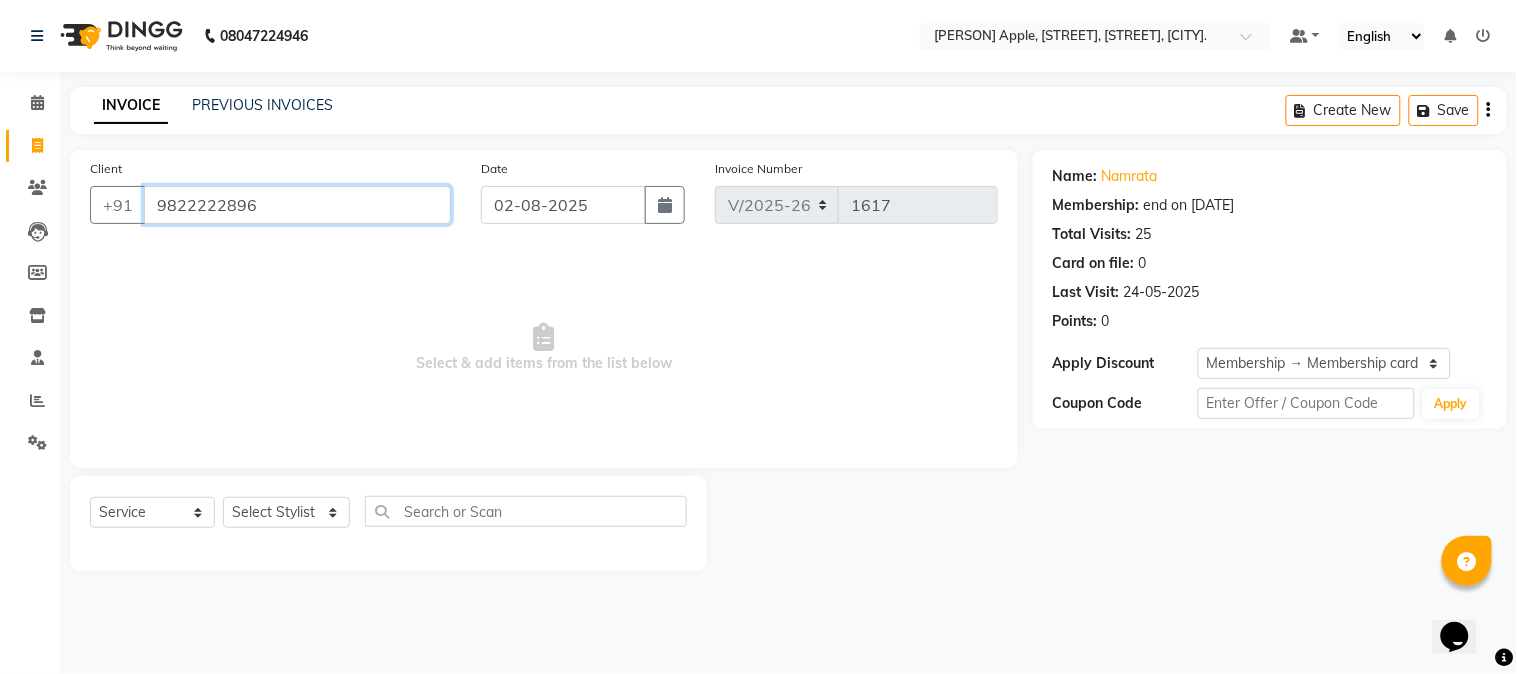 click on "08047224946 Select Location × Salon Apple, [STREET], [STREET], [CITY]. Default Panel My Panel English ENGLISH Español العربية मराठी हिंदी ગુજરાતી தமிழ் 中文 Notifications nothing to show ☀ Salon Apple, [STREET], [STREET], [CITY].  Calendar  Invoice  Clients  Leads   Members  Inventory  Staff  Reports  Settings Completed InProgress Upcoming Dropped Tentative Check-In Confirm Bookings Segments Page Builder INVOICE PREVIOUS INVOICES Create New   Save  Client +91 [PHONE] Date 02-08-2025 Invoice Number V/2025 V/2025-26 1617  Select & add items from the list below  Select  Service  Product  Membership  Package Voucher Prepaid Gift Card  Select Stylist [NAME] [NAME] [LASTNAME]  [NAME] [LASTNAME] [NAME] [LASTNAME] [NAME] [LASTNAME] [NAME] [LASTNAME] [NAME] [LASTNAME]  [NAME] [LASTNAME] Reception [NAME] Name: [NAME]  Membership: end on [DATE] Total Visits:  25 Card on file:  0 Last Visit:   24-05-2025 Points:   0  Apply Discount Select Membership → Membership card 500 Coupon Code" 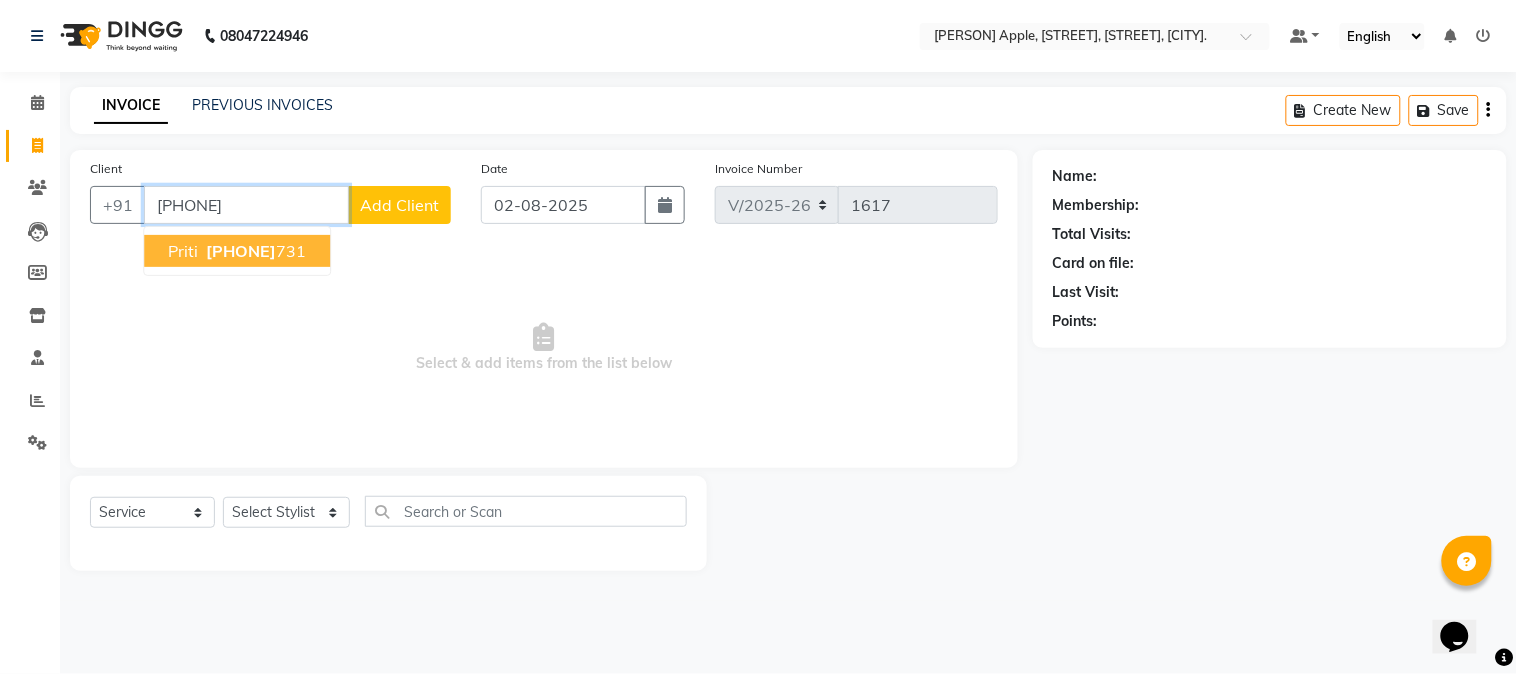 click on "[NAME]   [PHONE] [DATE]" at bounding box center (237, 251) 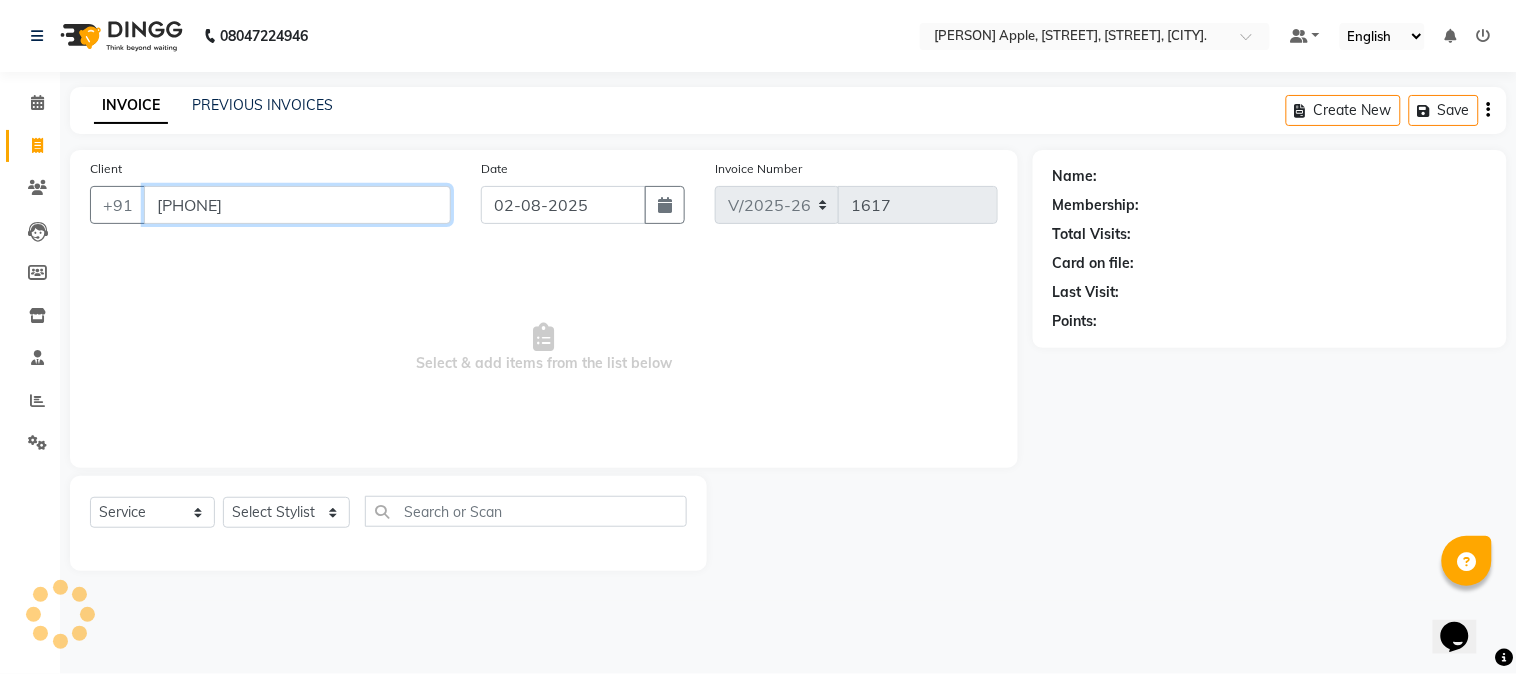 type on "[PHONE]" 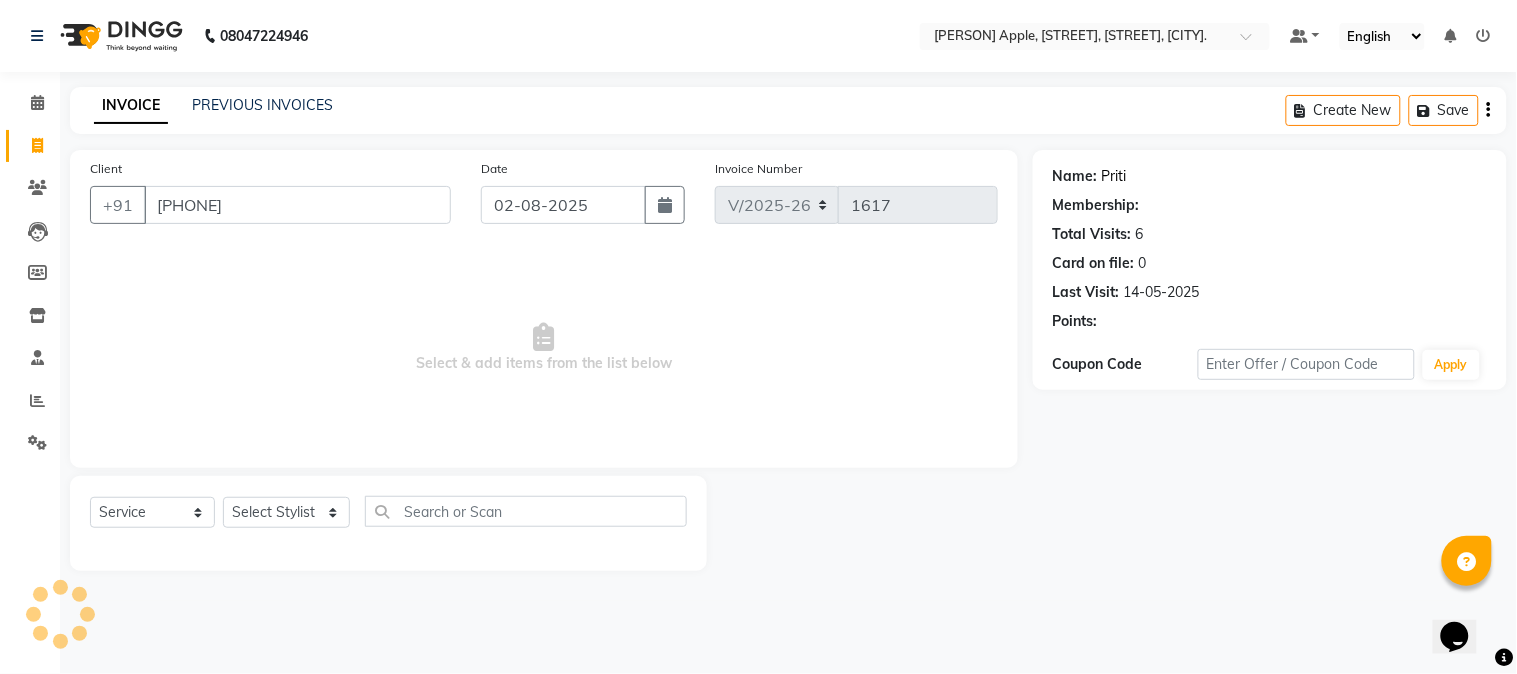 click on "Priti" 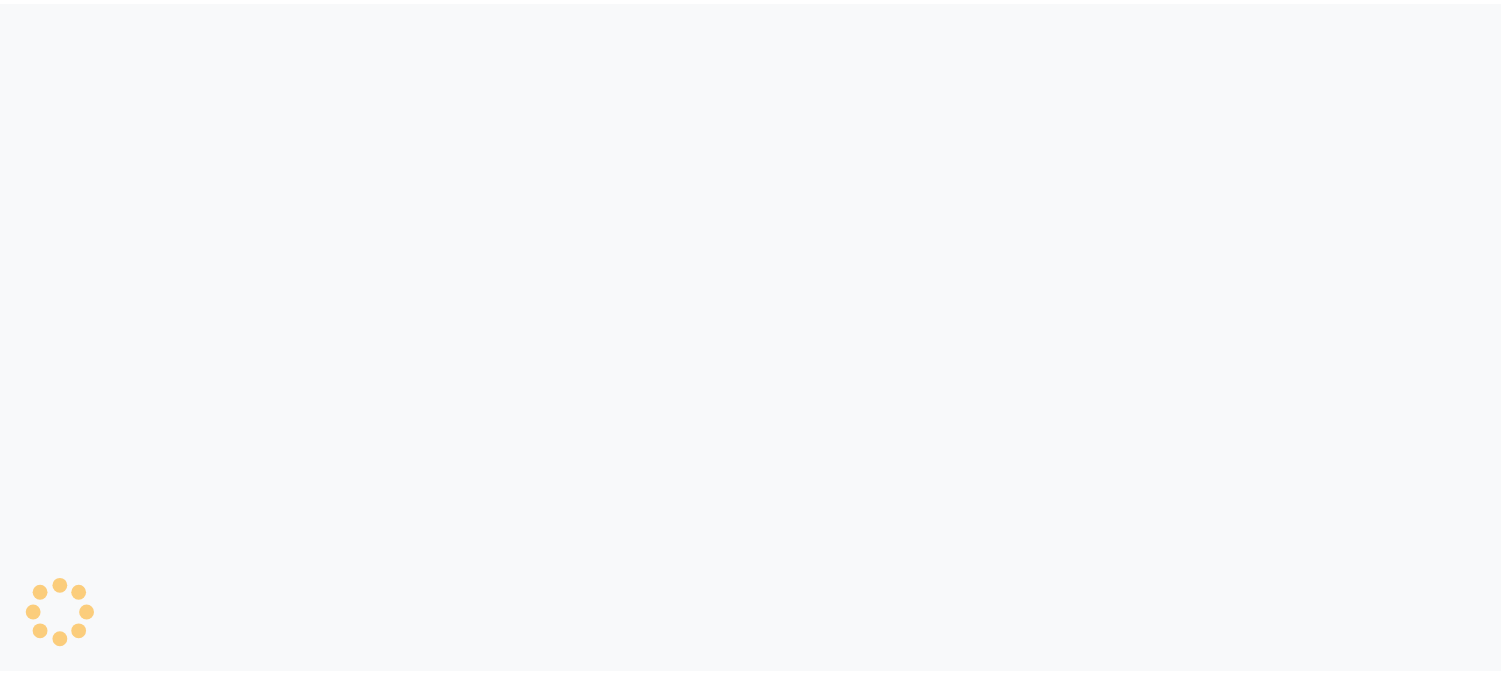 scroll, scrollTop: 0, scrollLeft: 0, axis: both 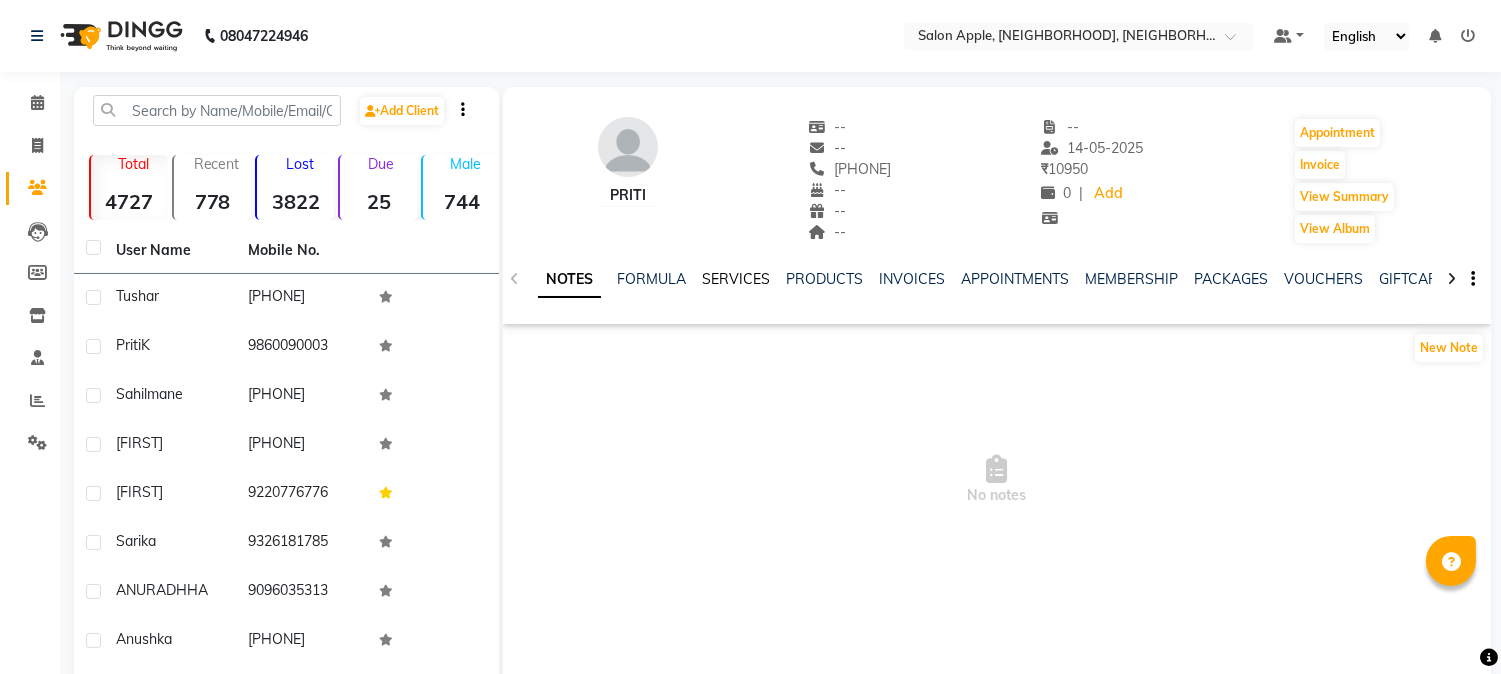 click on "SERVICES" 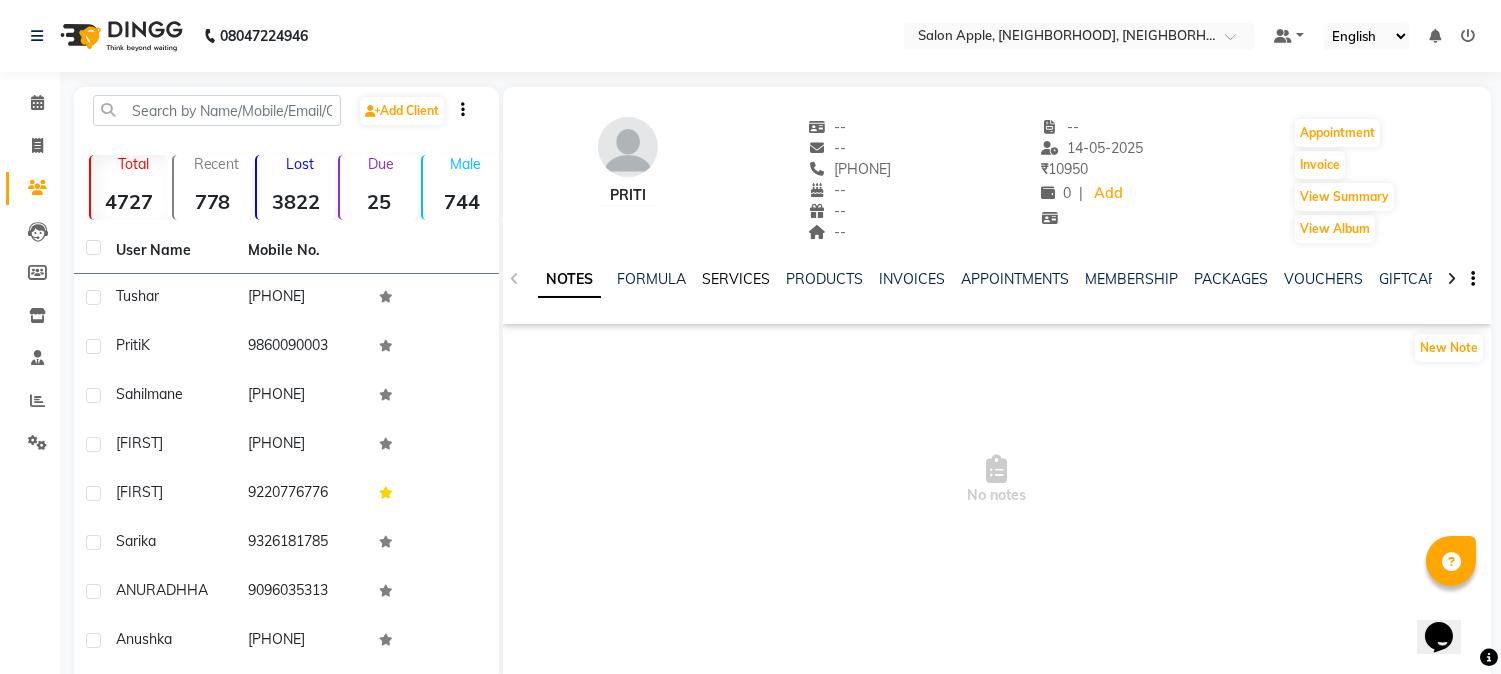 scroll, scrollTop: 0, scrollLeft: 0, axis: both 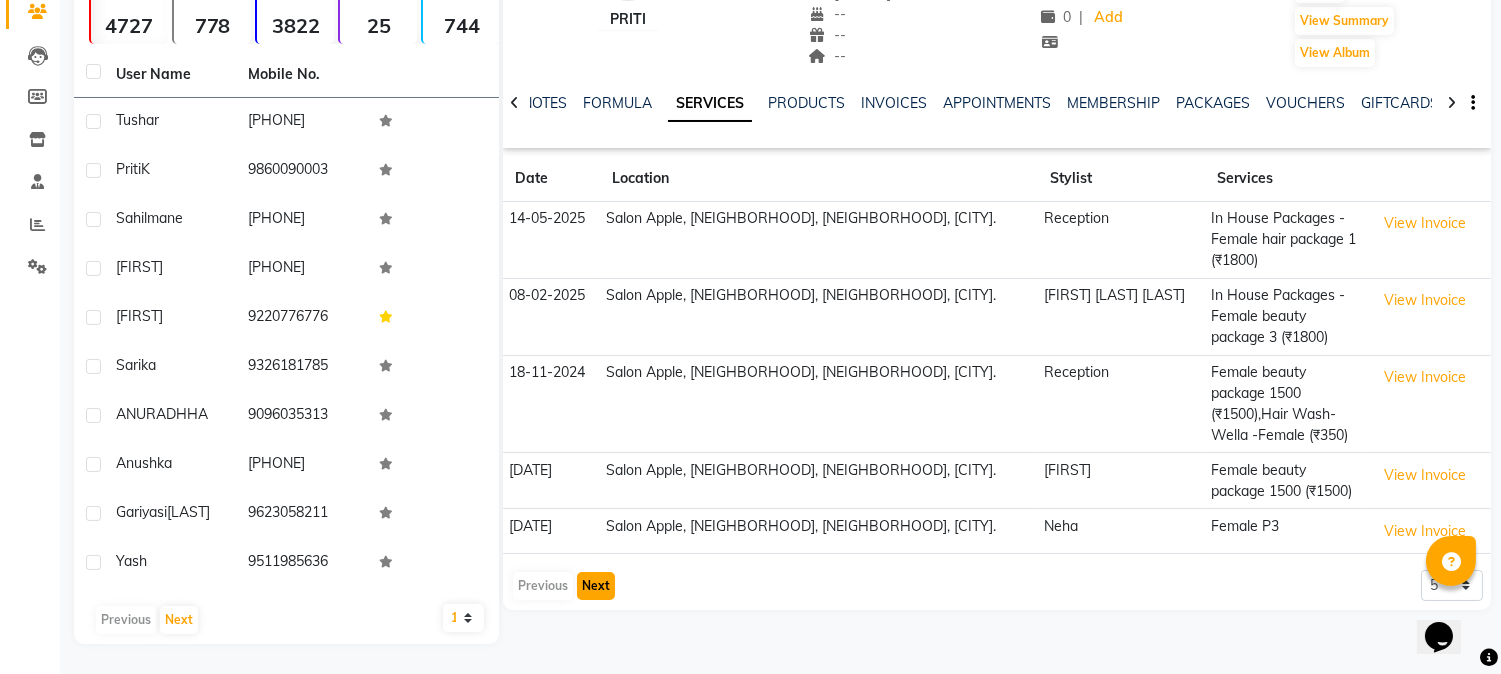 click on "Next" 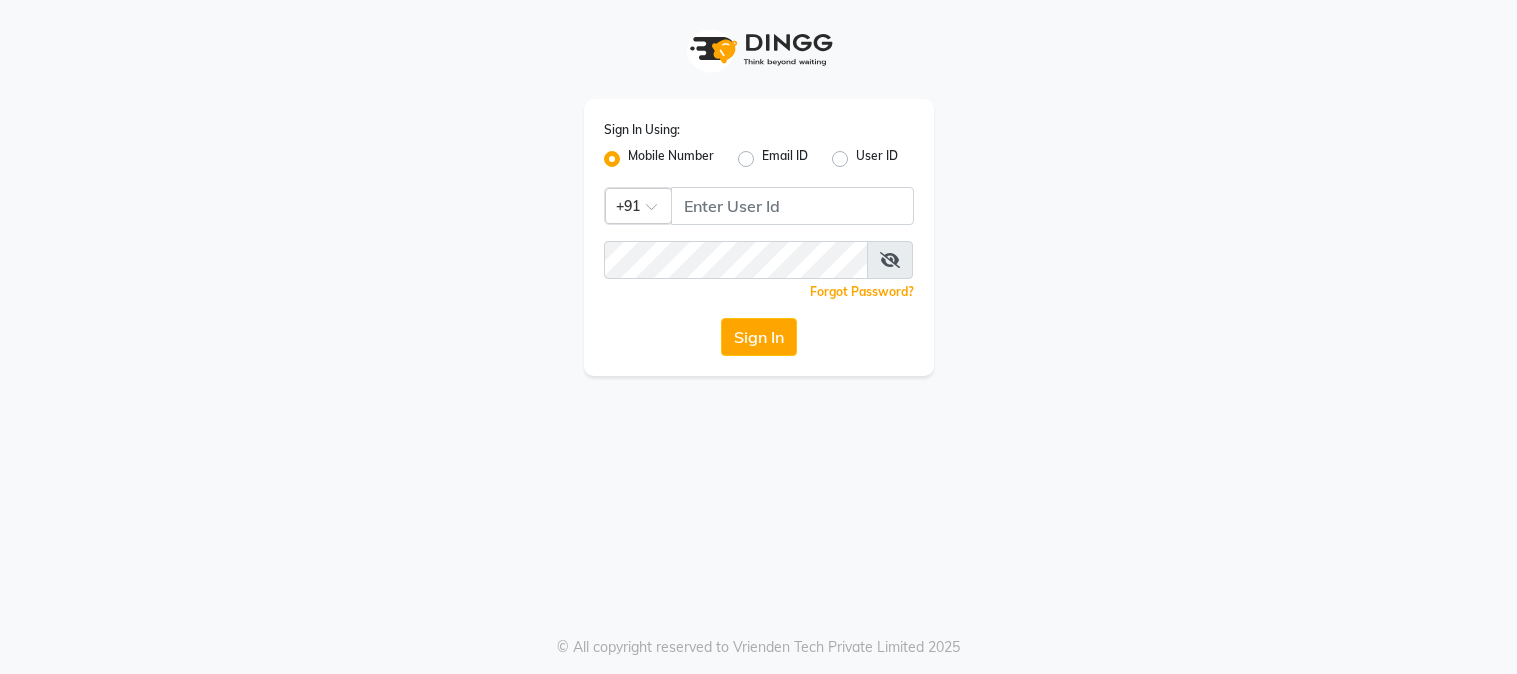 scroll, scrollTop: 0, scrollLeft: 0, axis: both 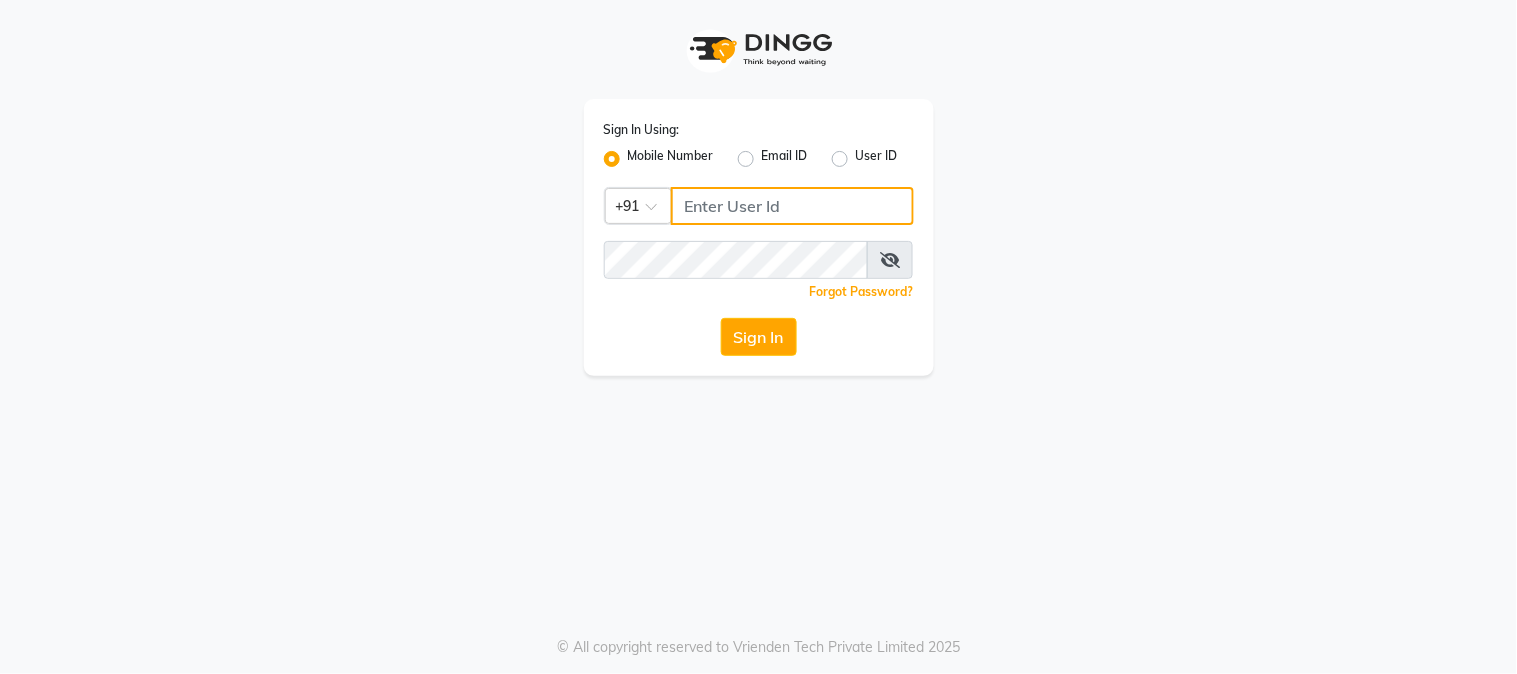 type on "9503033368" 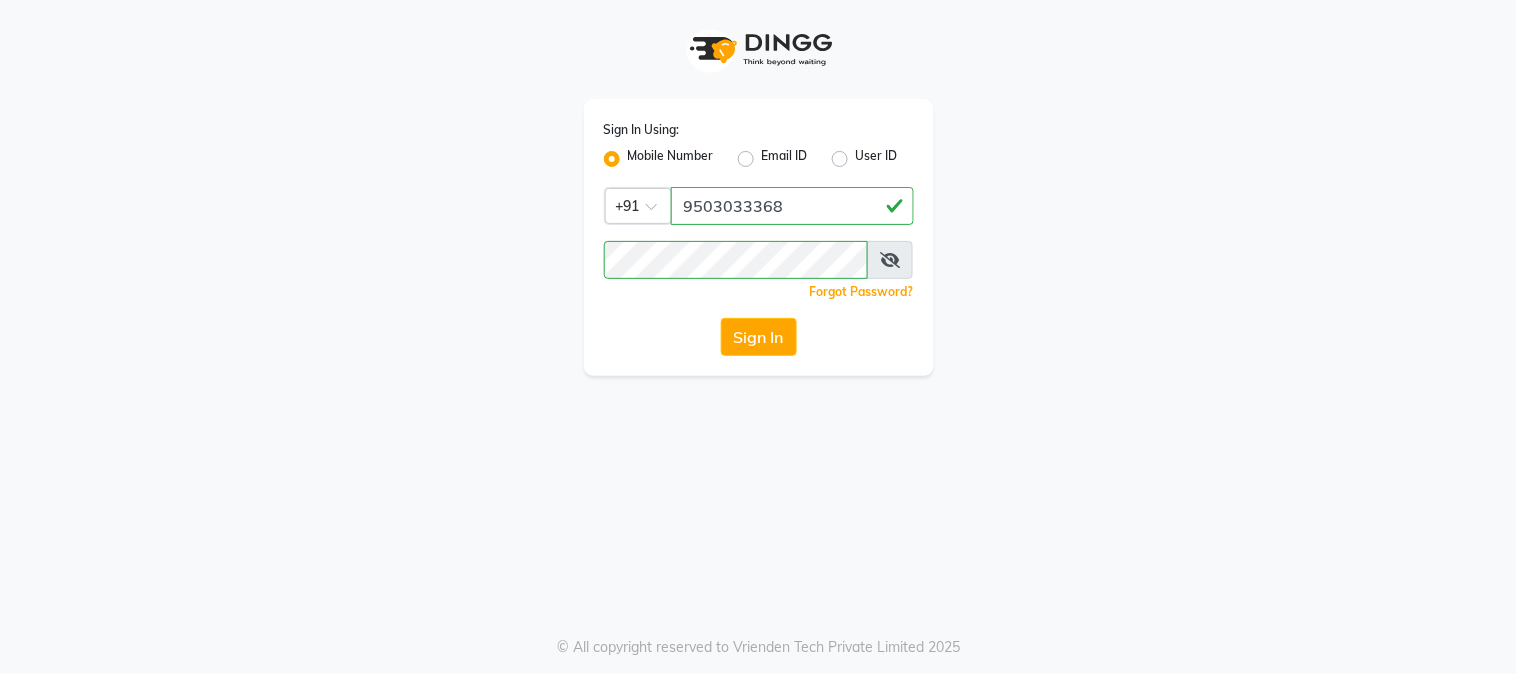 drag, startPoint x: 691, startPoint y: 337, endPoint x: 801, endPoint y: 343, distance: 110.16351 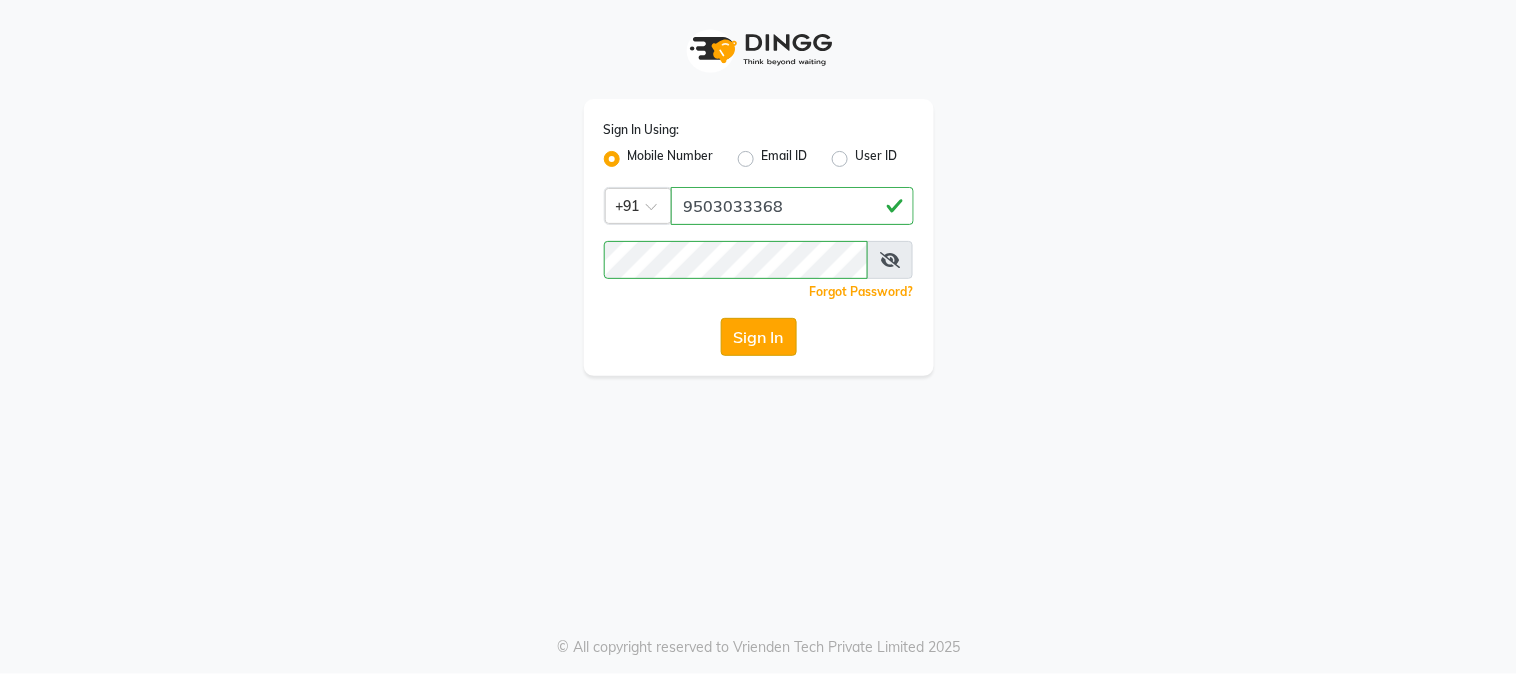 click on "Sign In" 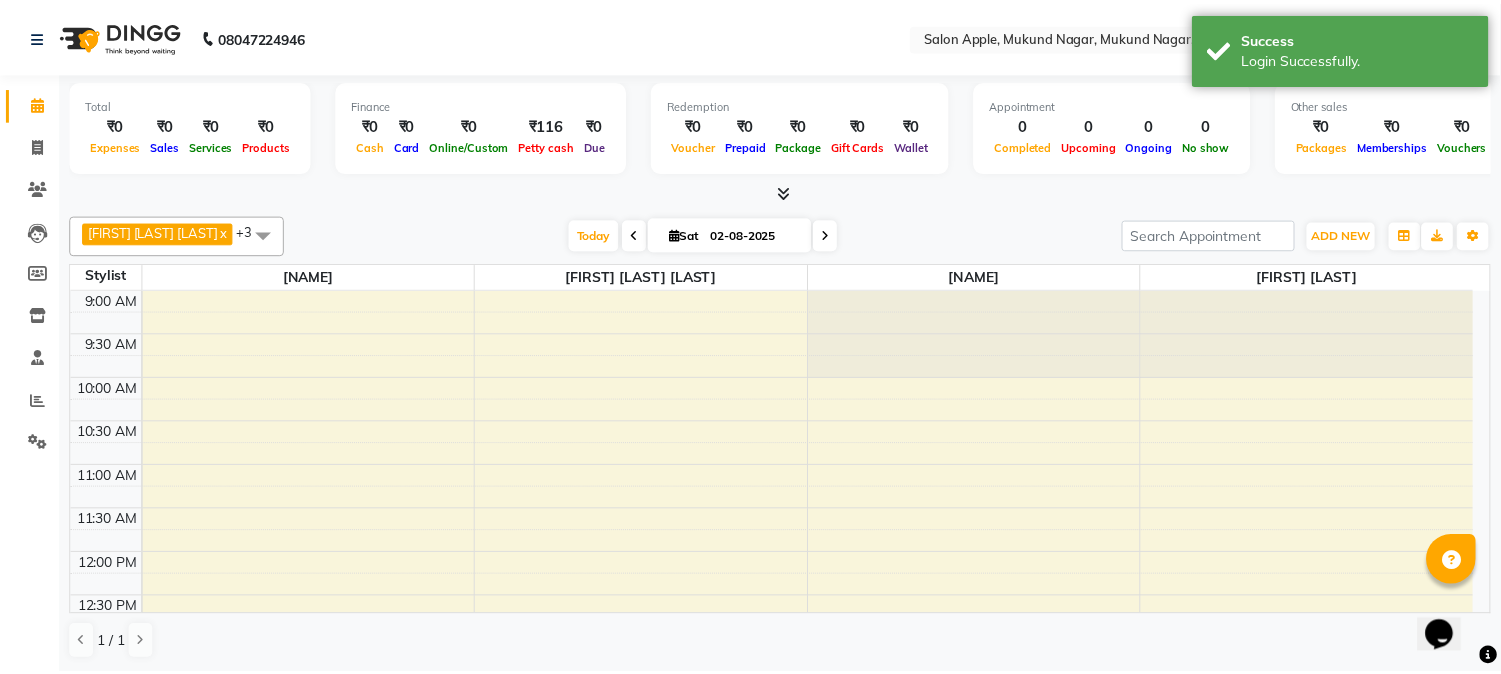 scroll, scrollTop: 0, scrollLeft: 0, axis: both 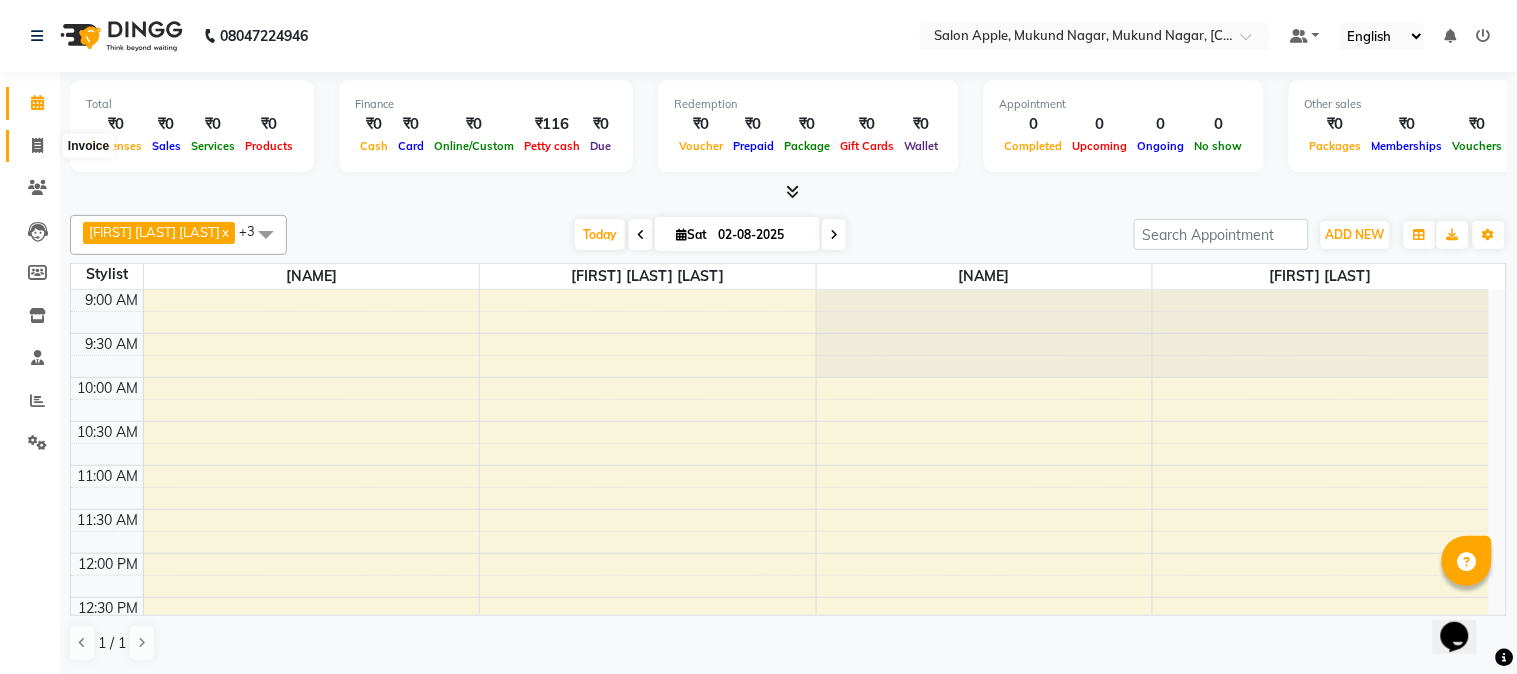 click 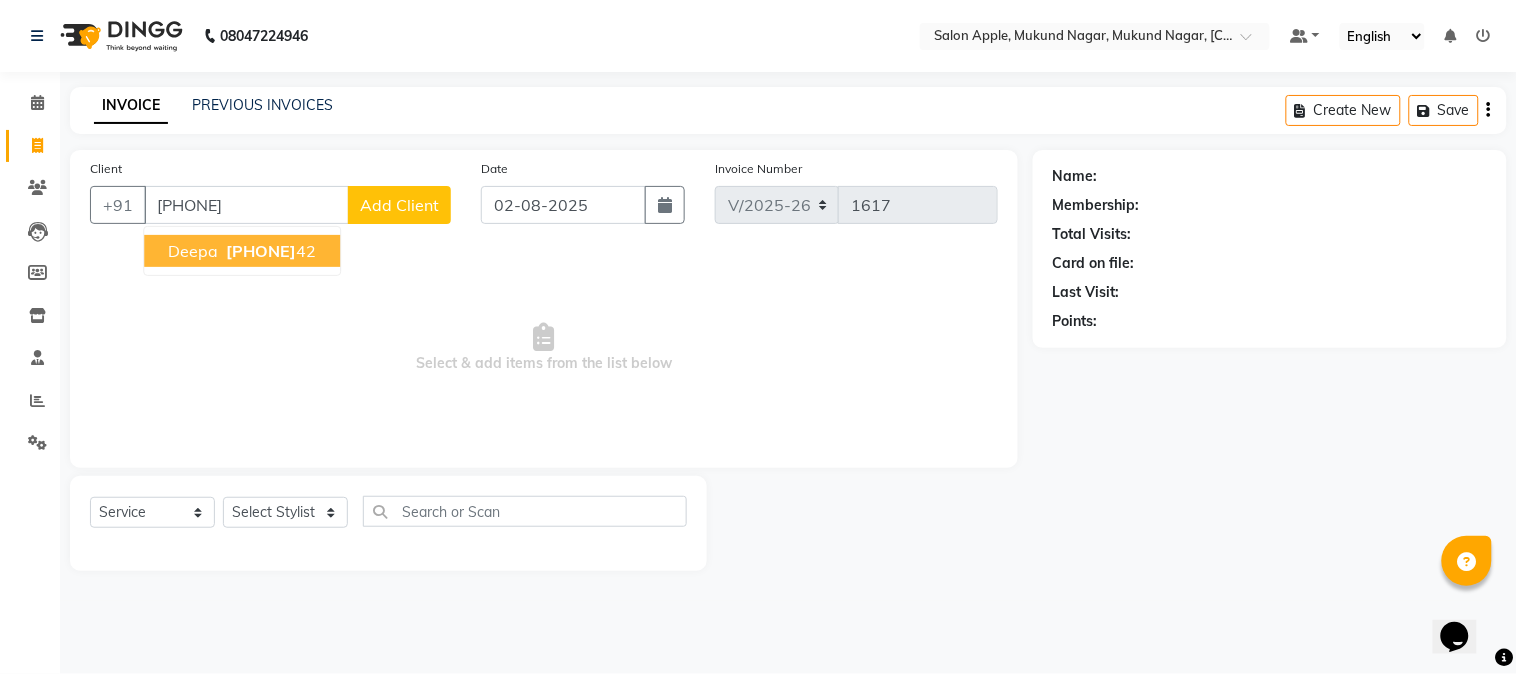 drag, startPoint x: 190, startPoint y: 254, endPoint x: 173, endPoint y: 284, distance: 34.48188 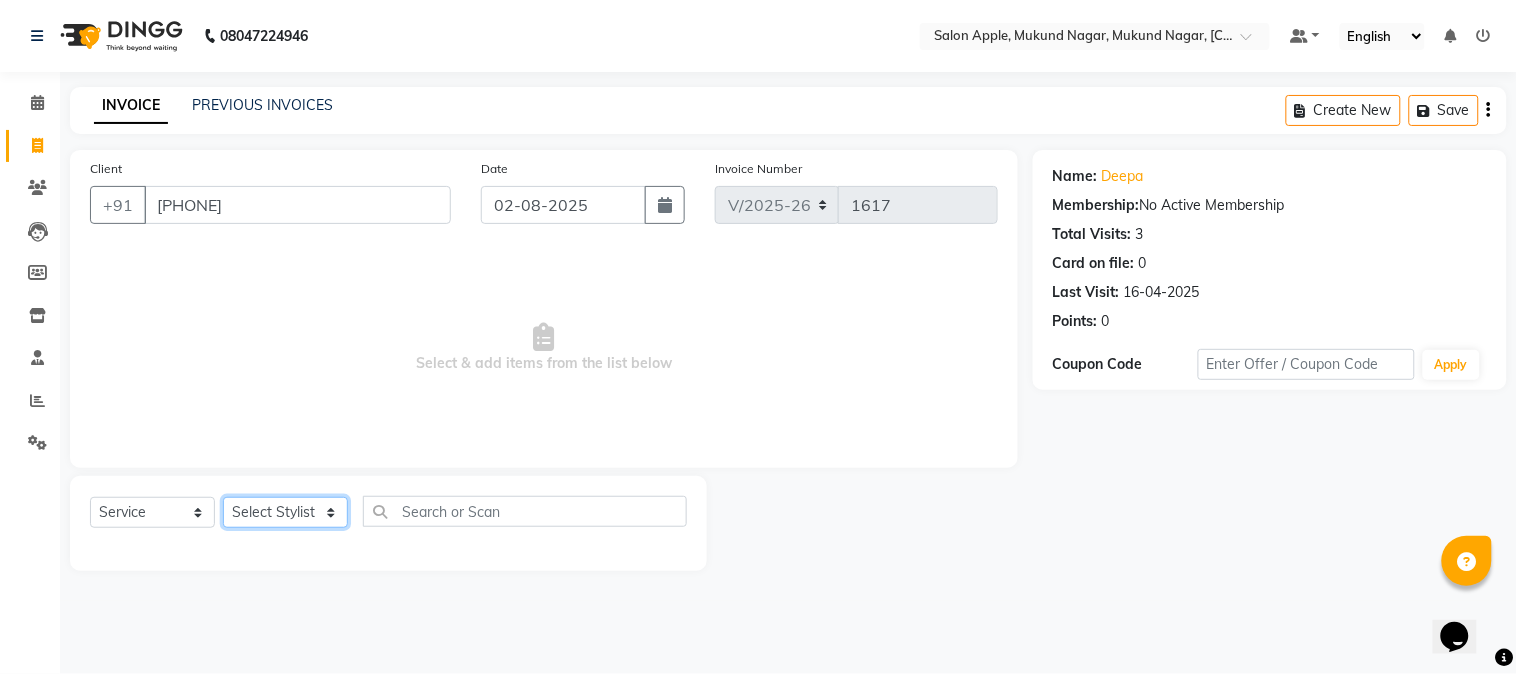click on "Select Stylist Akshay Balaji Atkare  Arohi Kranti arun Vanakalas Nikita Harshawardhan Padekar  Payal Darekar Reception Rohan" 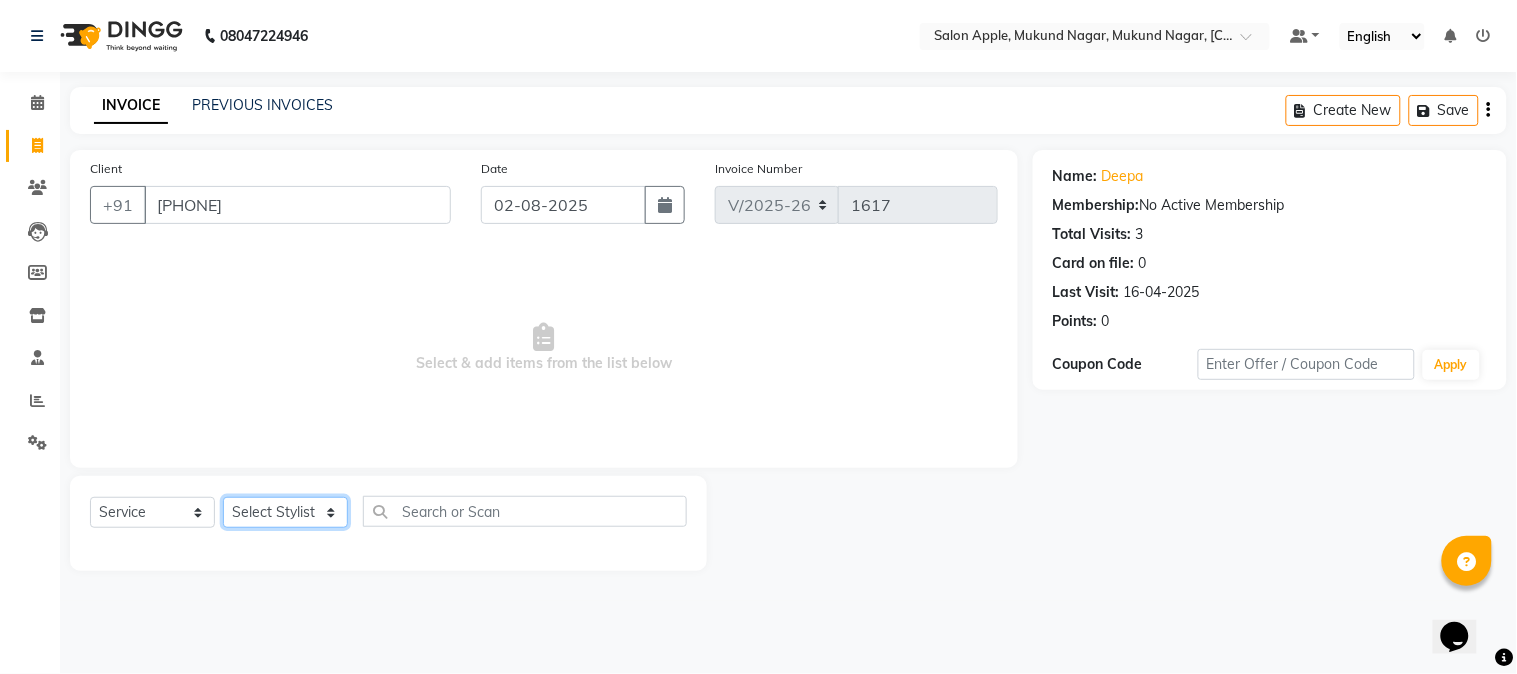 select on "84027" 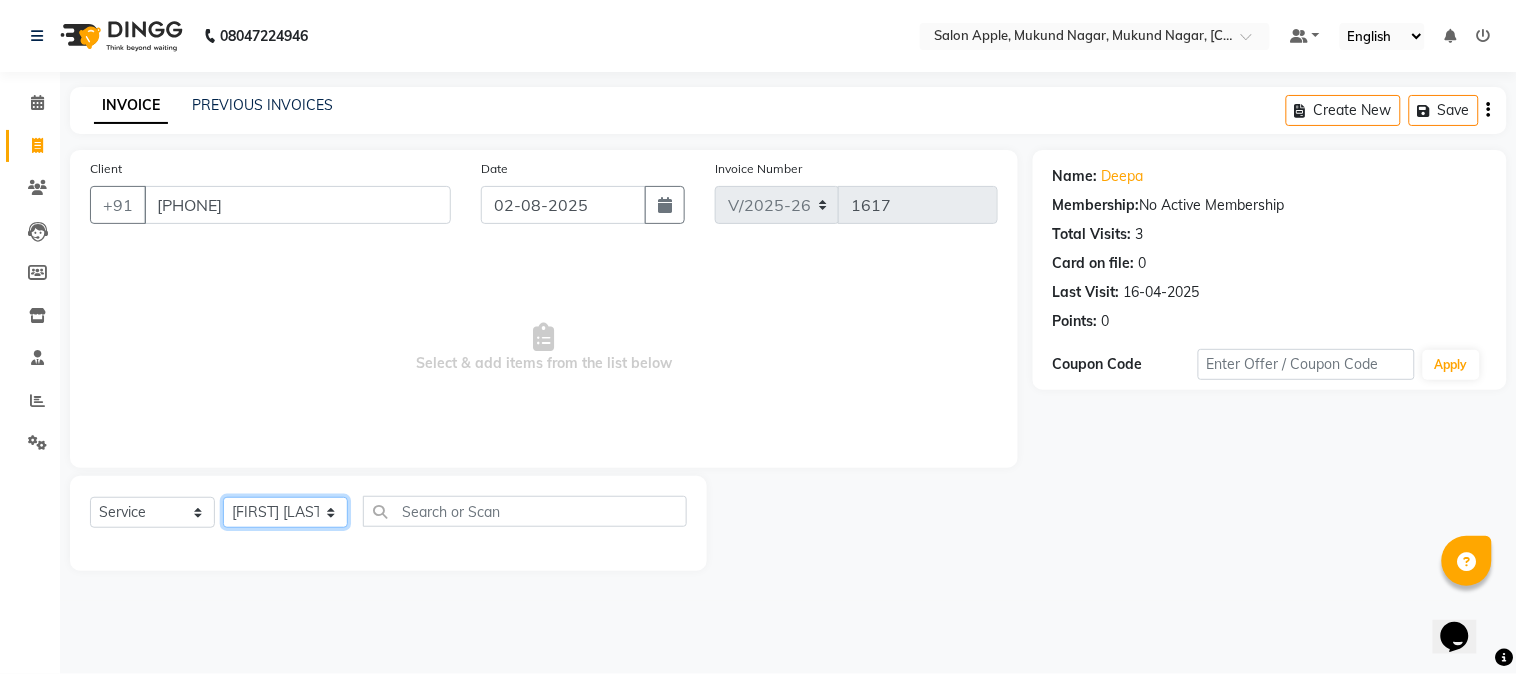 click on "Select Stylist Akshay Balaji Atkare  Arohi Kranti arun Vanakalas Nikita Harshawardhan Padekar  Payal Darekar Reception Rohan" 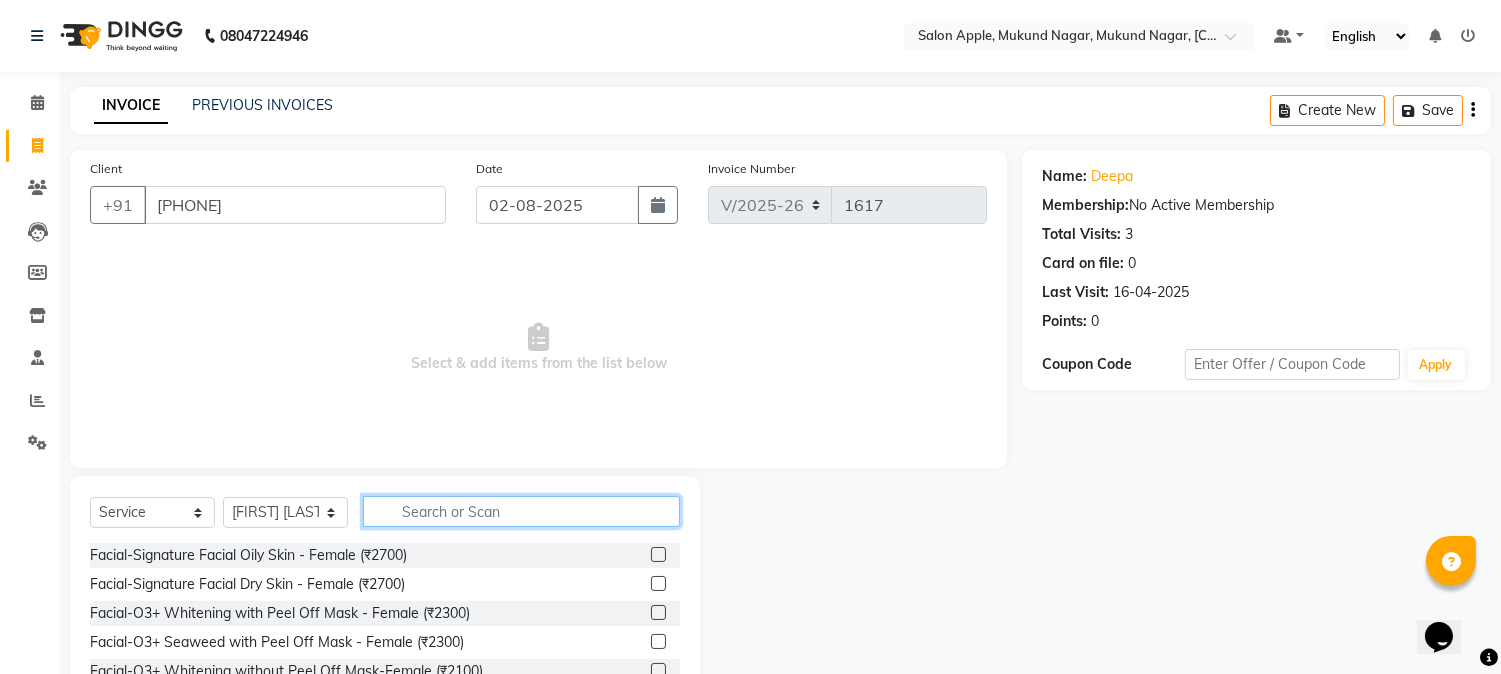 click 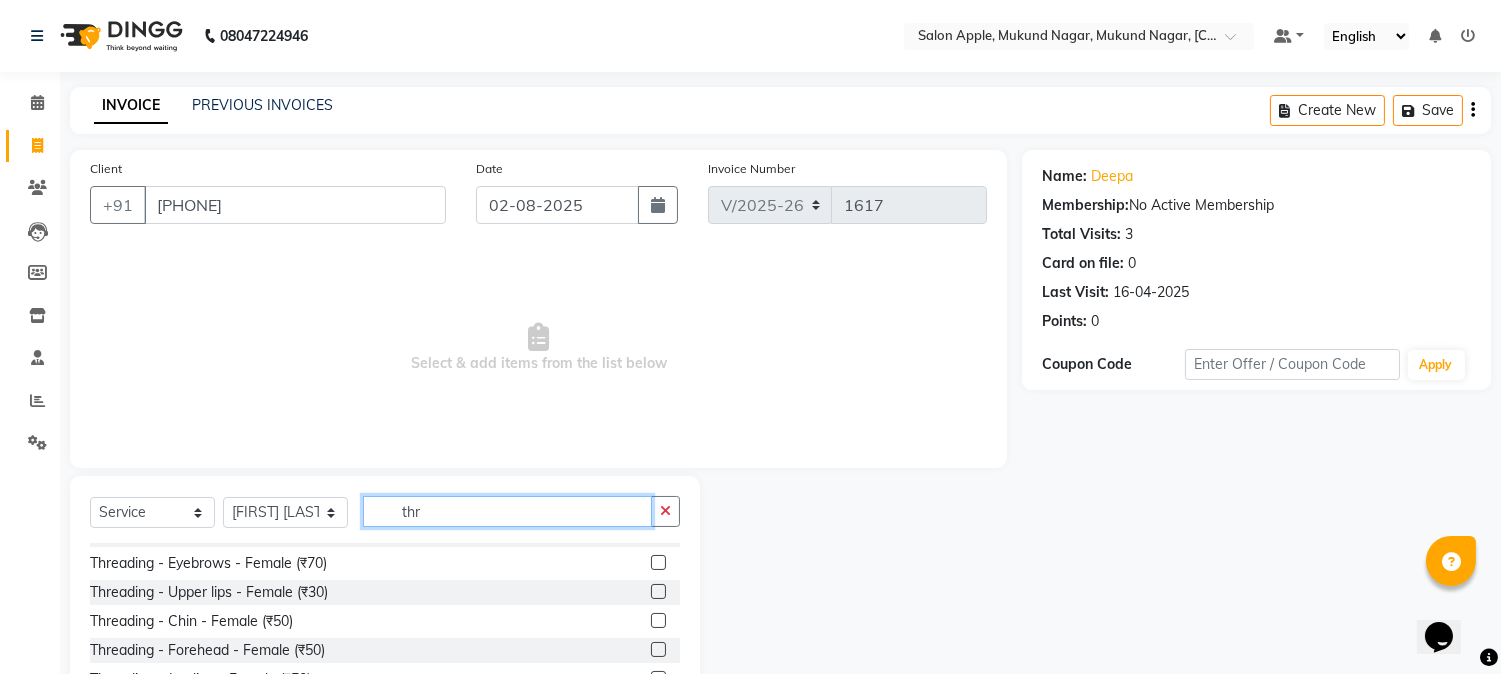 scroll, scrollTop: 0, scrollLeft: 0, axis: both 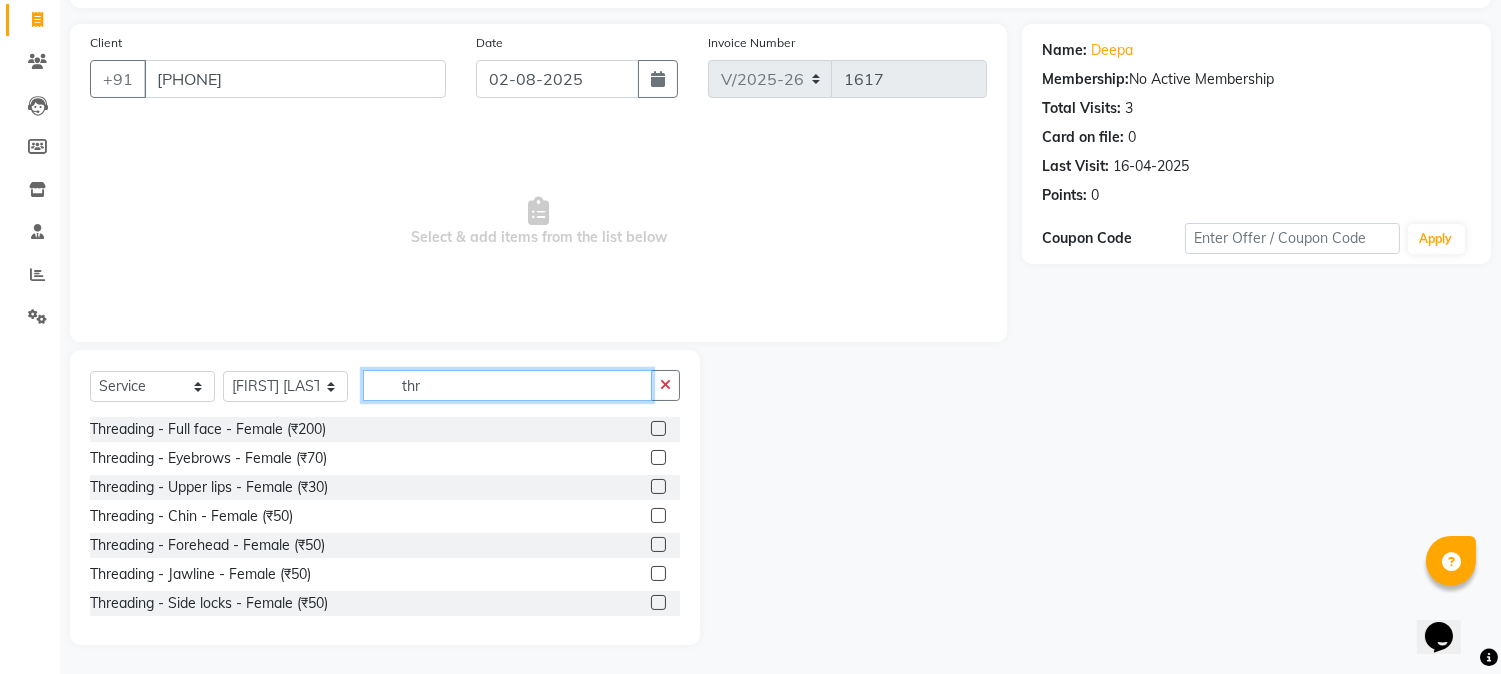type on "thr" 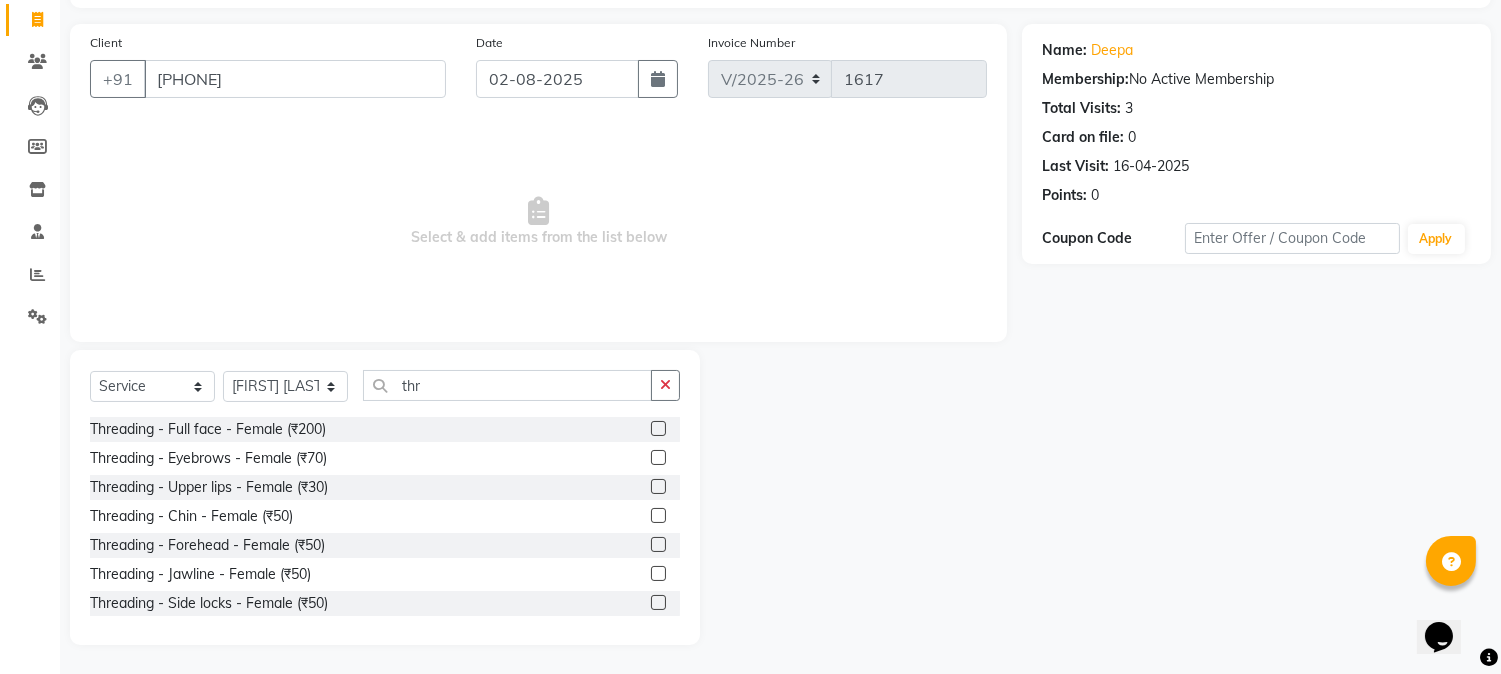 click 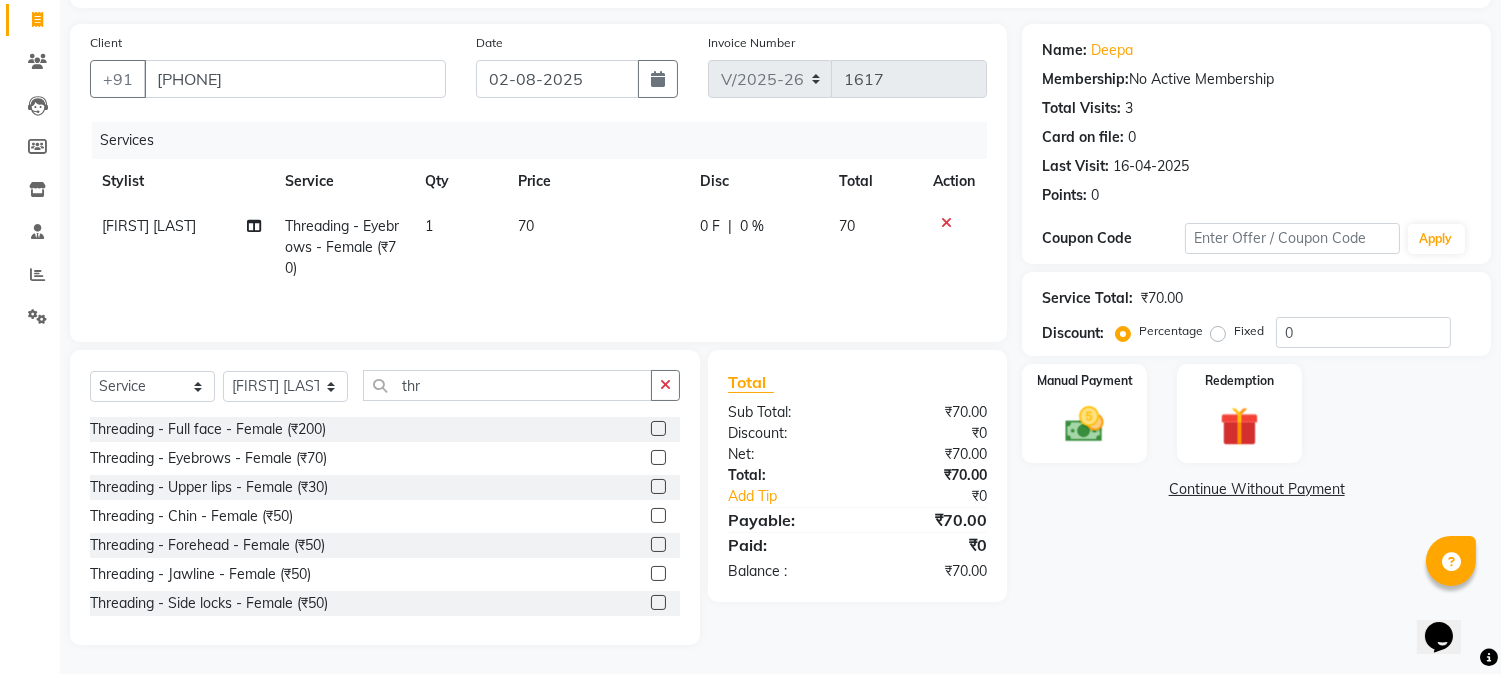 checkbox on "false" 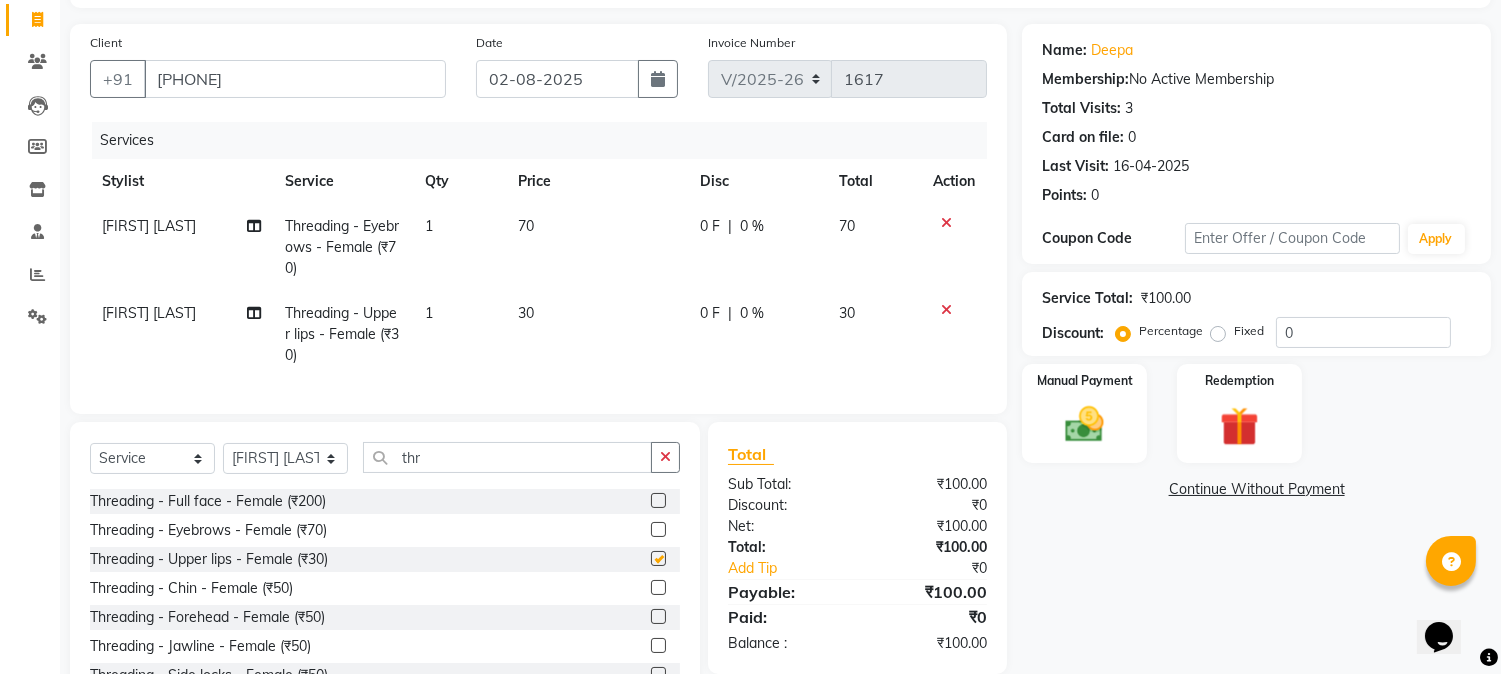 scroll, scrollTop: 215, scrollLeft: 0, axis: vertical 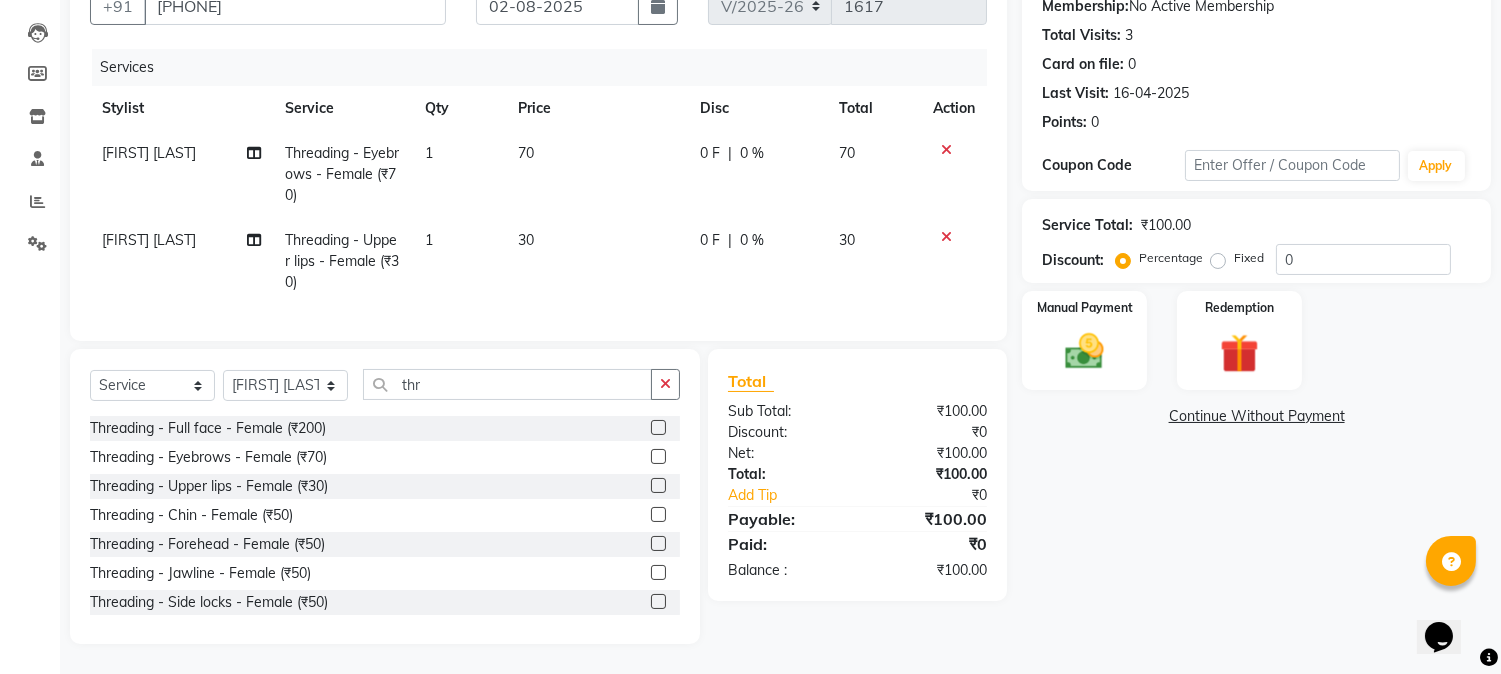 checkbox on "false" 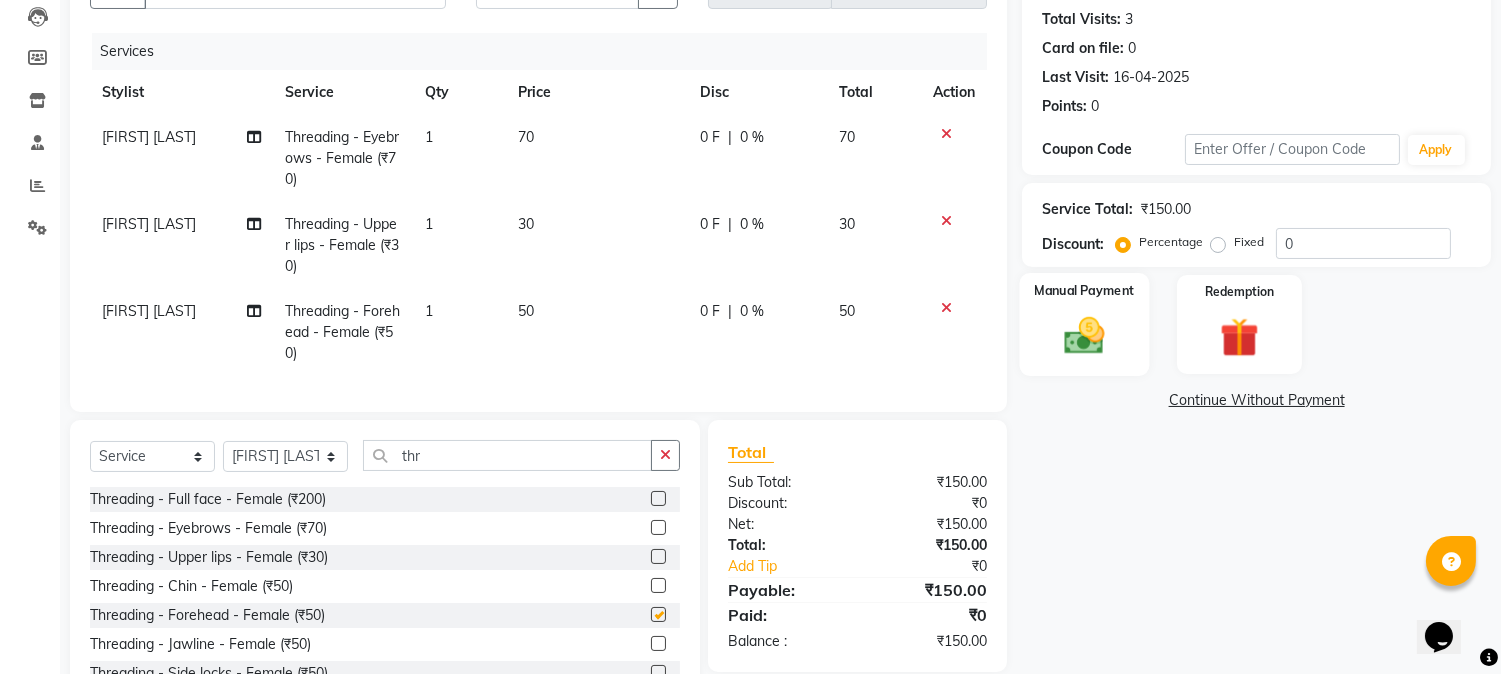 click on "Manual Payment" 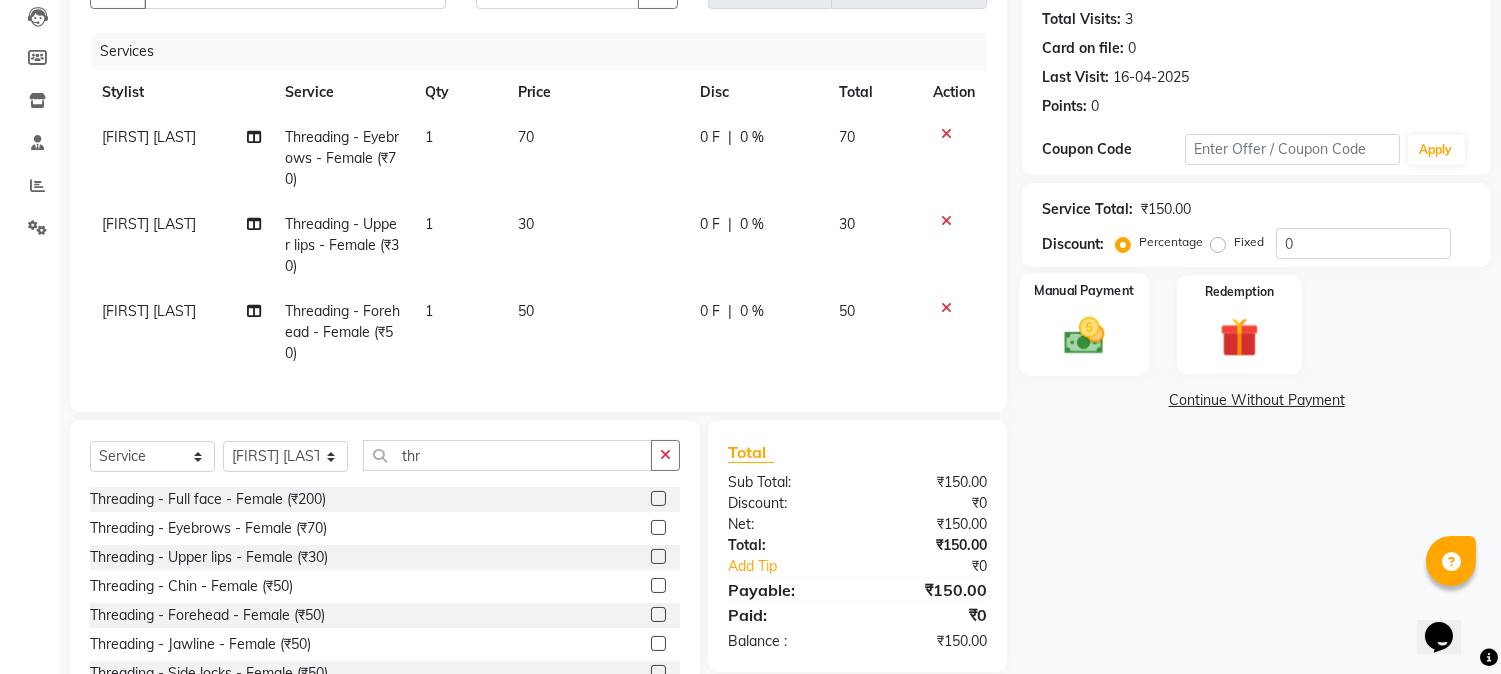checkbox on "false" 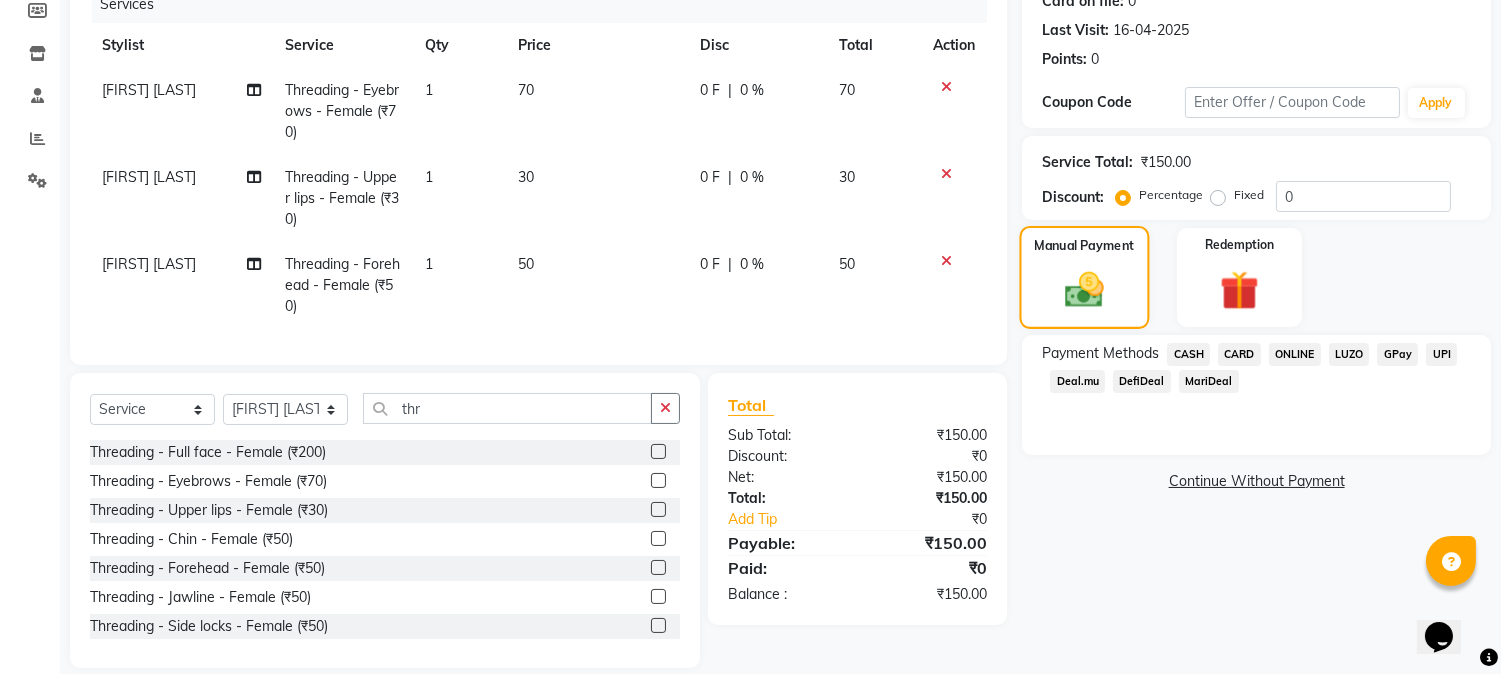 scroll, scrollTop: 302, scrollLeft: 0, axis: vertical 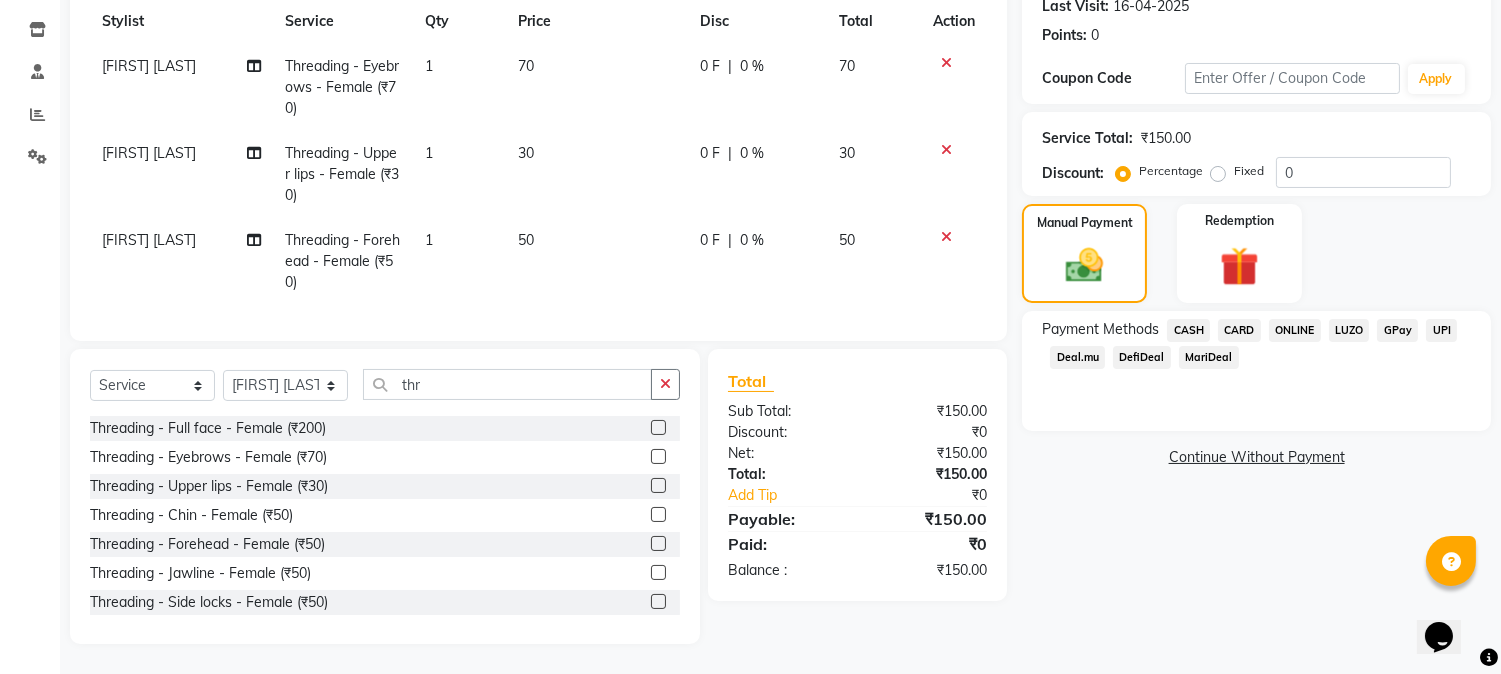 click on "CASH" 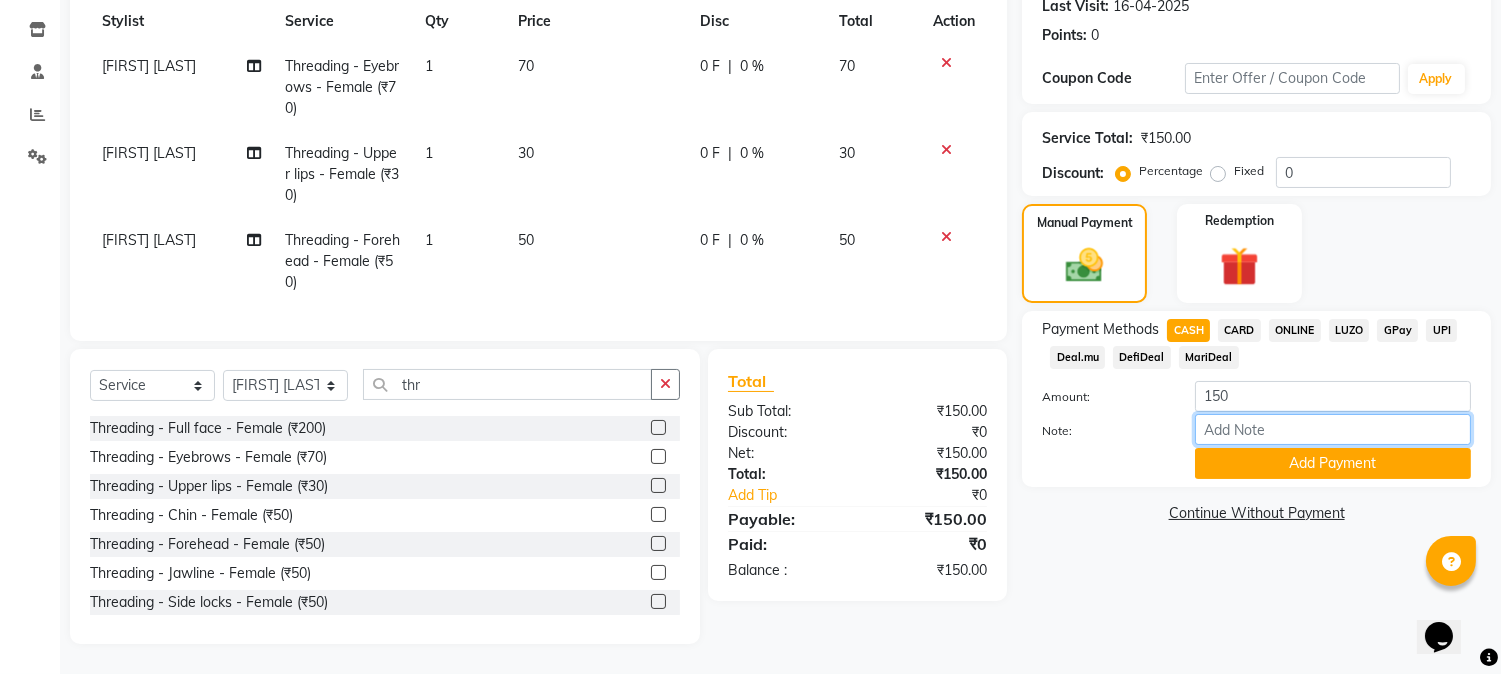 drag, startPoint x: 1215, startPoint y: 427, endPoint x: 1215, endPoint y: 471, distance: 44 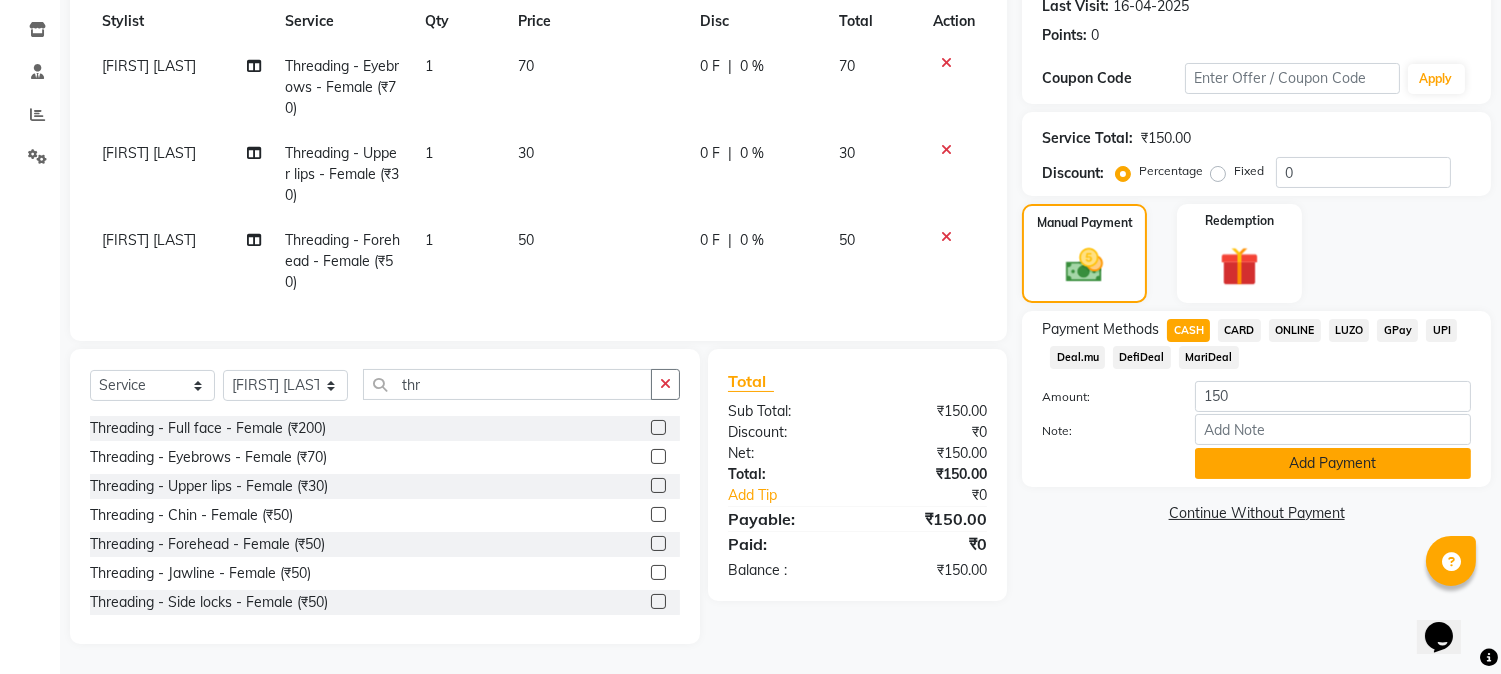 click on "Add Payment" 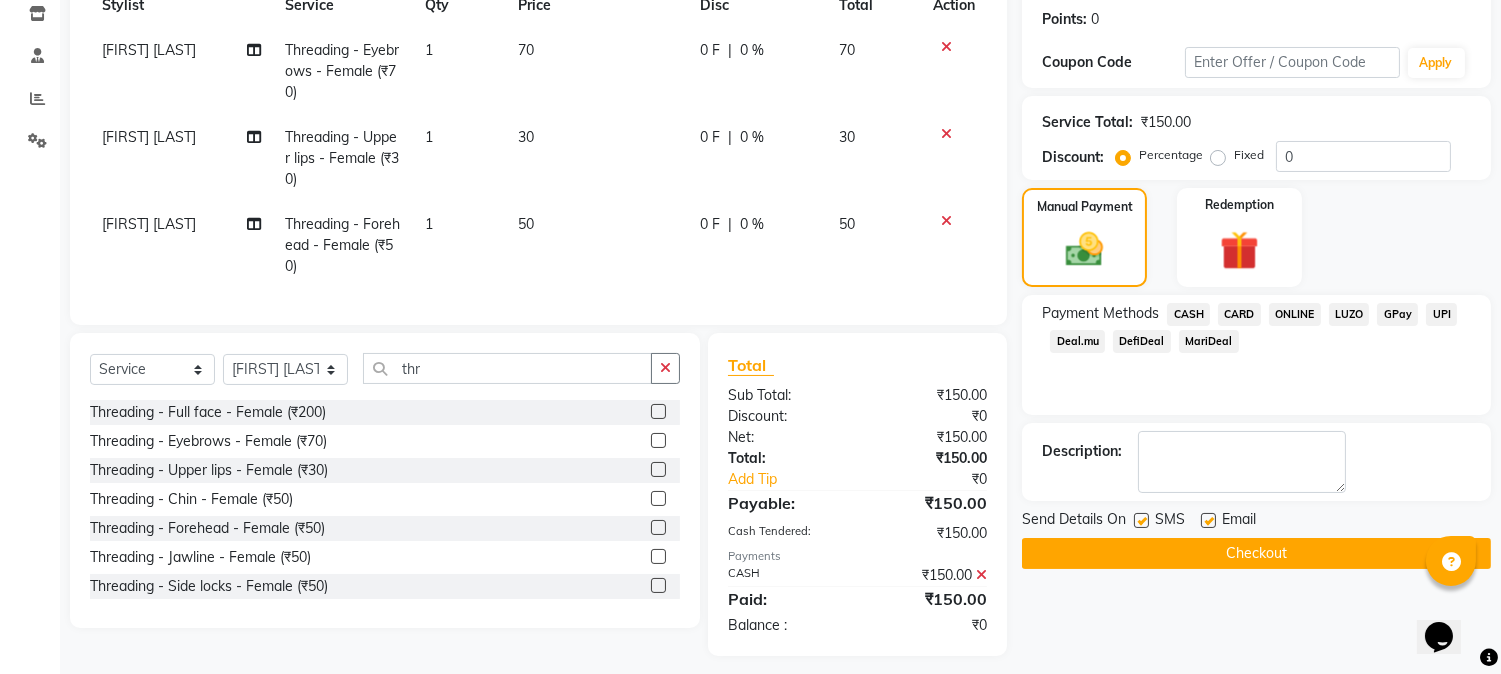 click on "Checkout" 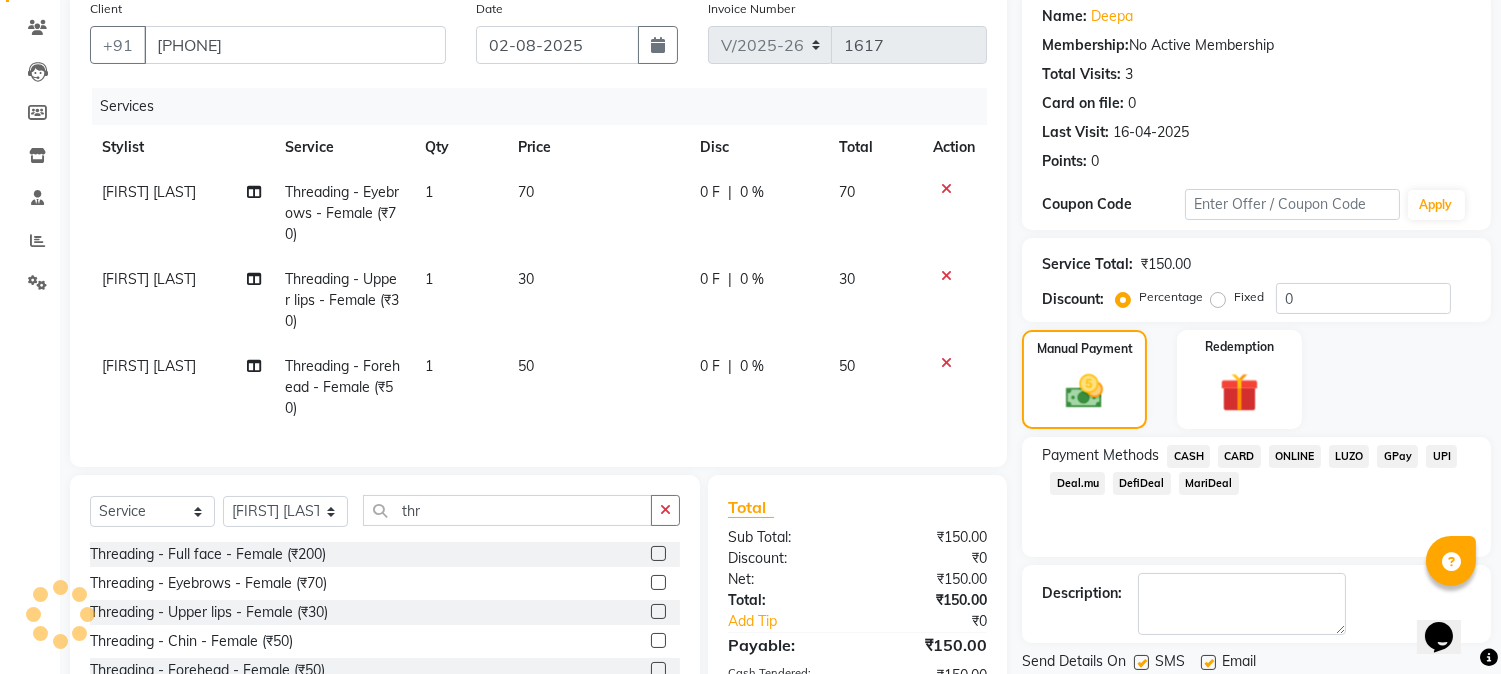 scroll, scrollTop: 0, scrollLeft: 0, axis: both 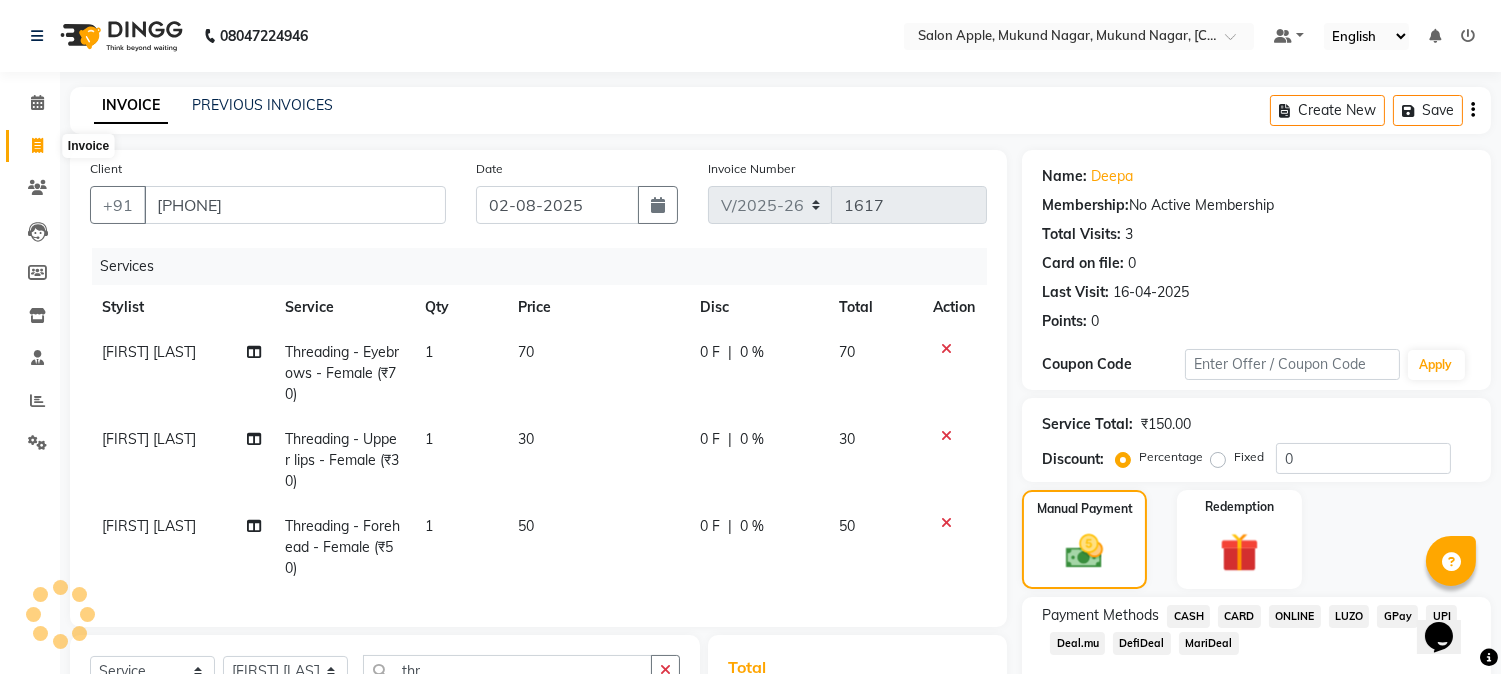 click 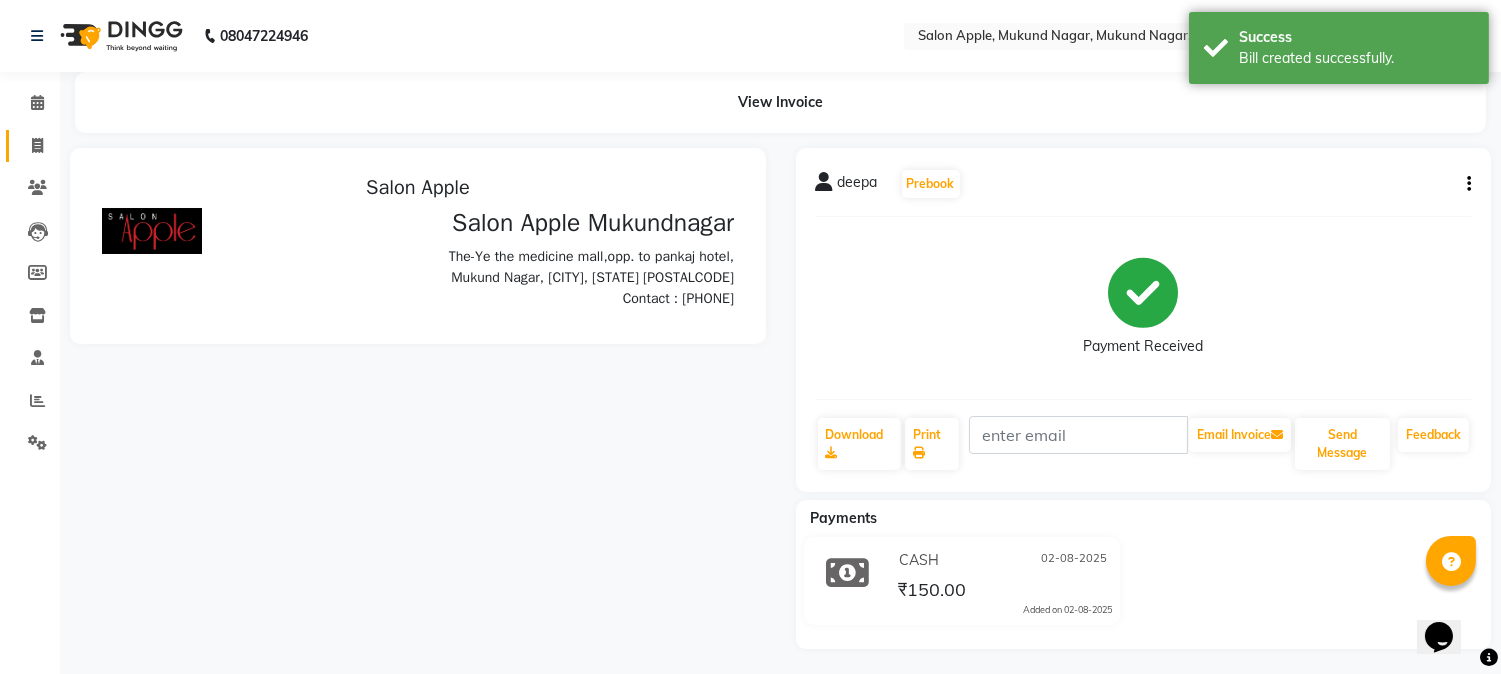 scroll, scrollTop: 0, scrollLeft: 0, axis: both 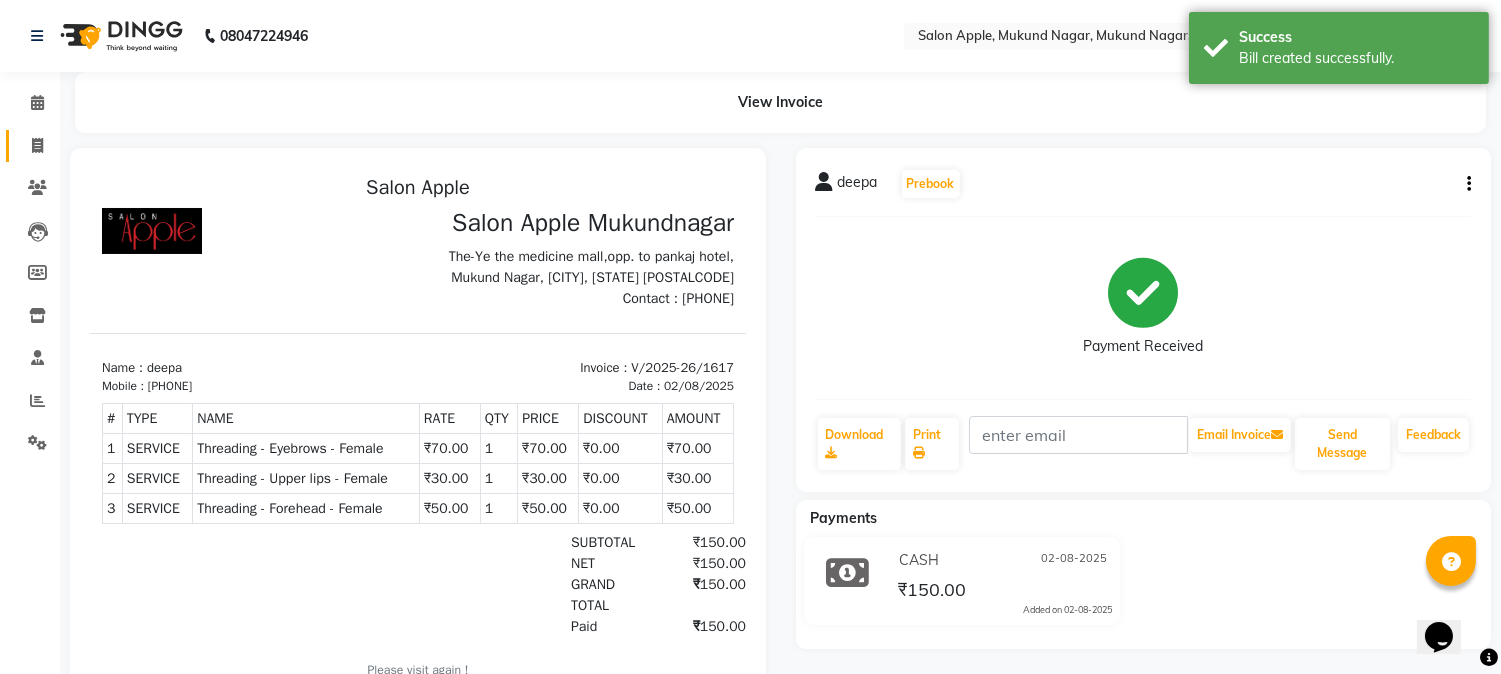 click on "Invoice" 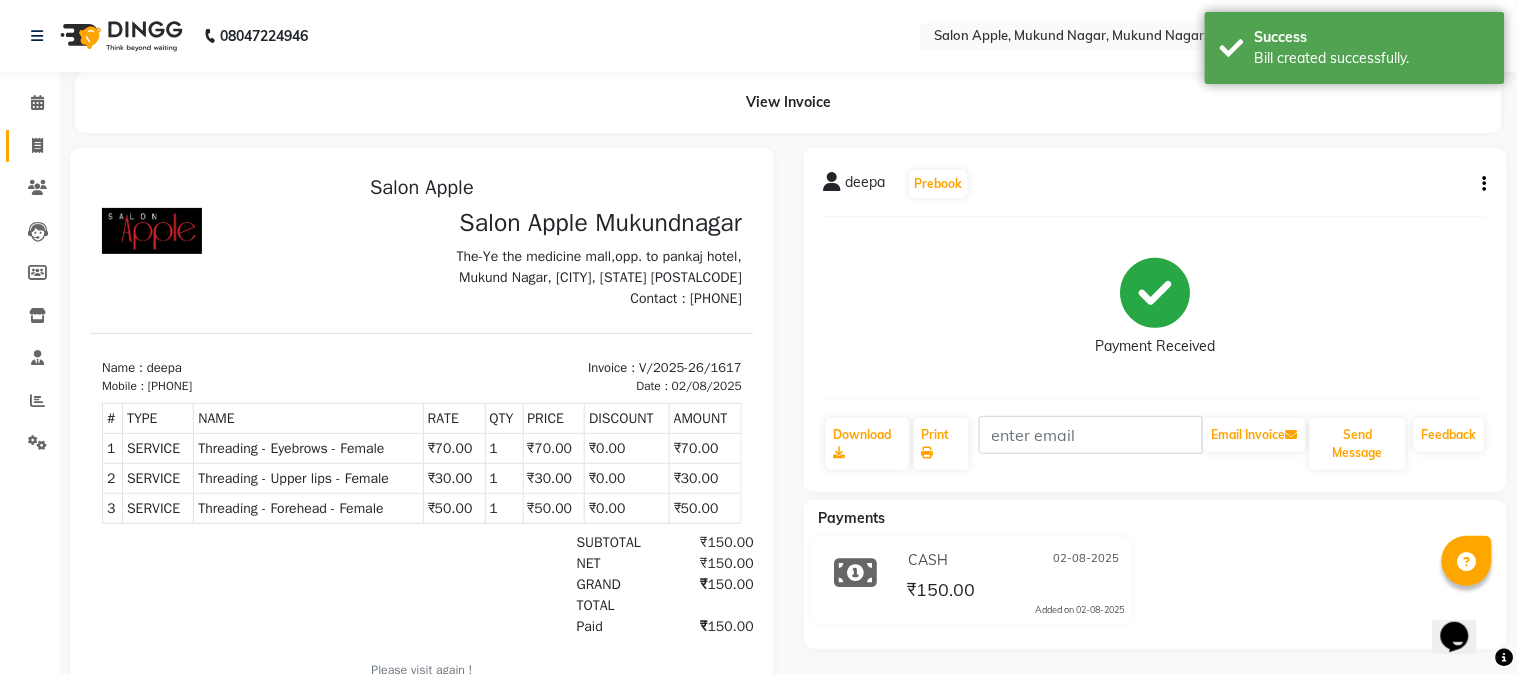select on "4128" 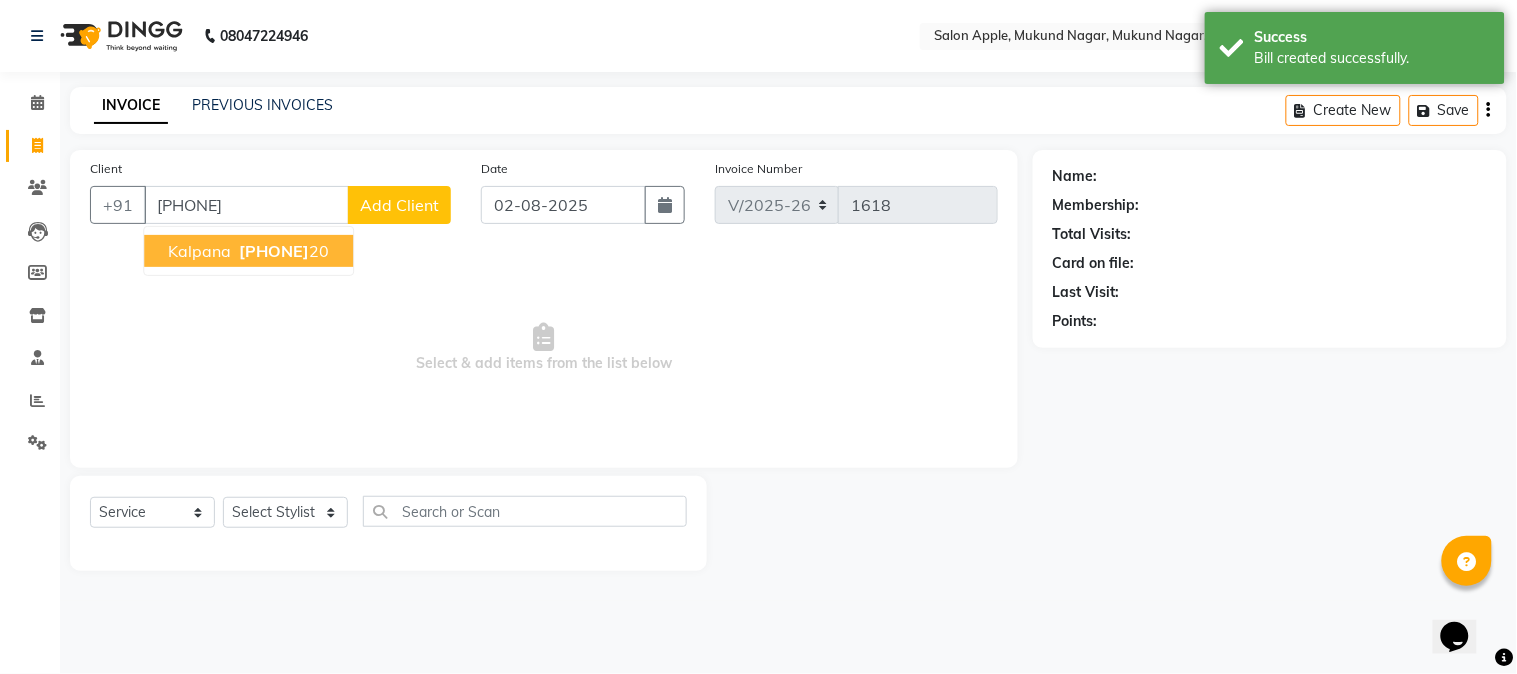 drag, startPoint x: 212, startPoint y: 263, endPoint x: 222, endPoint y: 257, distance: 11.661903 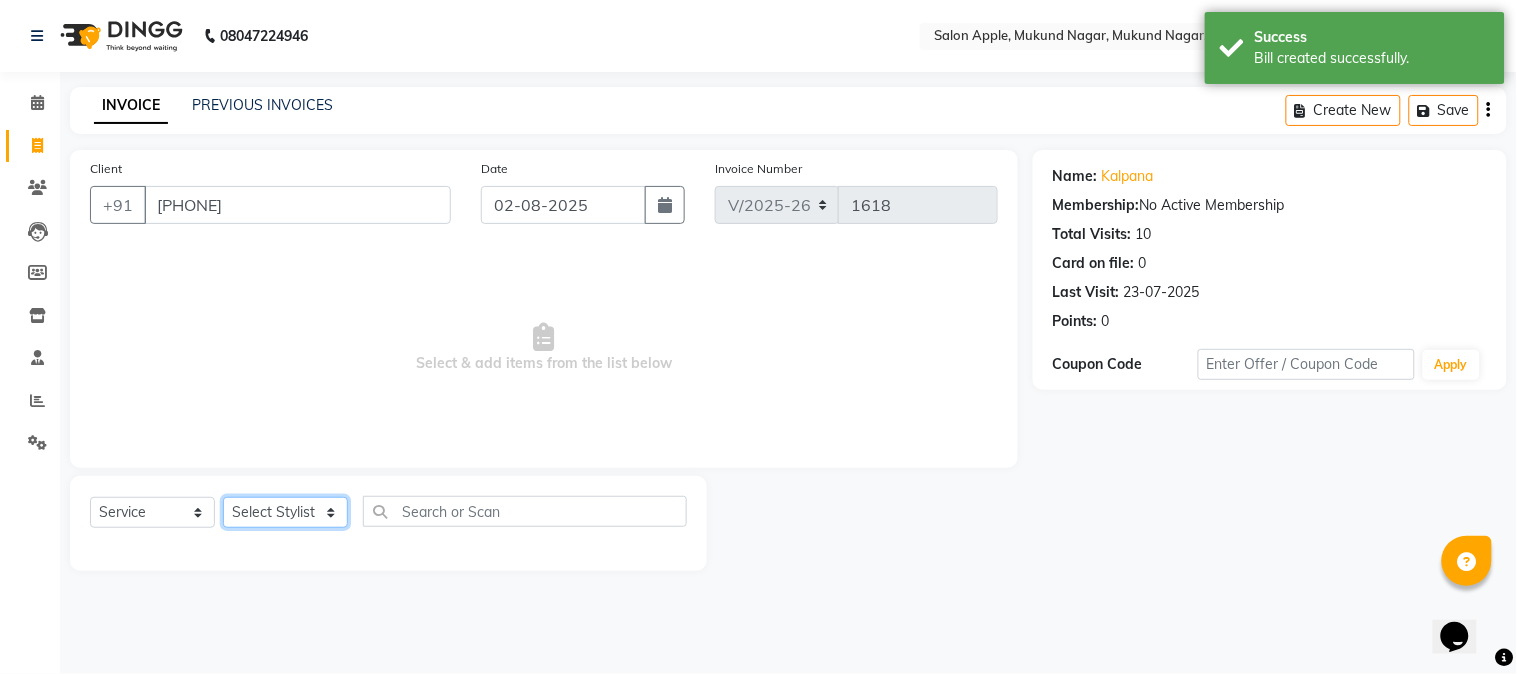 click on "Select Stylist Akshay Balaji Atkare  Arohi Kranti arun Vanakalas Nikita Harshawardhan Padekar  Payal Darekar Reception Rohan" 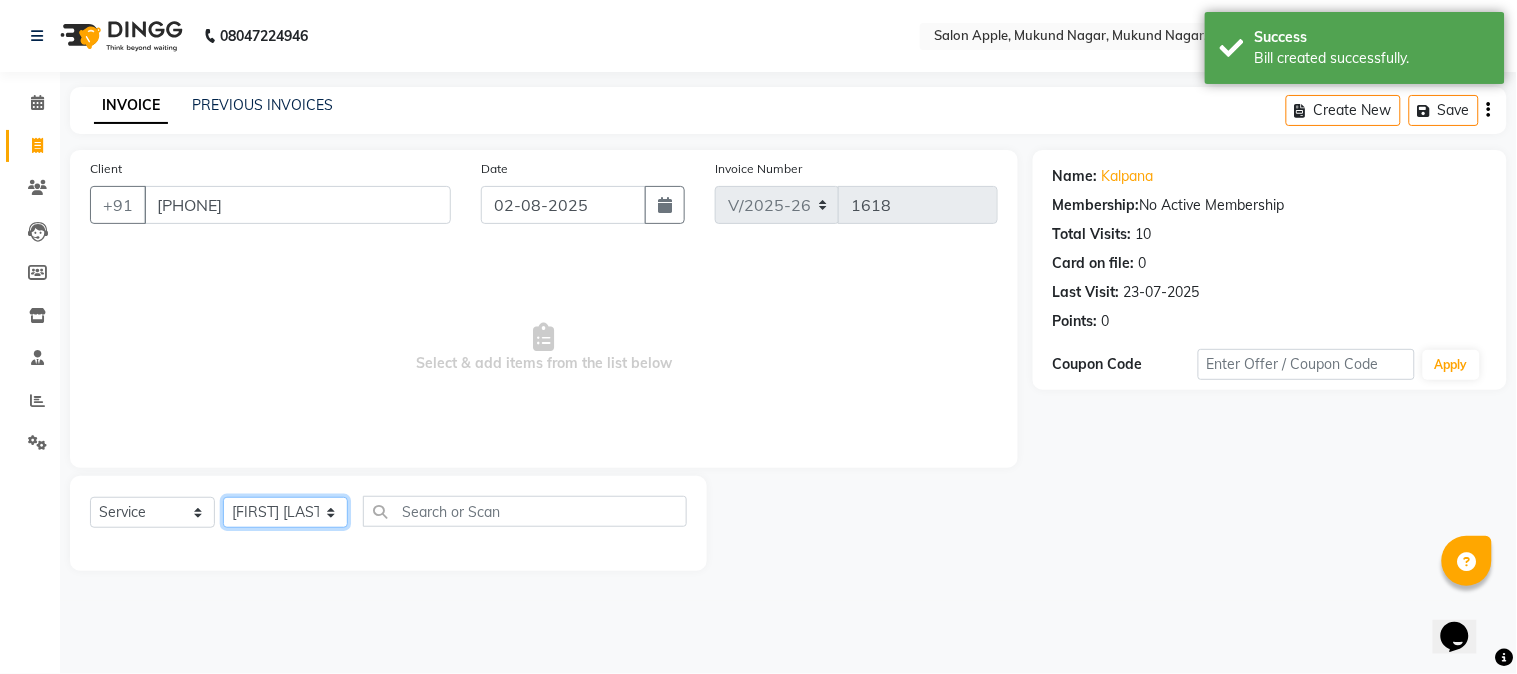 click on "Select Stylist Akshay Balaji Atkare  Arohi Kranti arun Vanakalas Nikita Harshawardhan Padekar  Payal Darekar Reception Rohan" 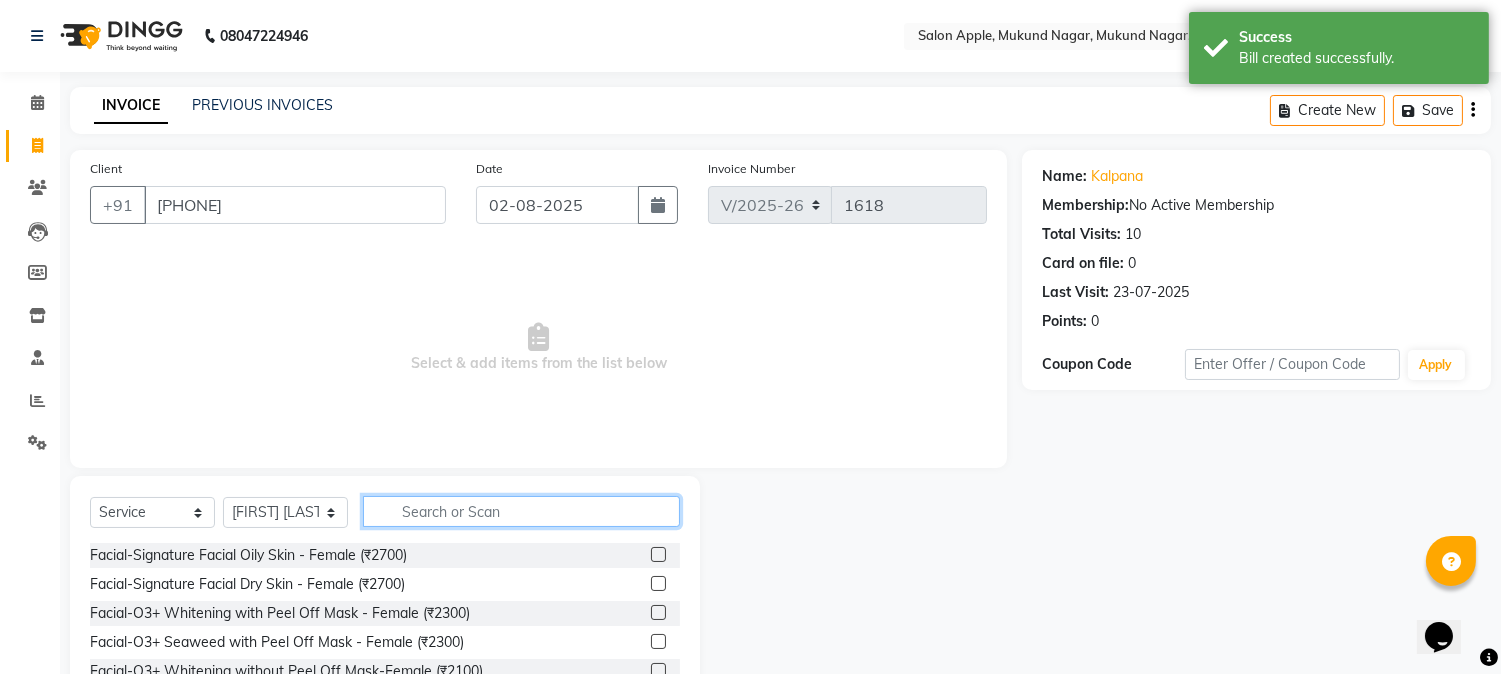 click 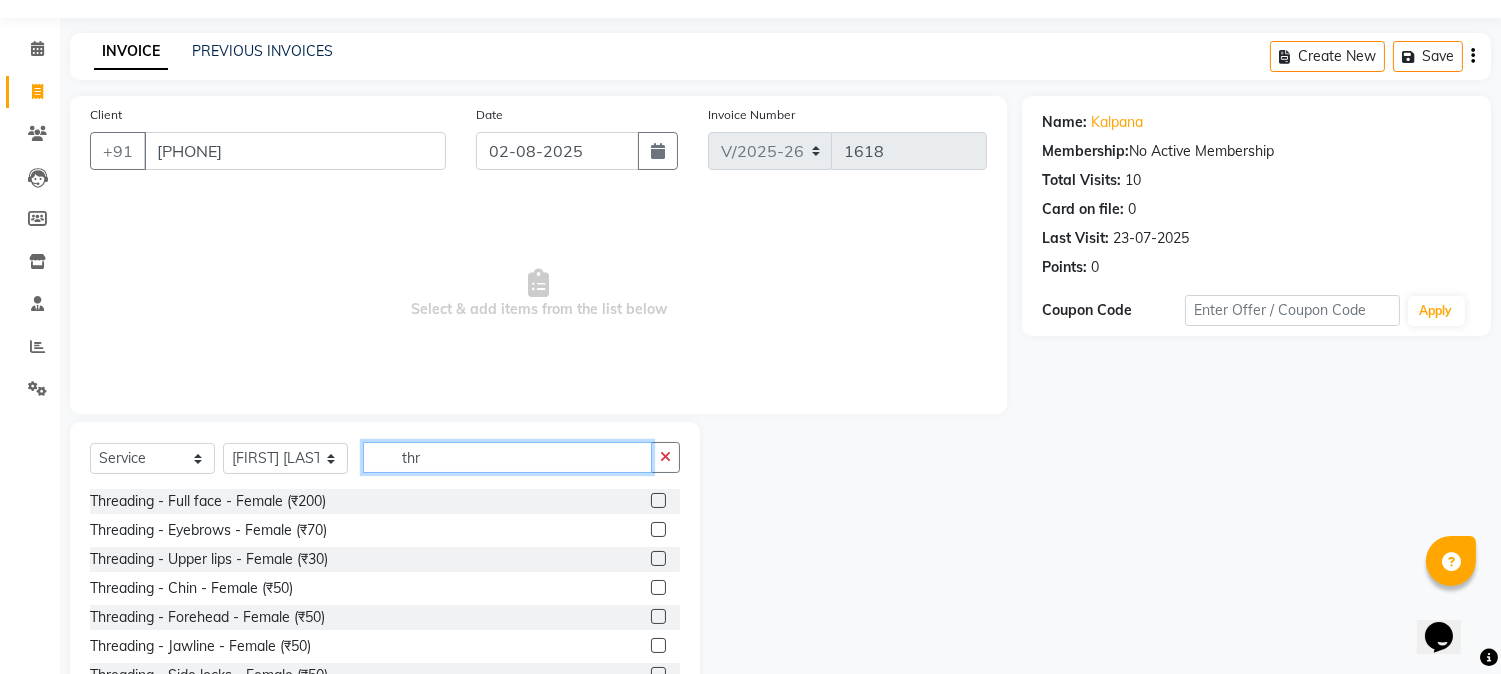 scroll, scrollTop: 126, scrollLeft: 0, axis: vertical 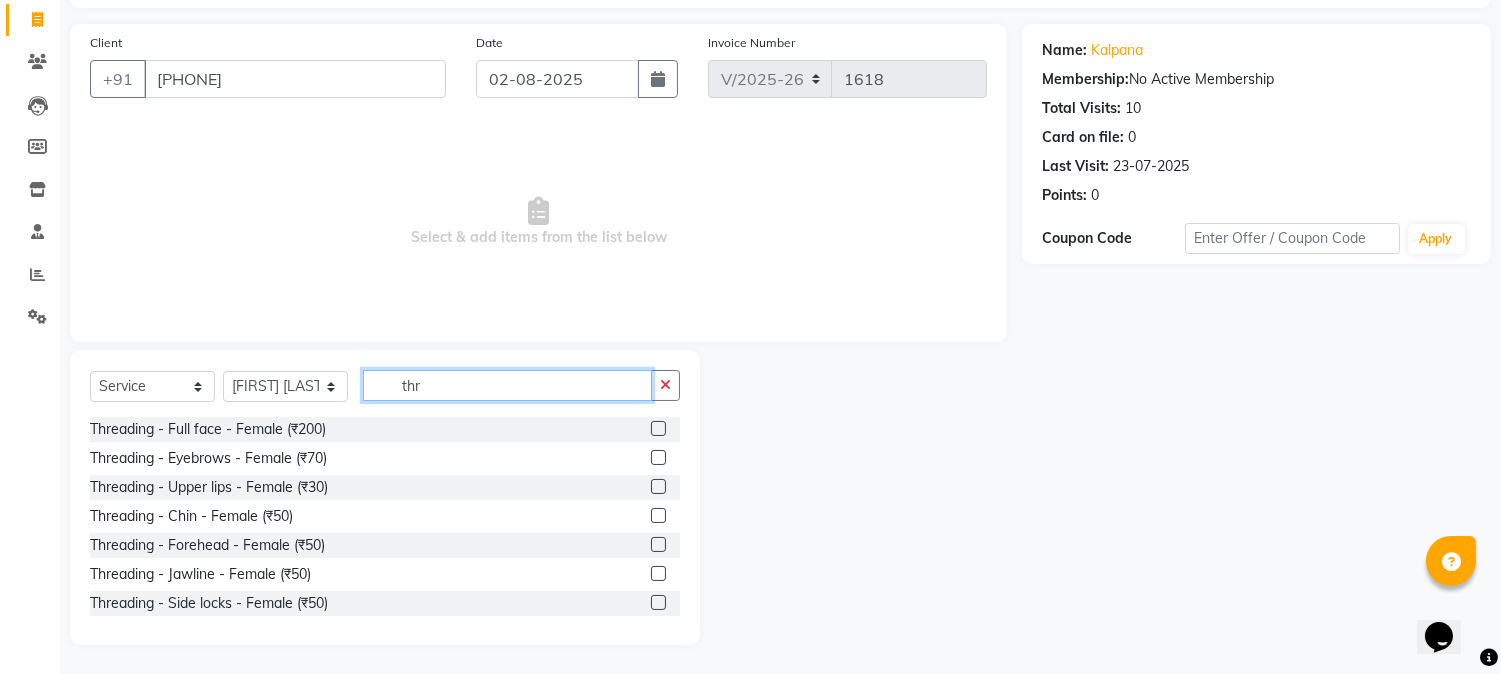 type on "thr" 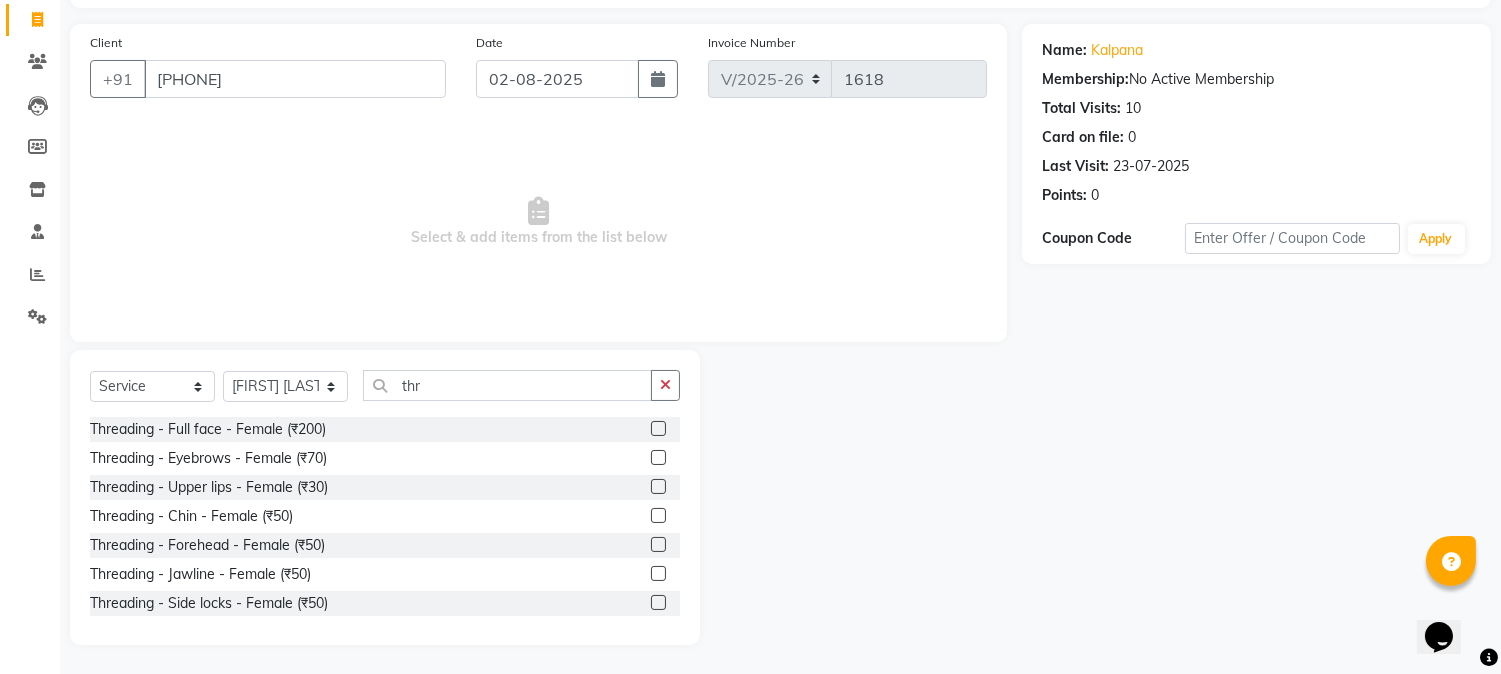 click 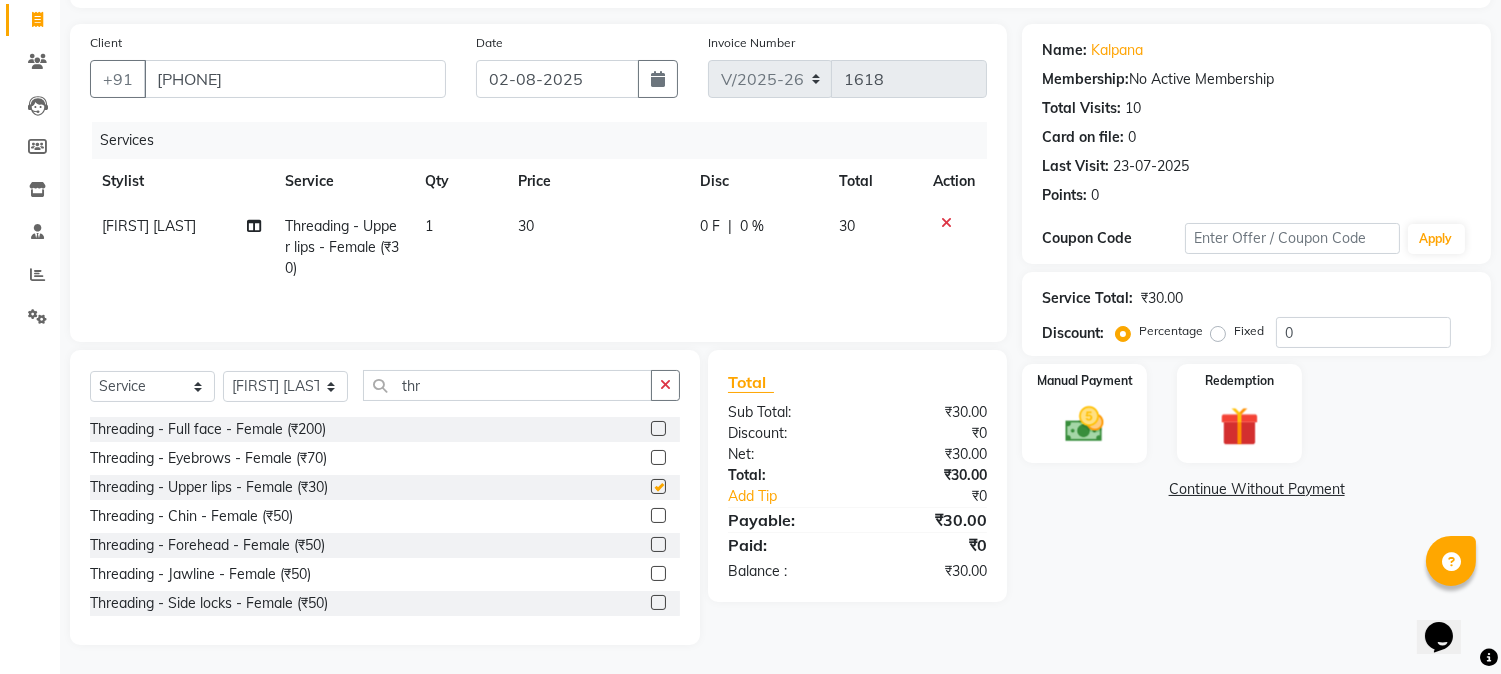 checkbox on "false" 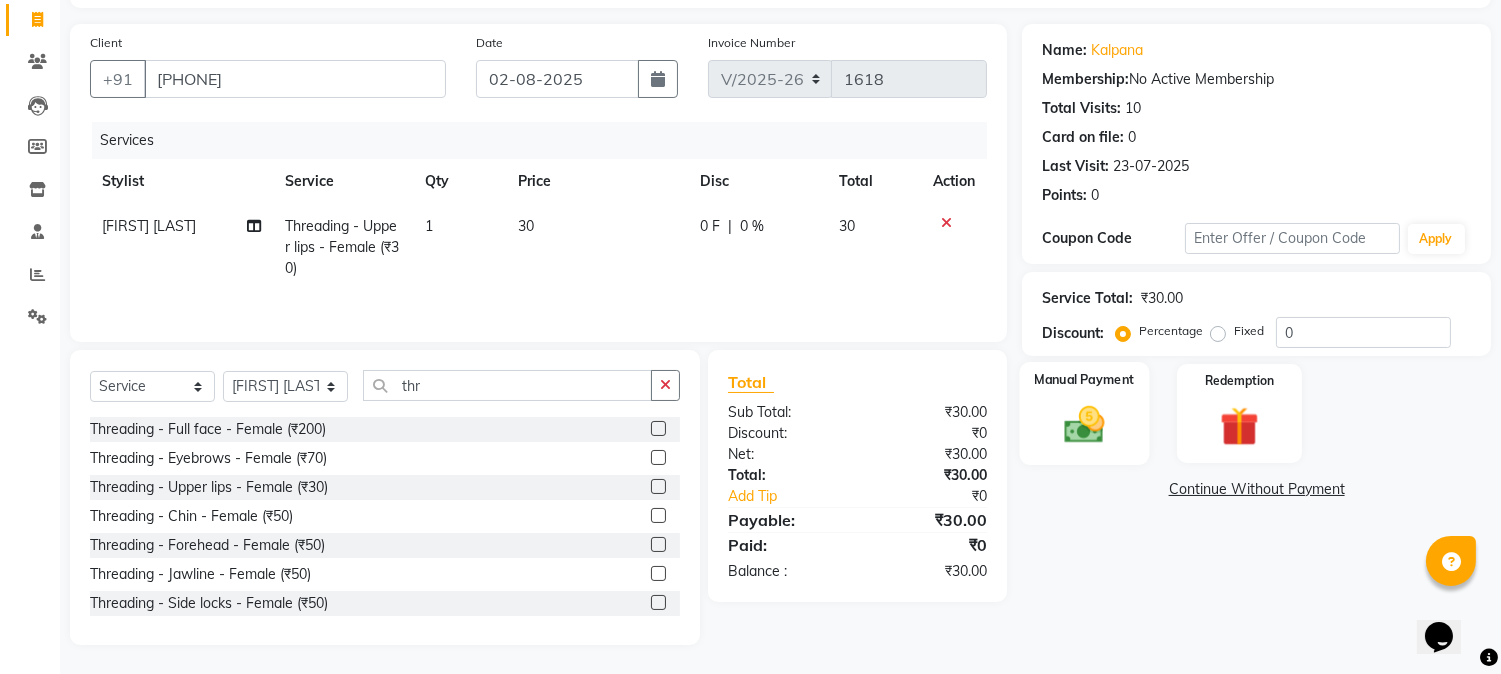 click 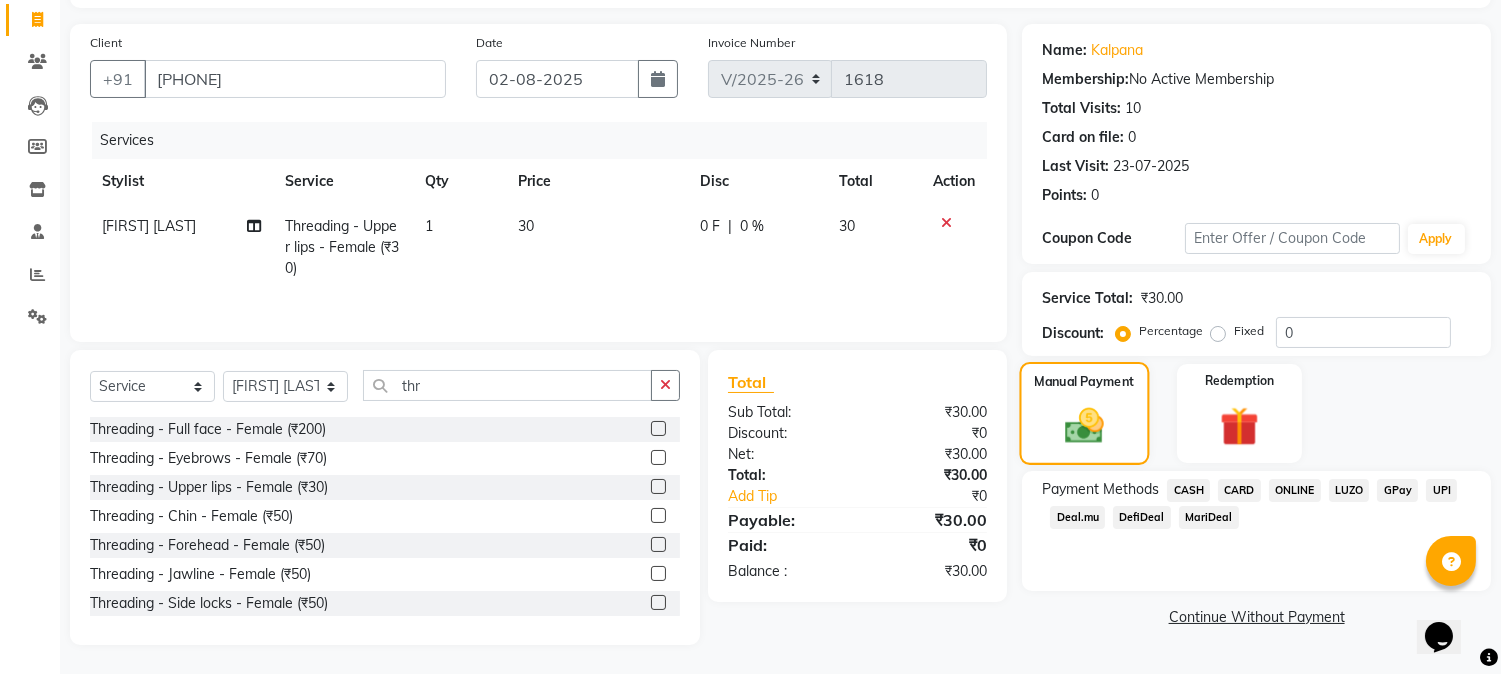 scroll, scrollTop: 128, scrollLeft: 0, axis: vertical 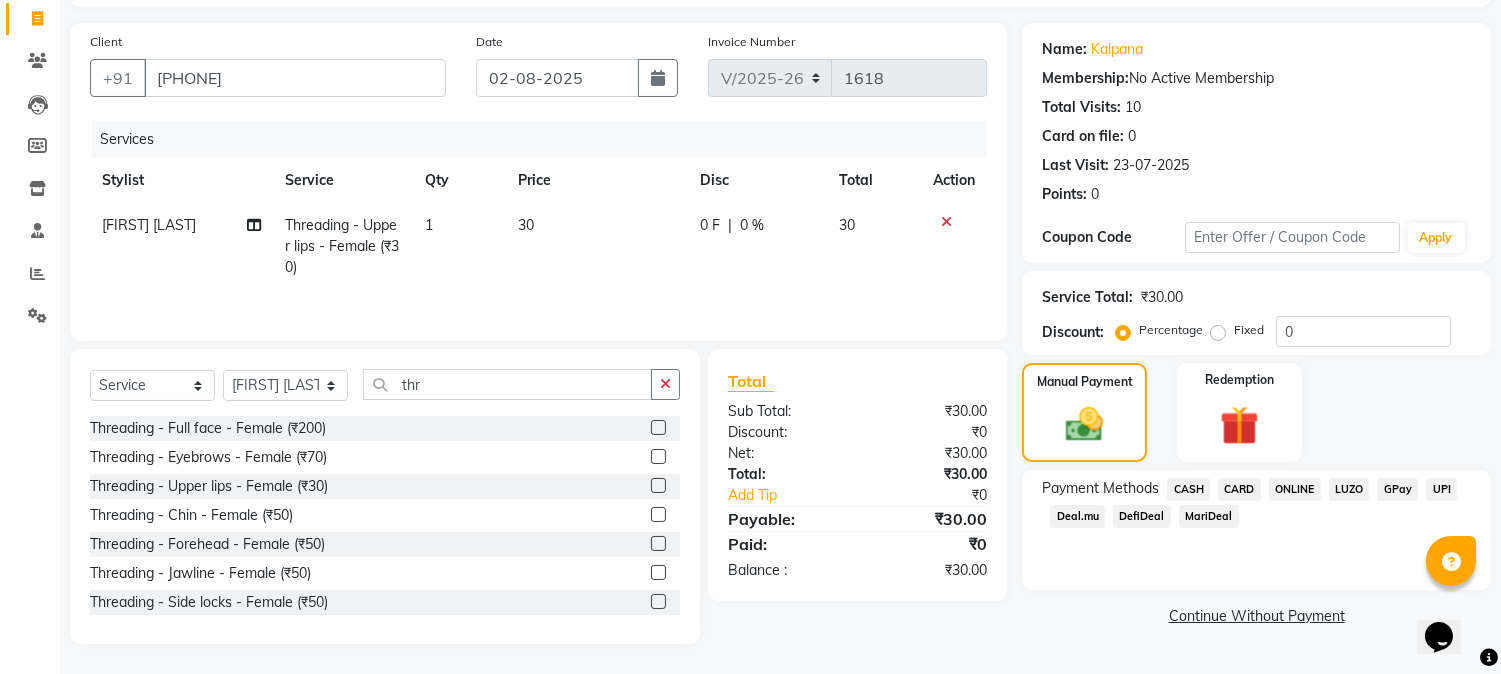 click on "CASH" 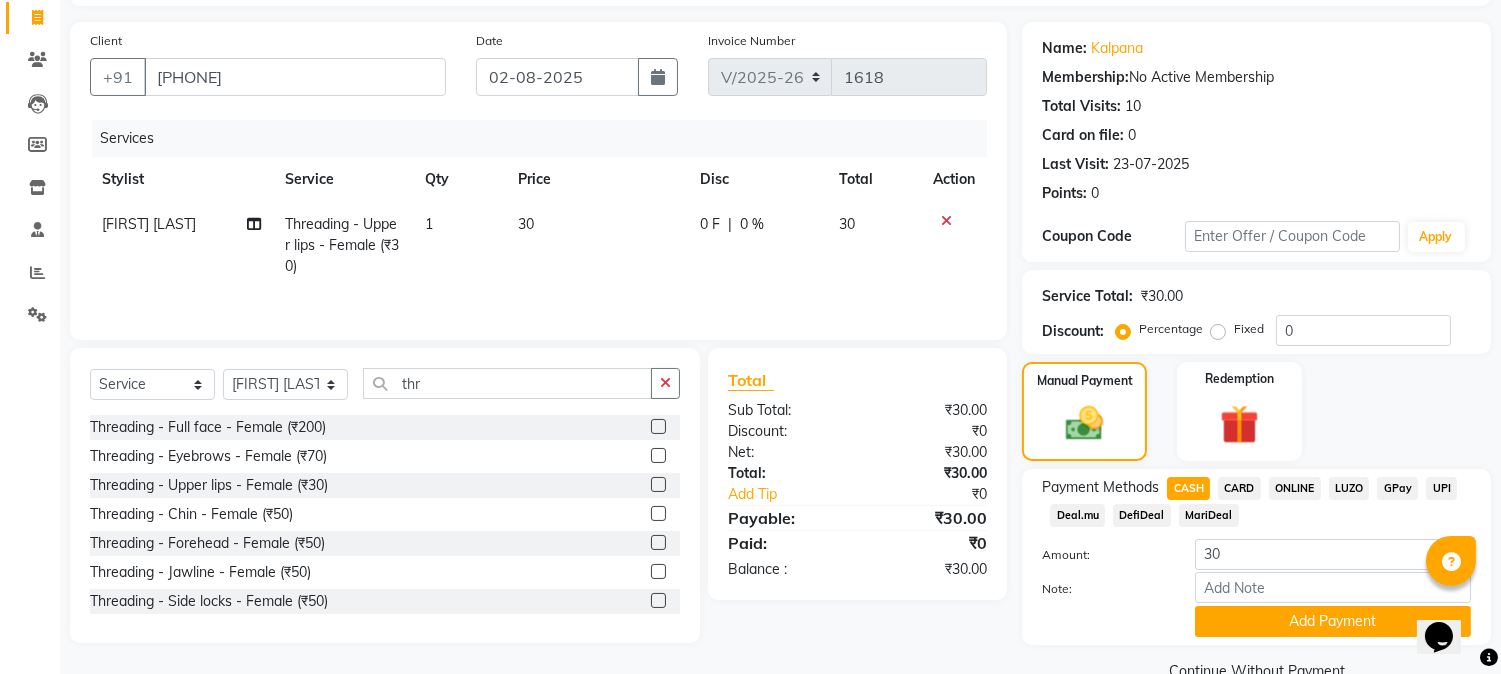 click on "Payment Methods  CASH   CARD   ONLINE   LUZO   GPay   UPI   Deal.mu   DefiDeal   MariDeal  Amount: 30 Note: Add Payment" 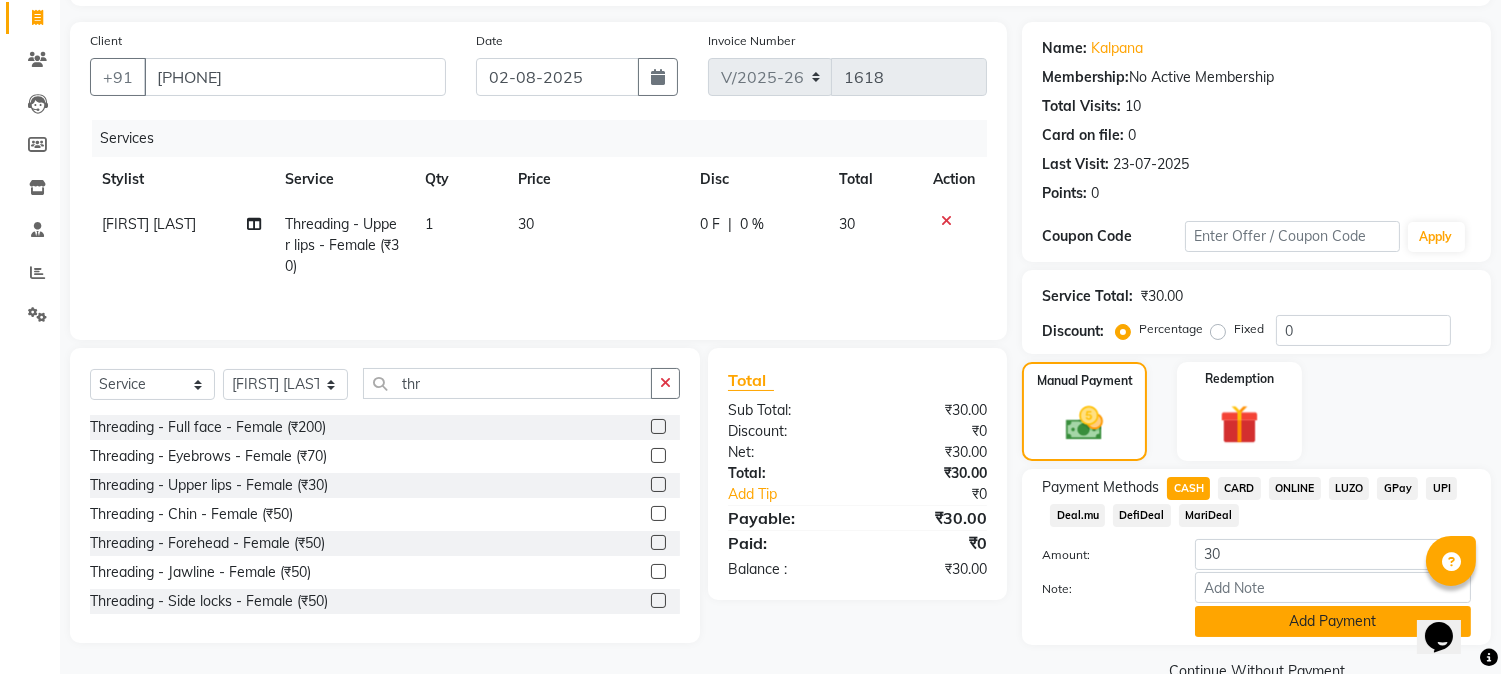 click on "Add Payment" 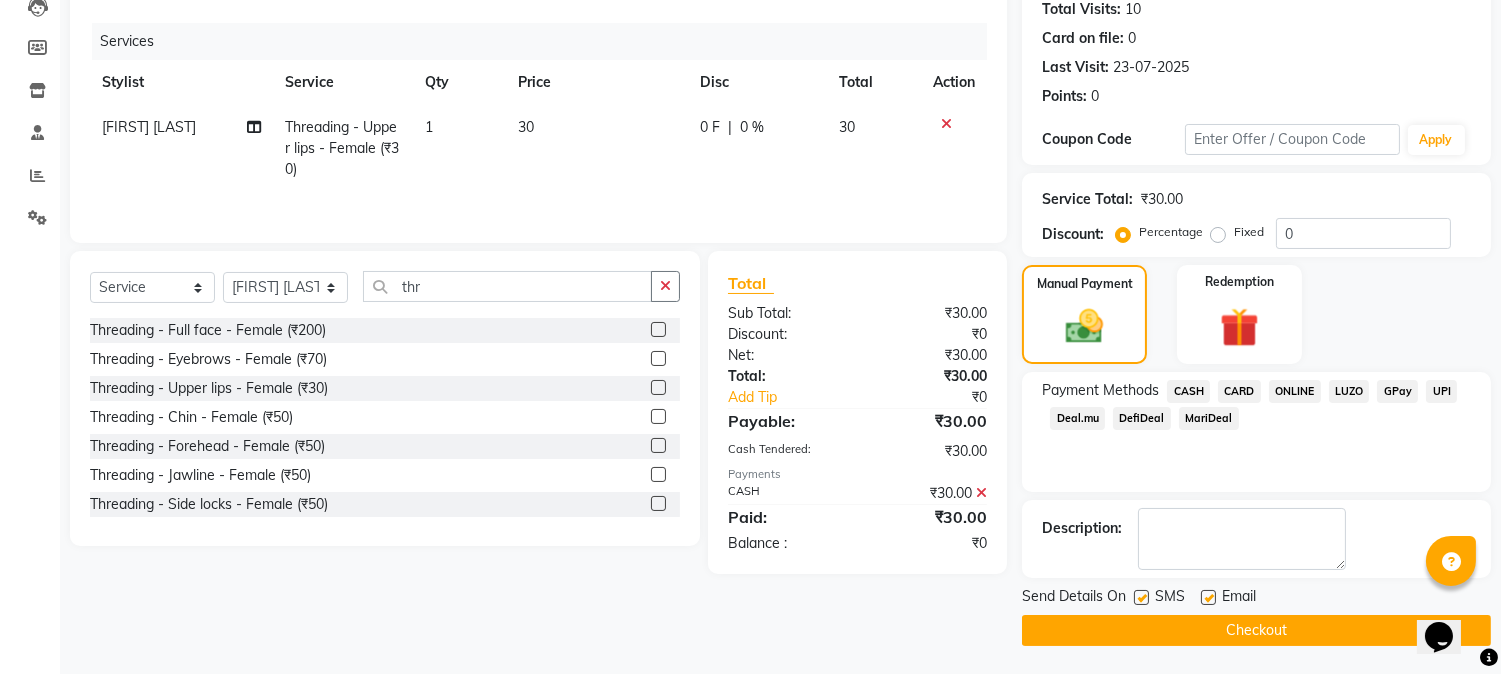 click on "Checkout" 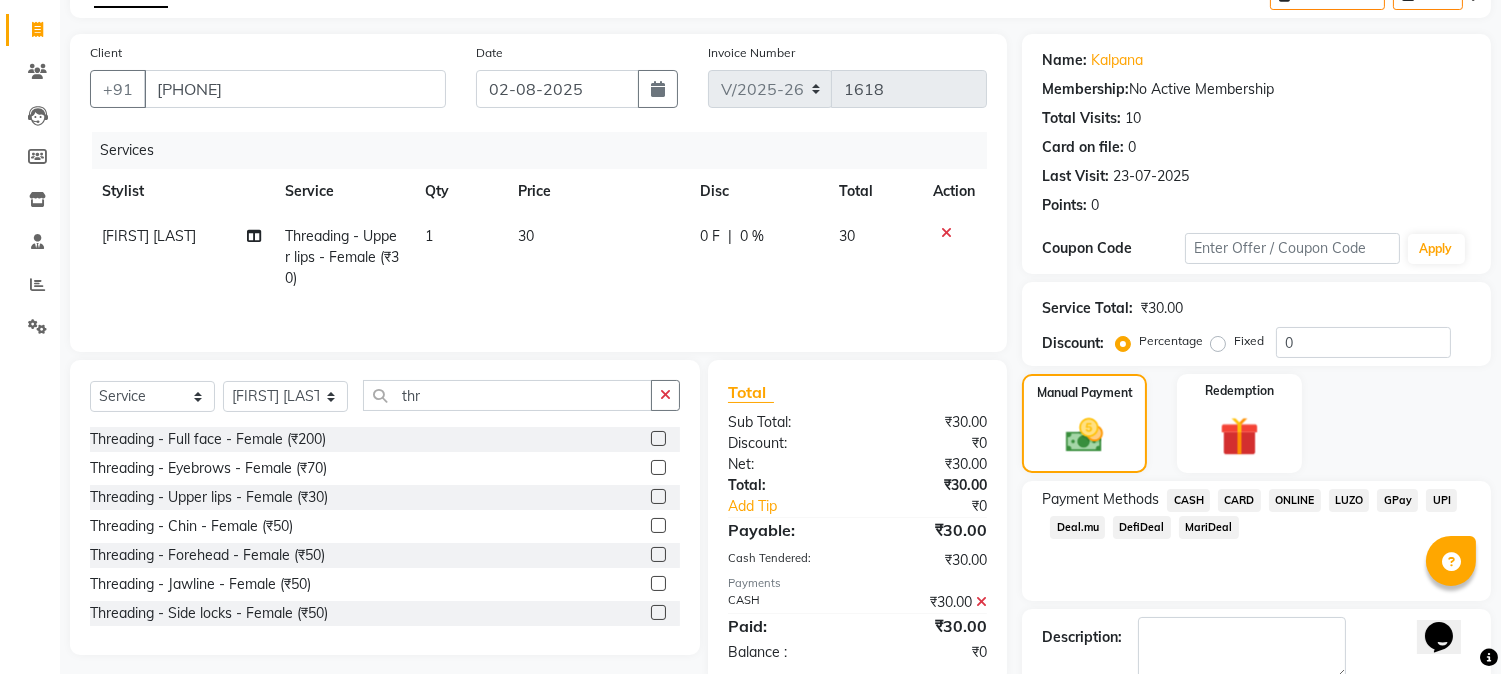 scroll, scrollTop: 0, scrollLeft: 0, axis: both 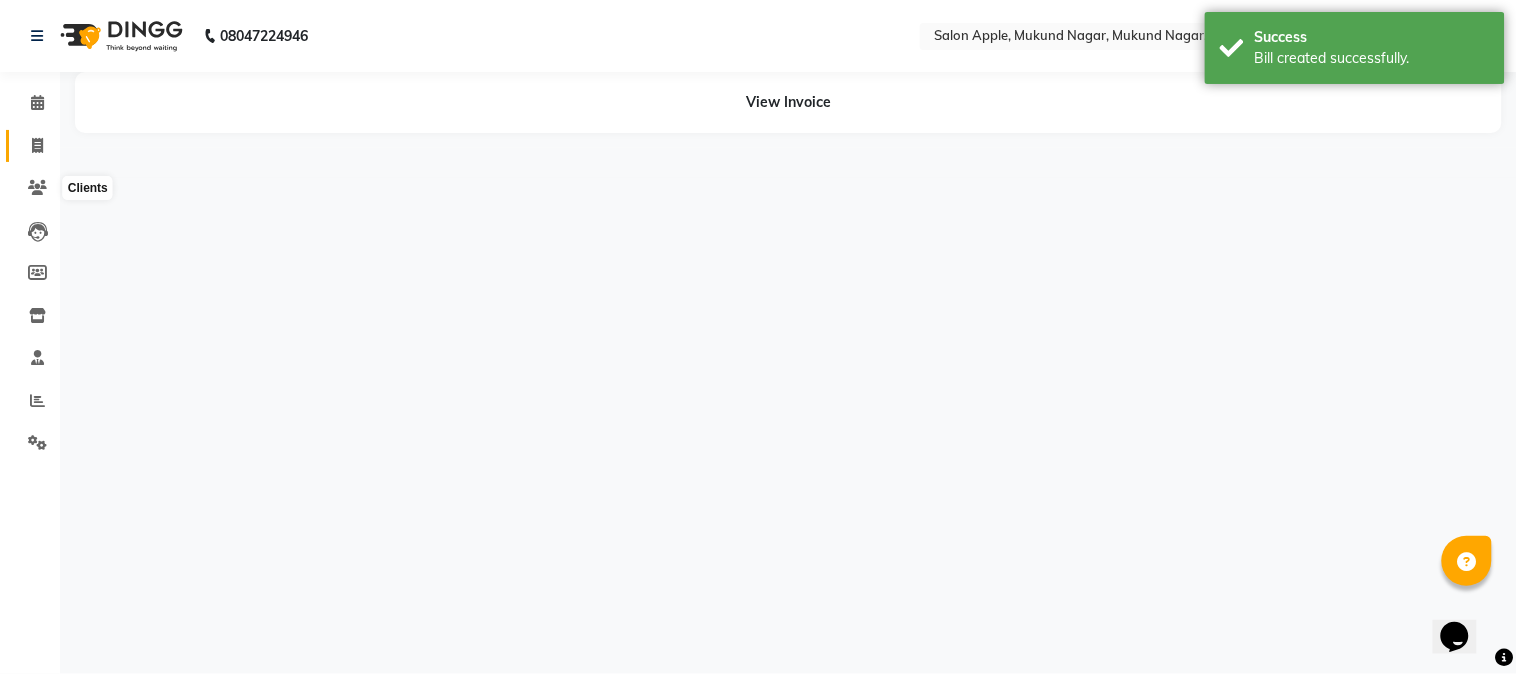 click 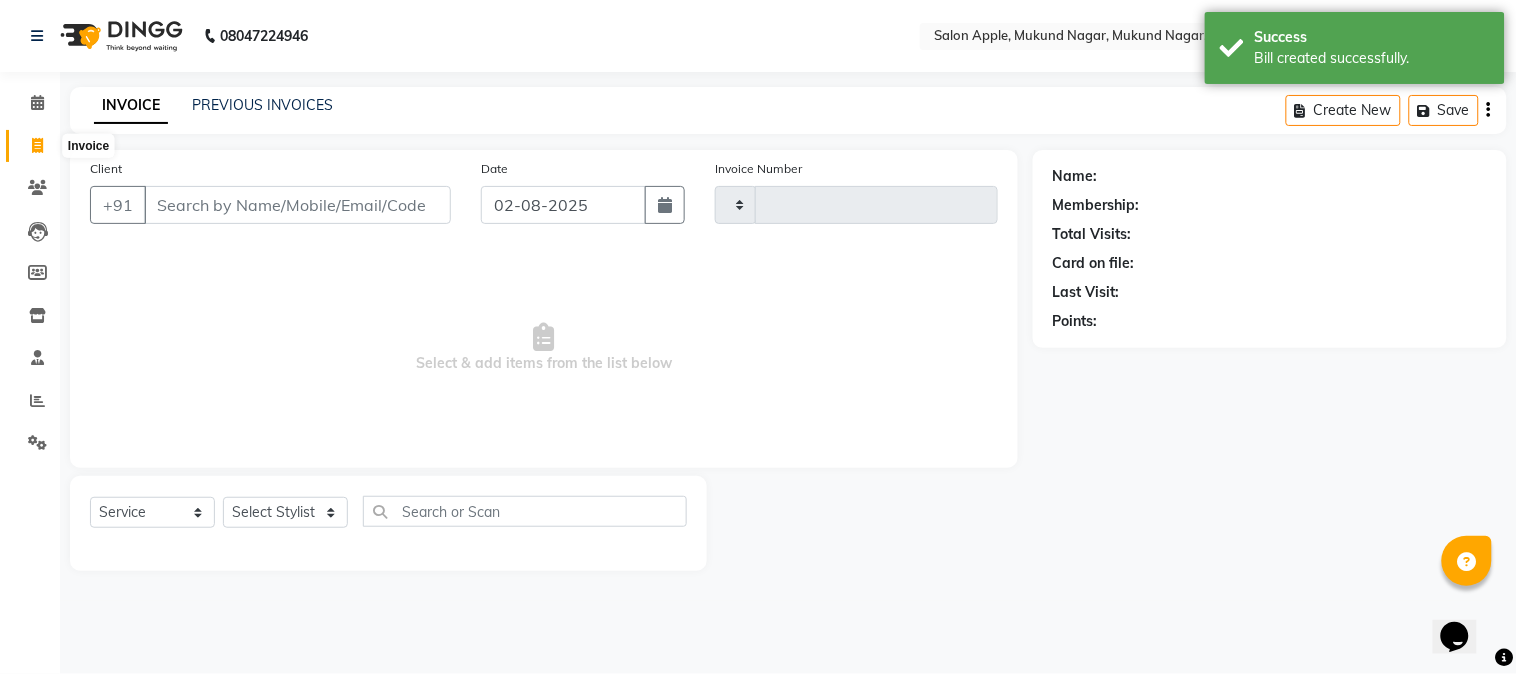 type on "1619" 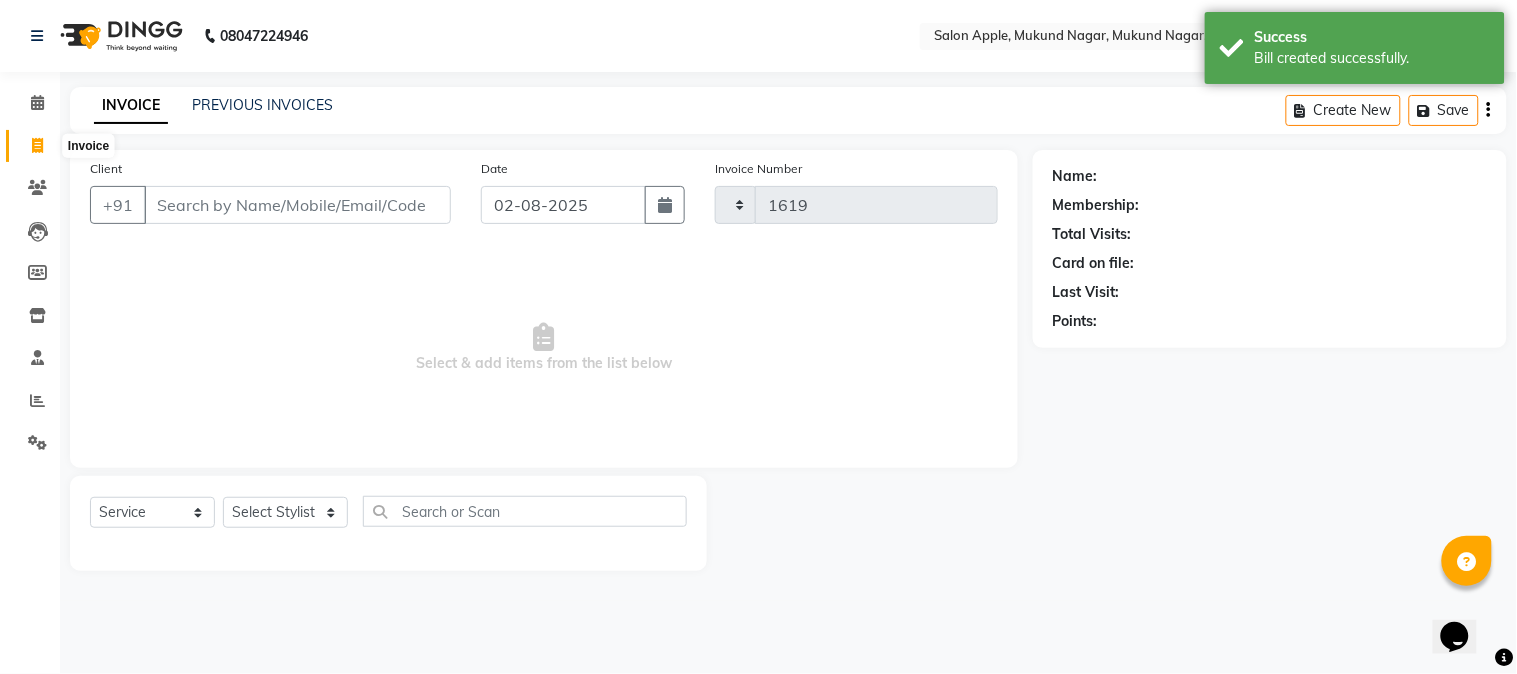 select on "4128" 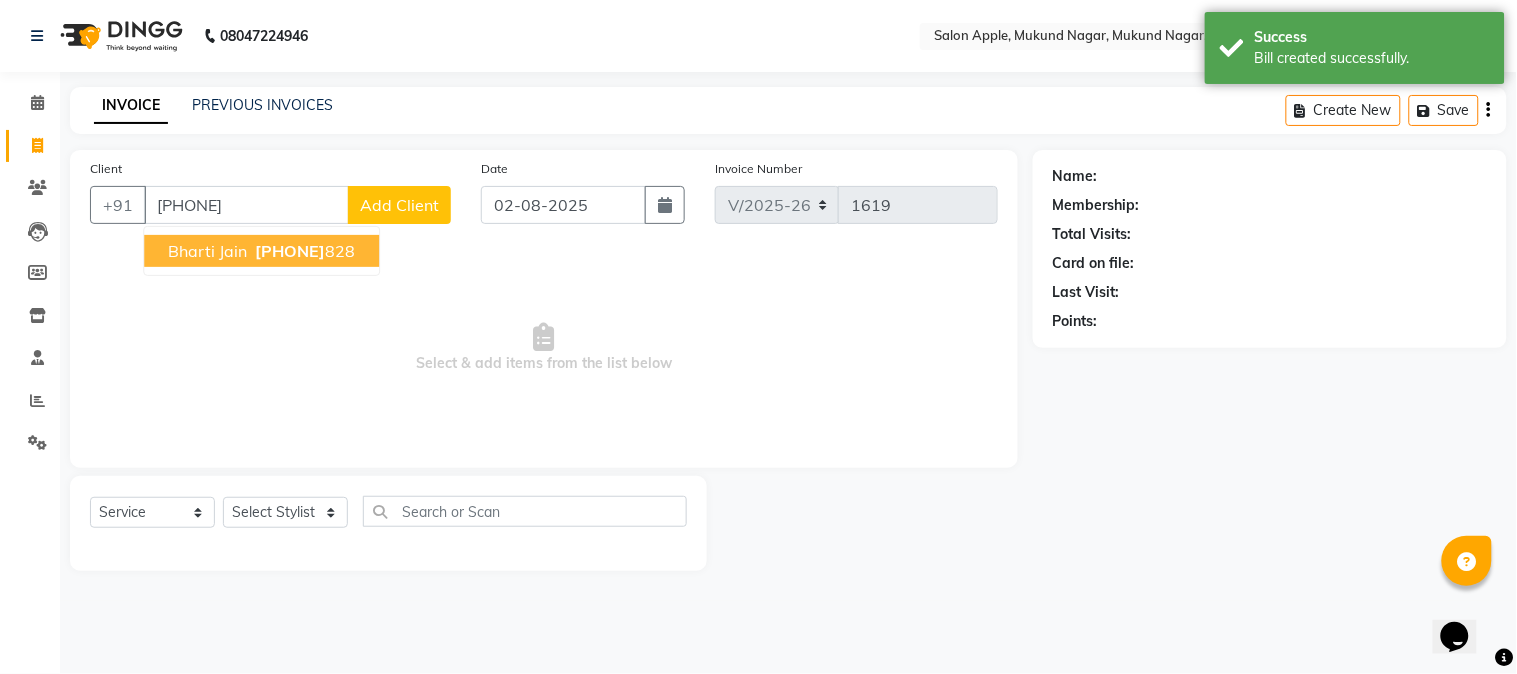drag, startPoint x: 183, startPoint y: 230, endPoint x: 185, endPoint y: 264, distance: 34.058773 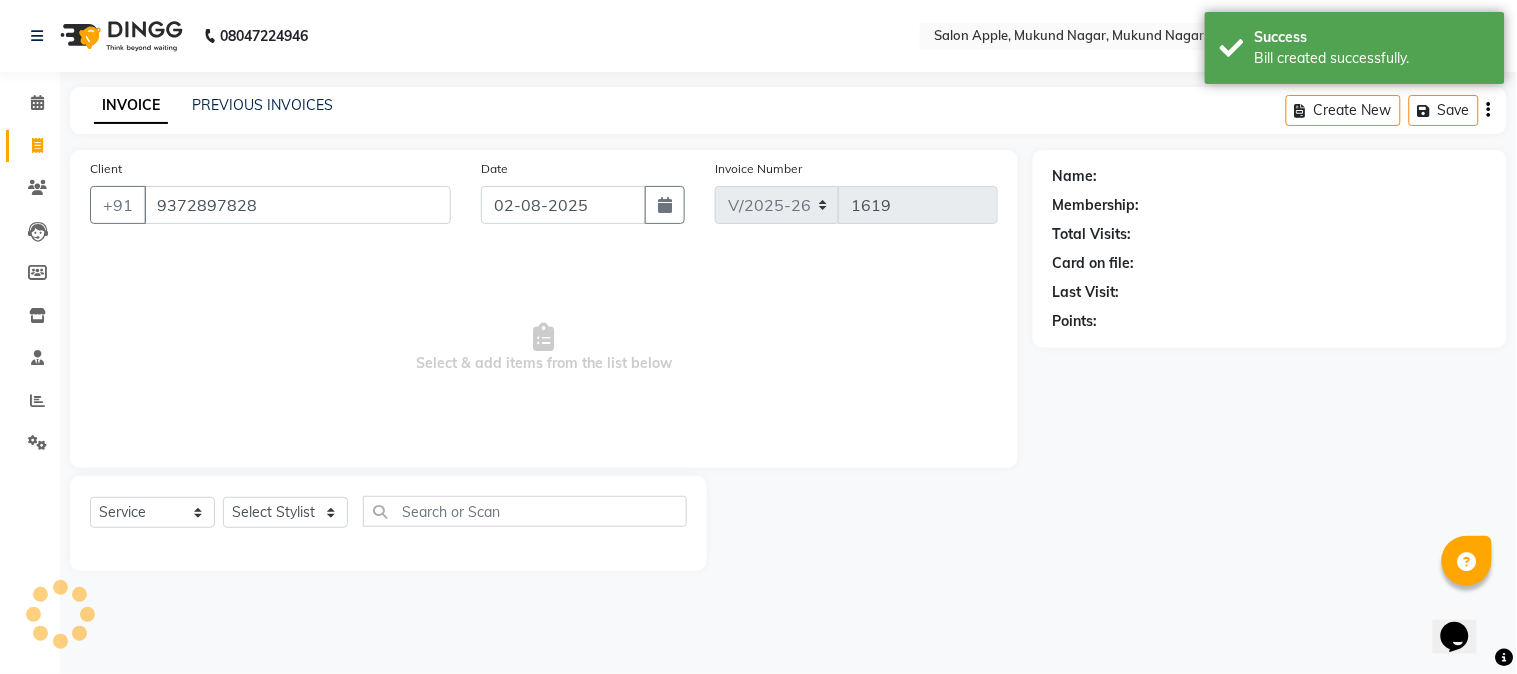 type on "9372897828" 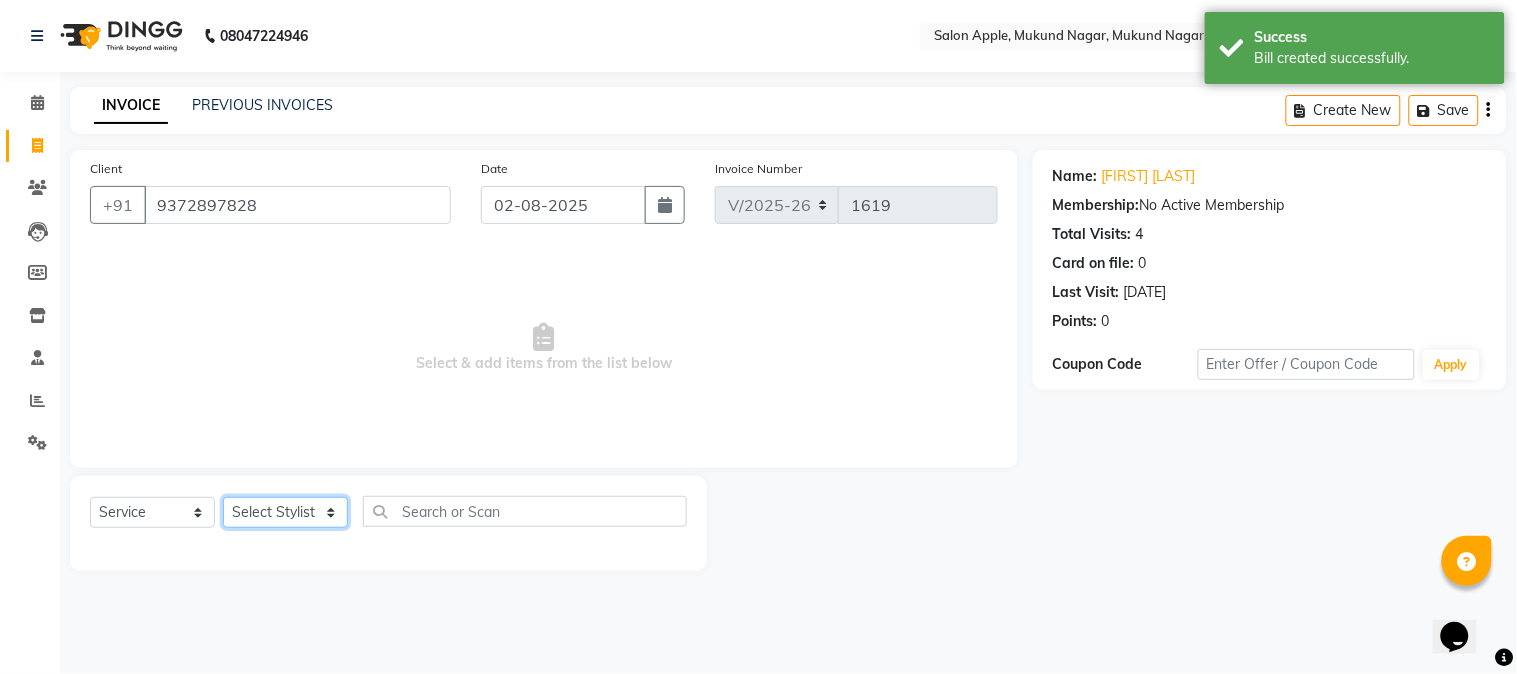 click on "Select Stylist Akshay Balaji Atkare  Arohi Kranti arun Vanakalas Nikita Harshawardhan Padekar  Payal Darekar Reception Rohan" 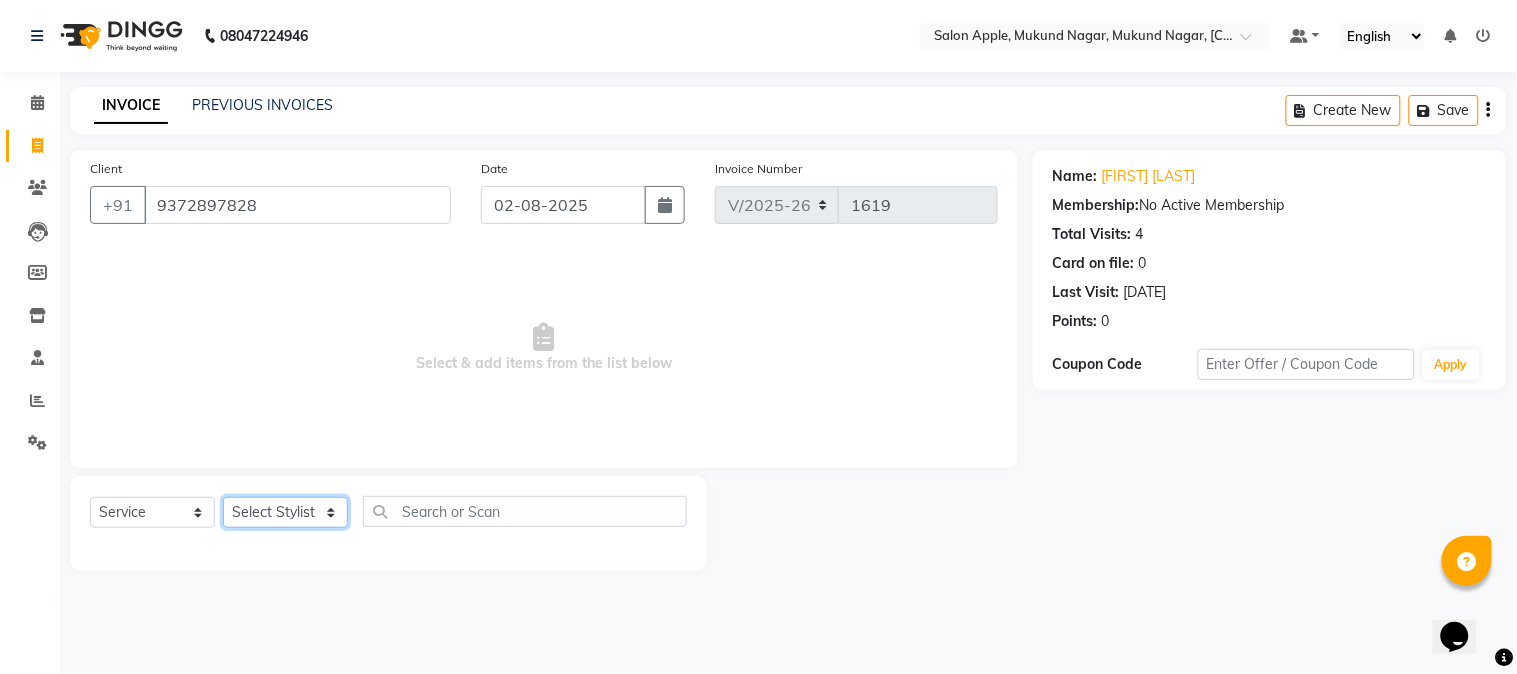 select on "46529" 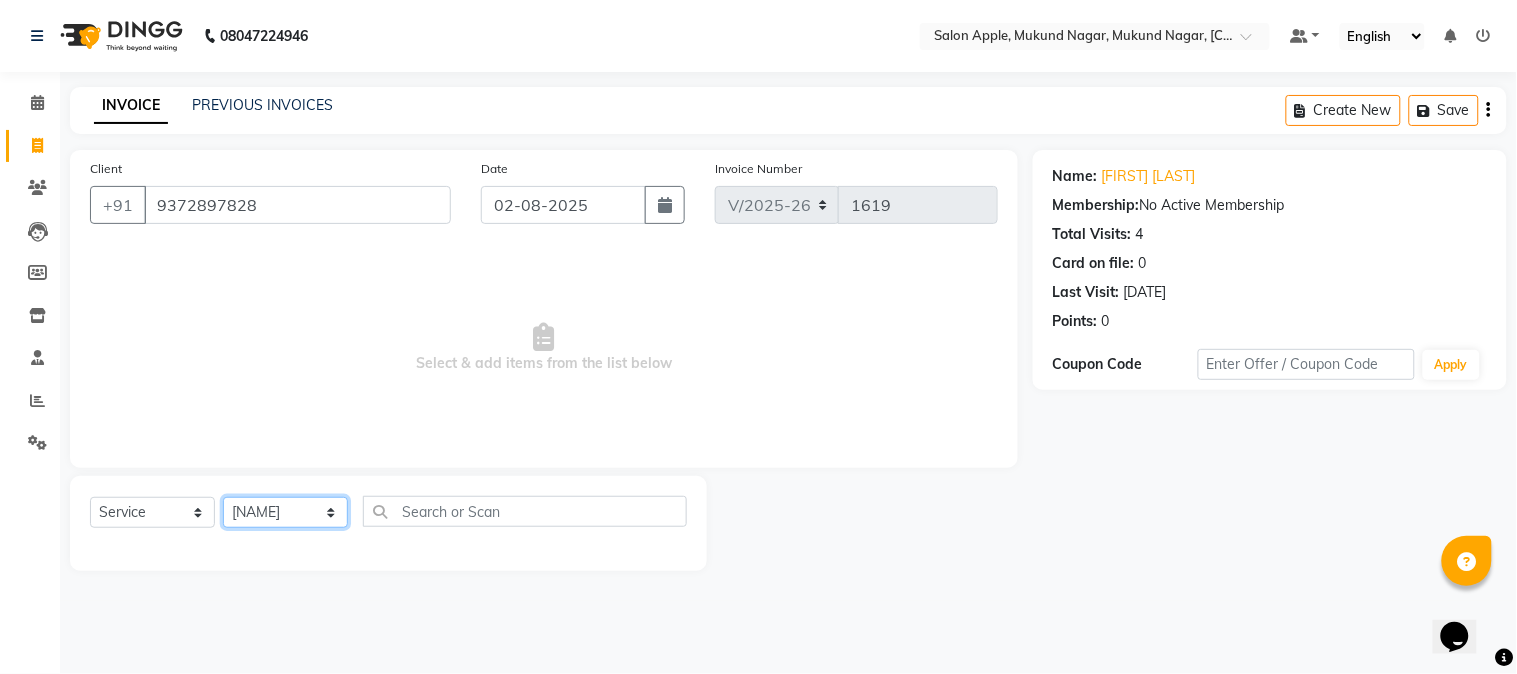 click on "Select Stylist Akshay Balaji Atkare  Arohi Kranti arun Vanakalas Nikita Harshawardhan Padekar  Payal Darekar Reception Rohan" 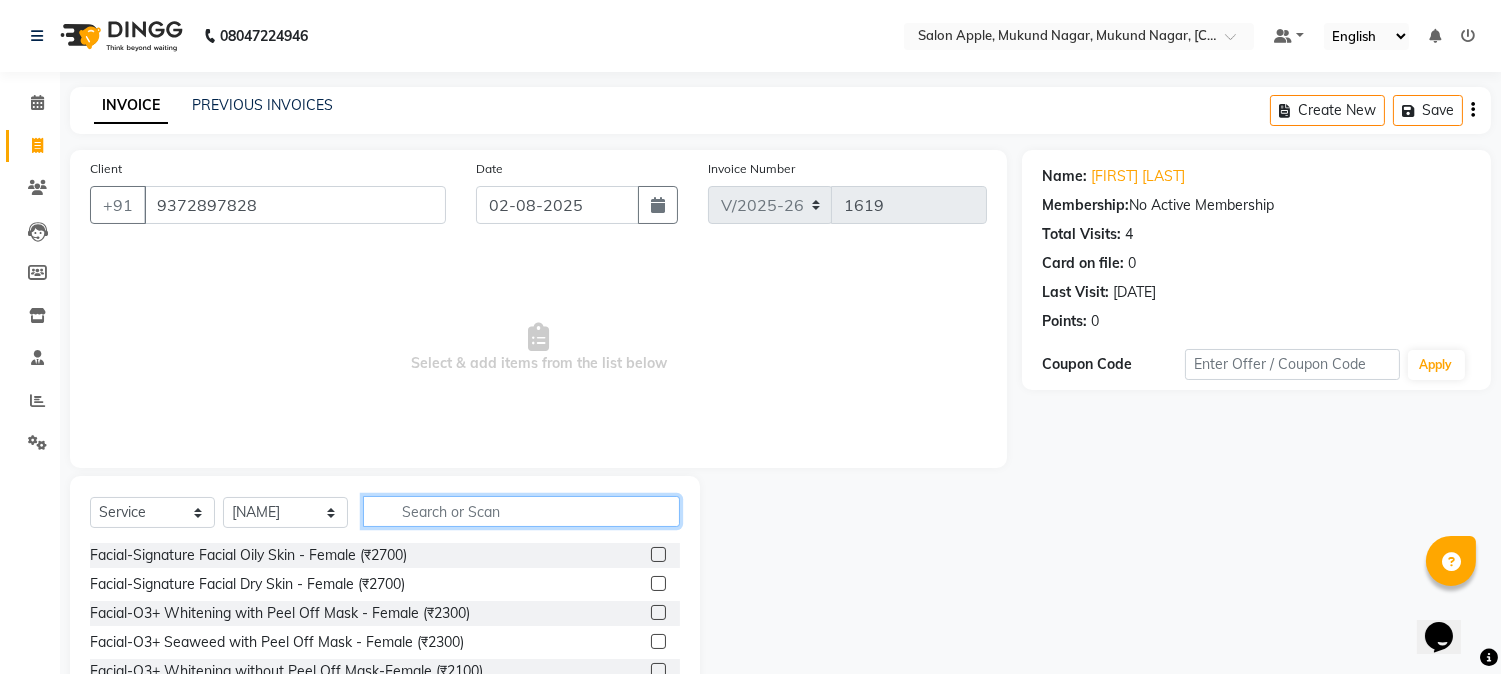 click 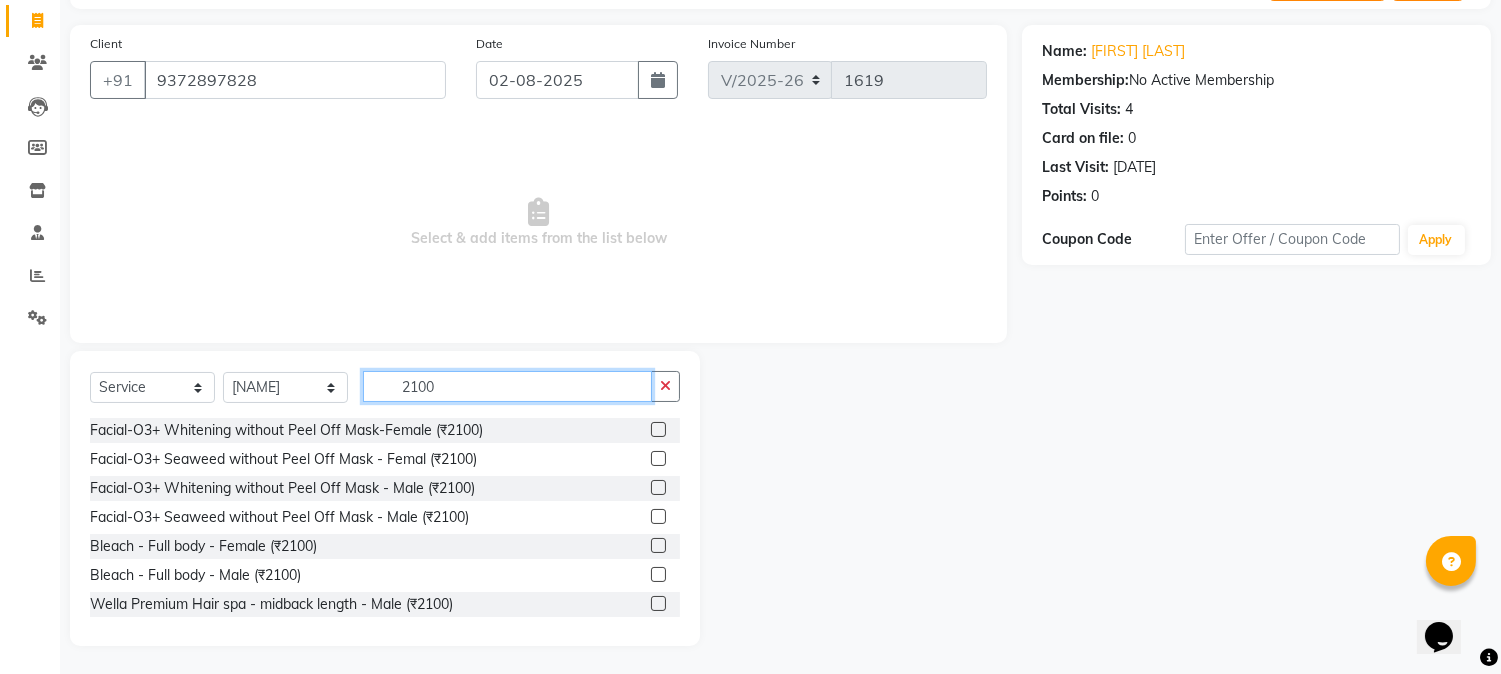 scroll, scrollTop: 126, scrollLeft: 0, axis: vertical 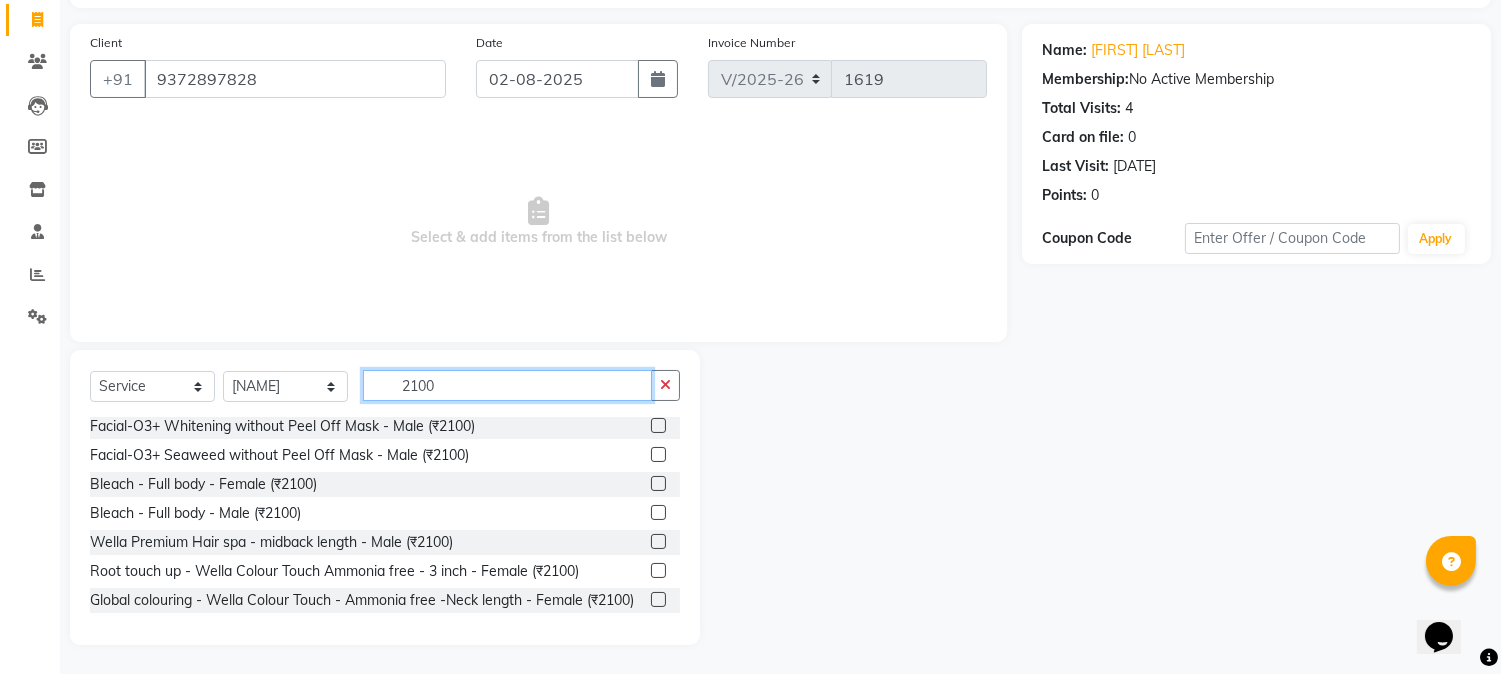 type on "2100" 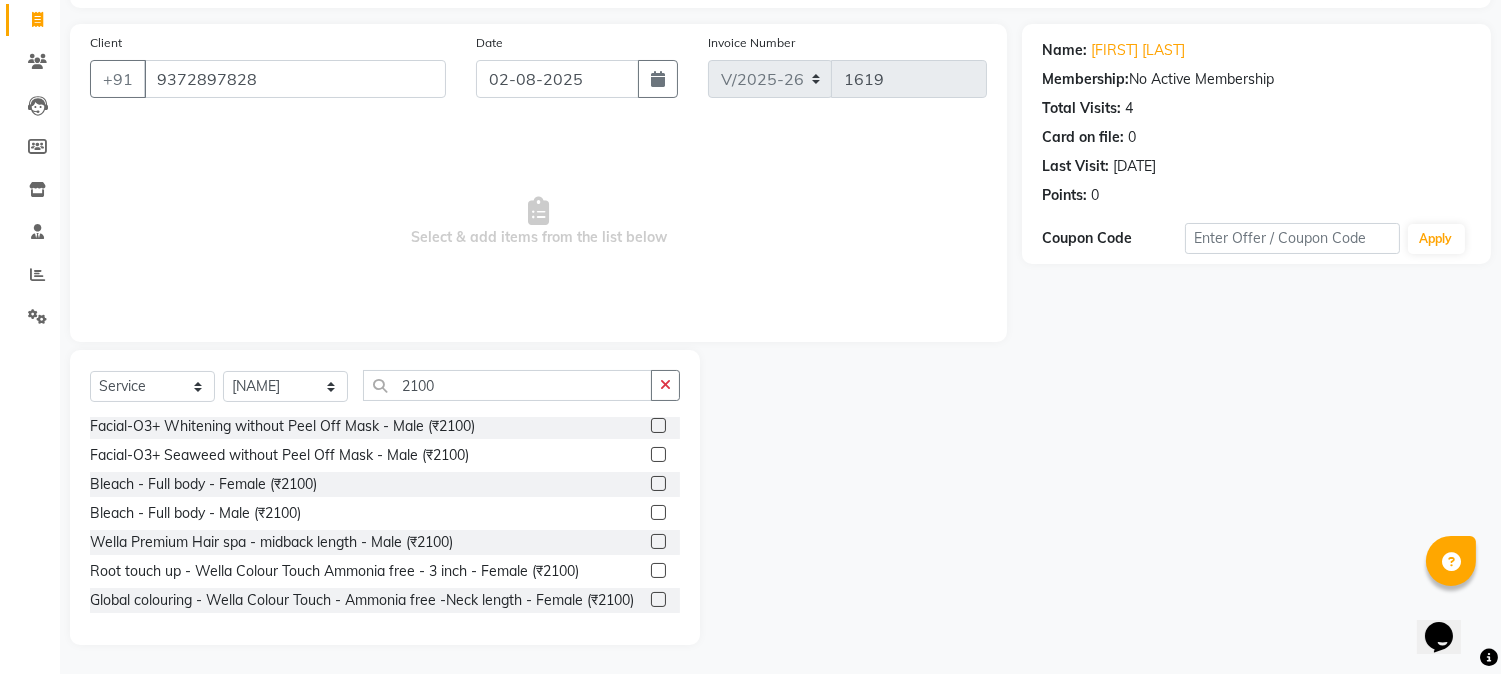 click 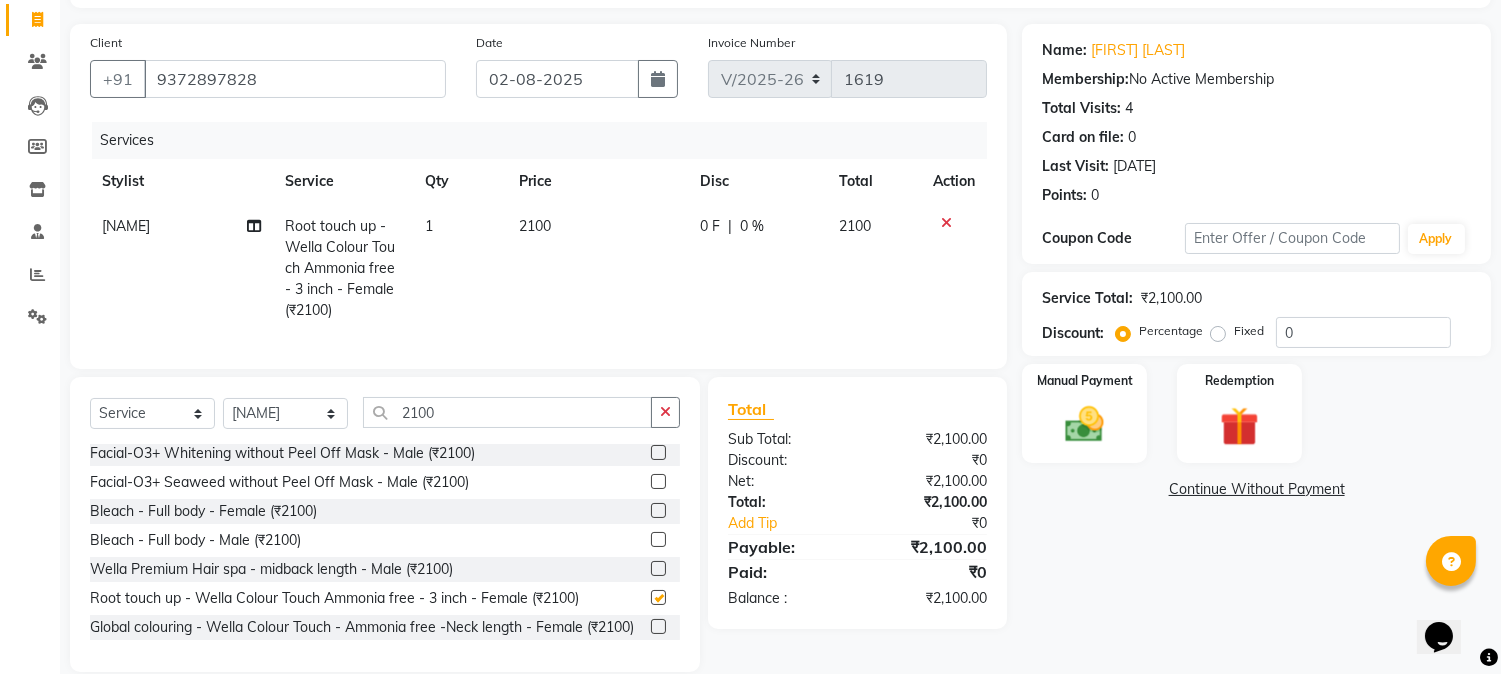 checkbox on "false" 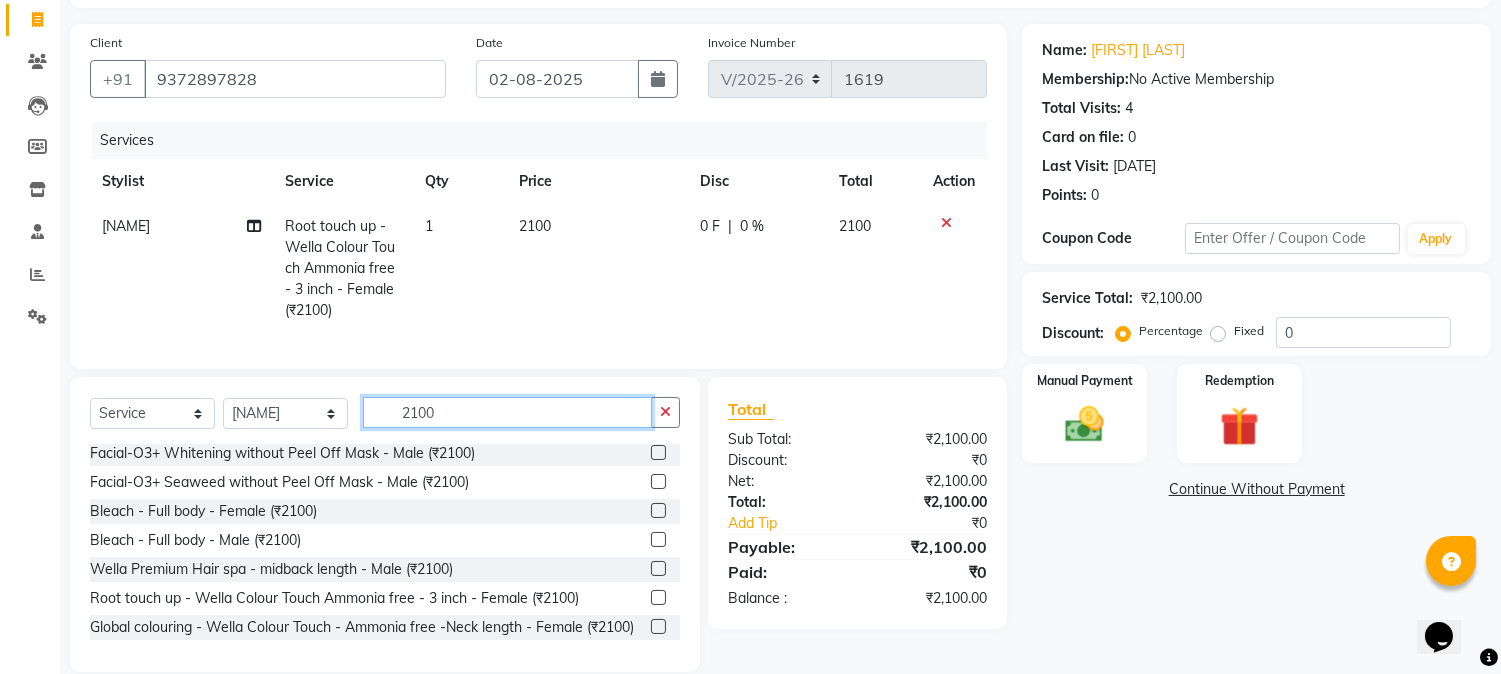 drag, startPoint x: 478, startPoint y: 421, endPoint x: 178, endPoint y: 448, distance: 301.21255 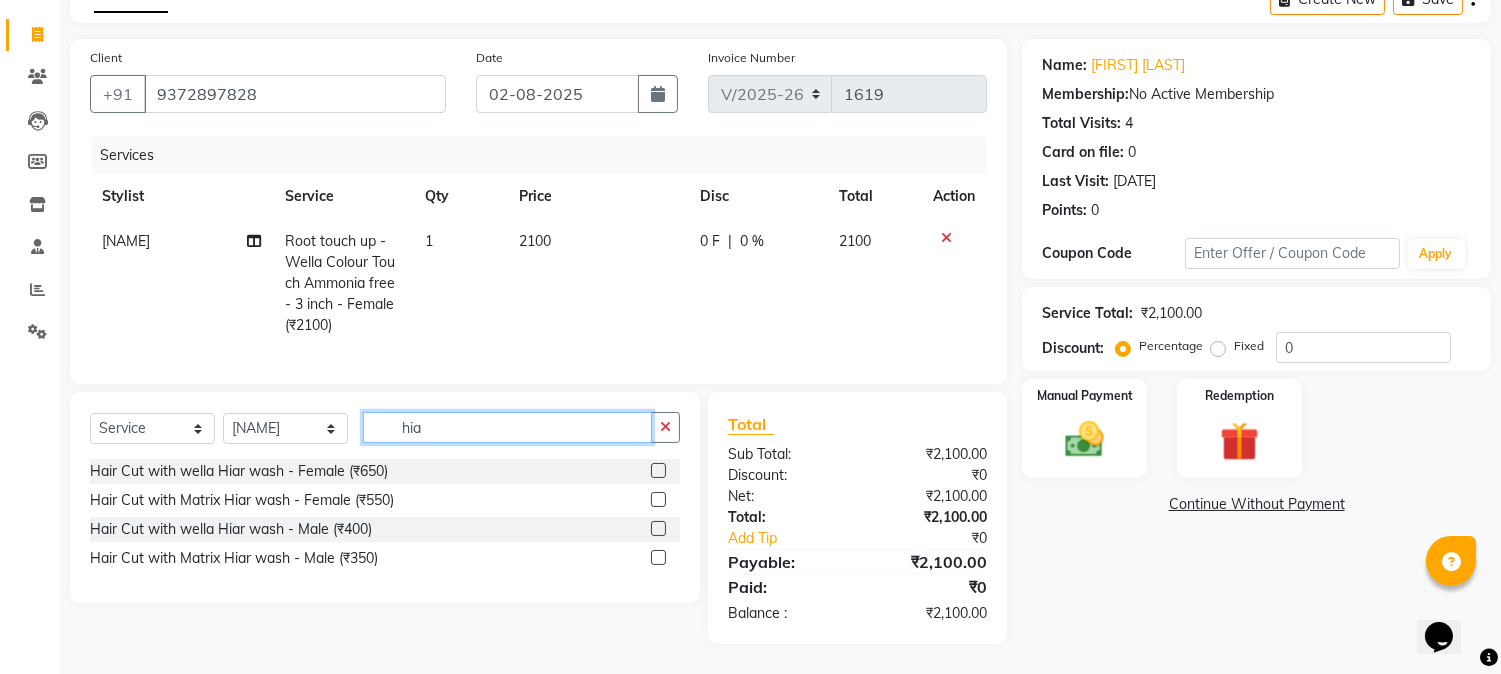 scroll, scrollTop: 0, scrollLeft: 0, axis: both 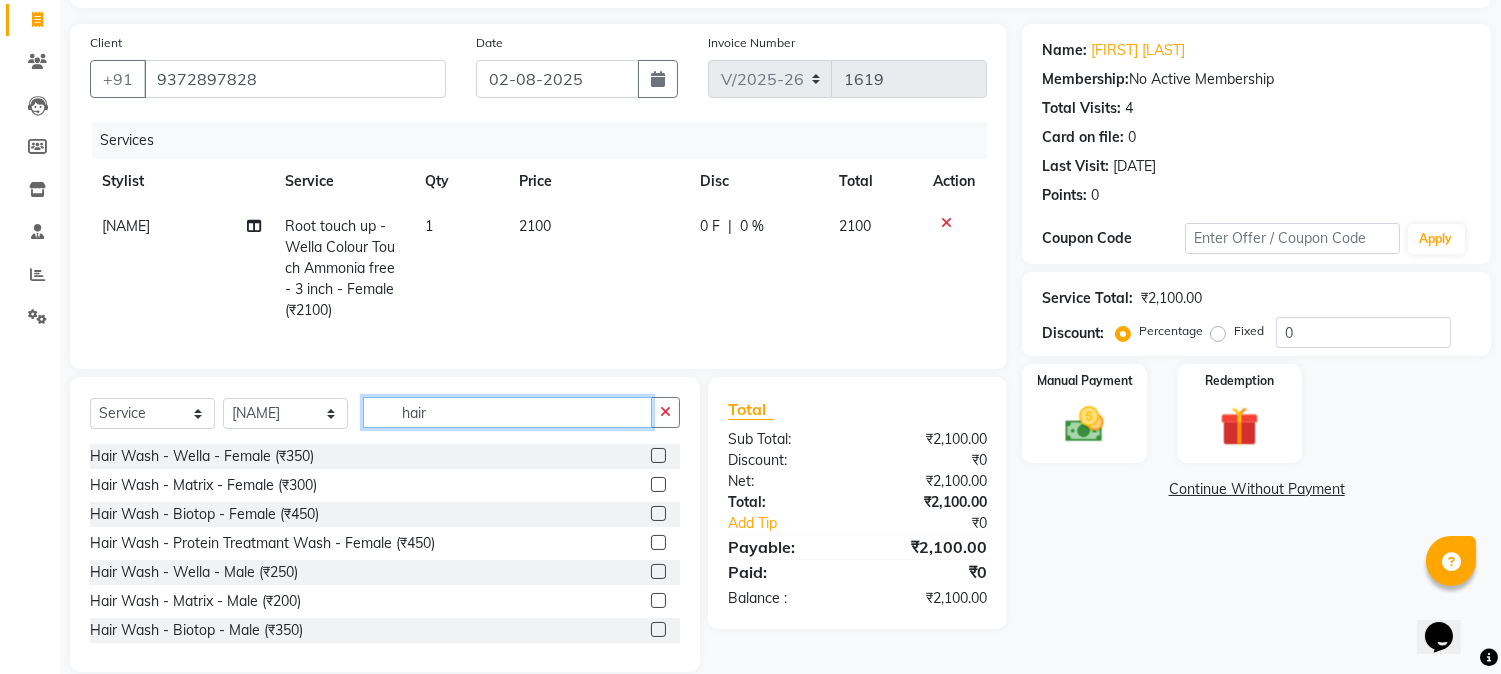 type on "hair" 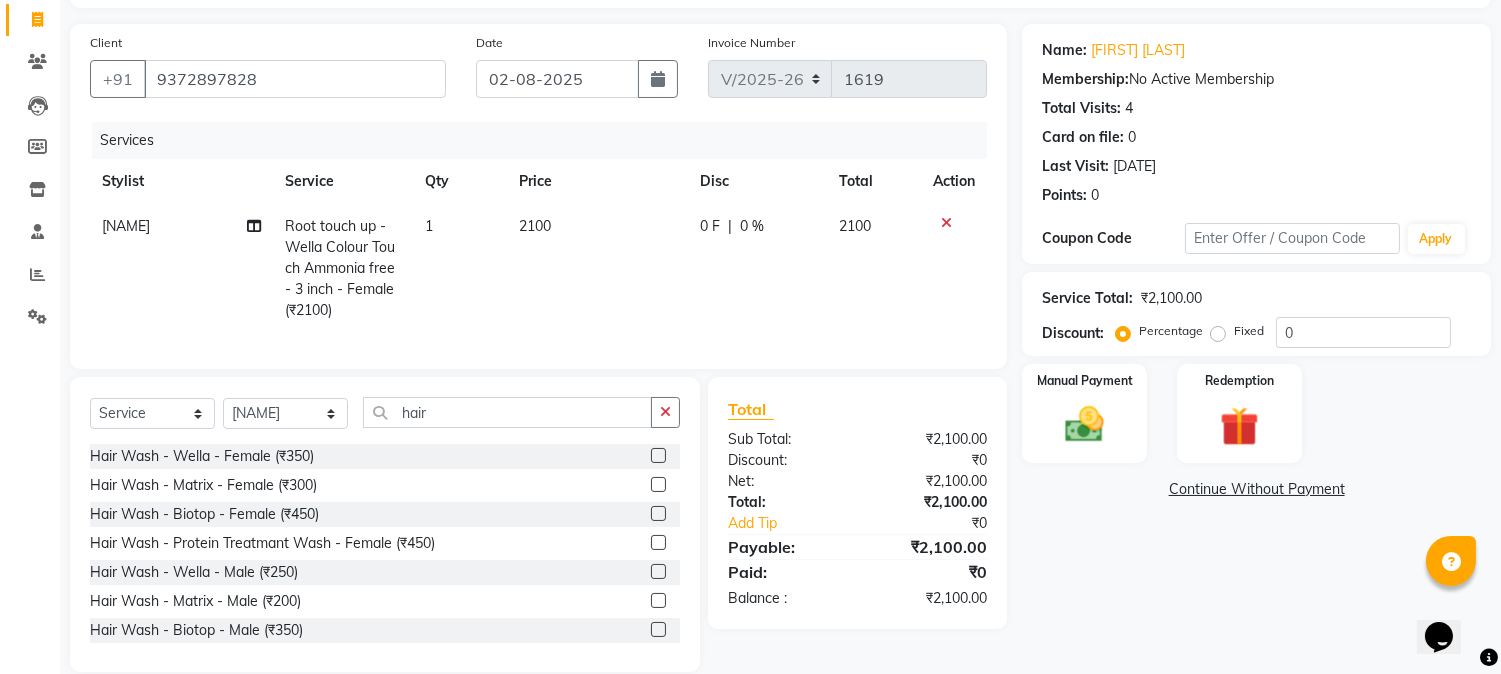 click 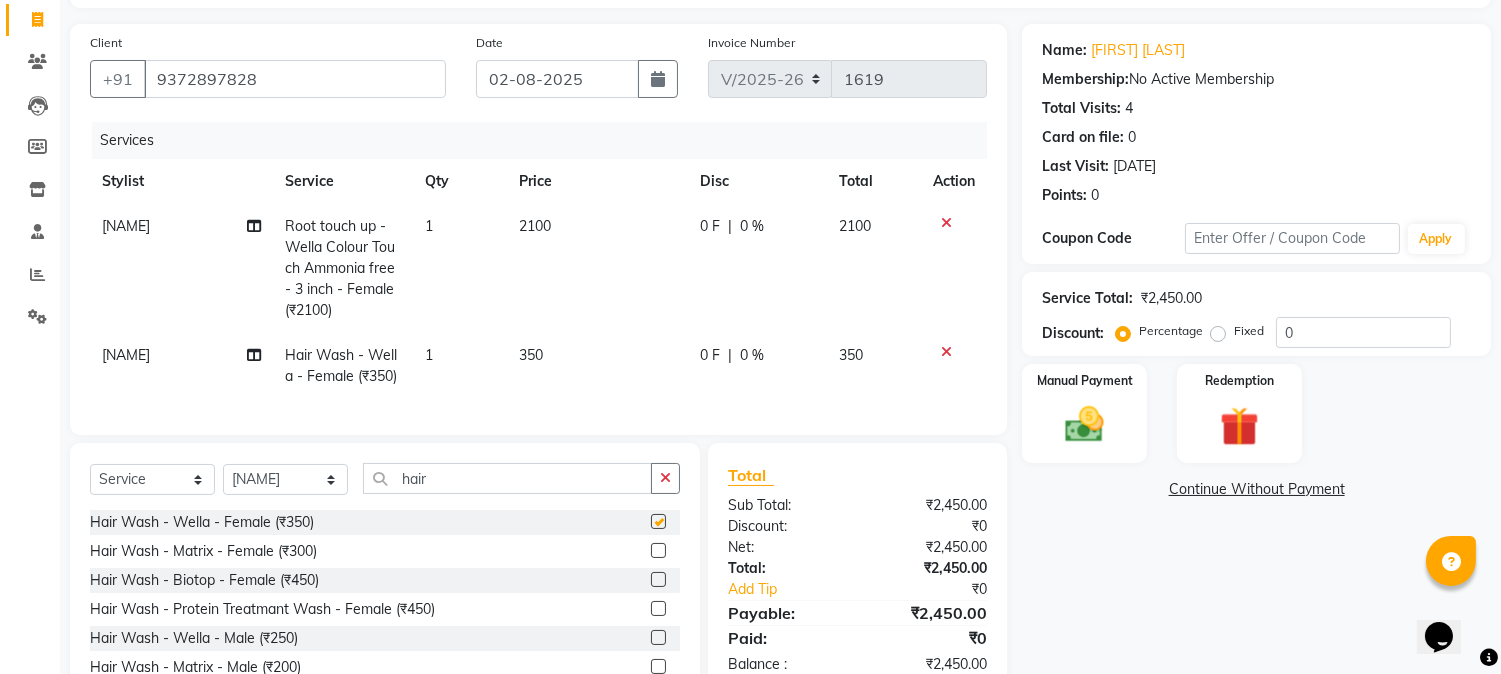 checkbox on "false" 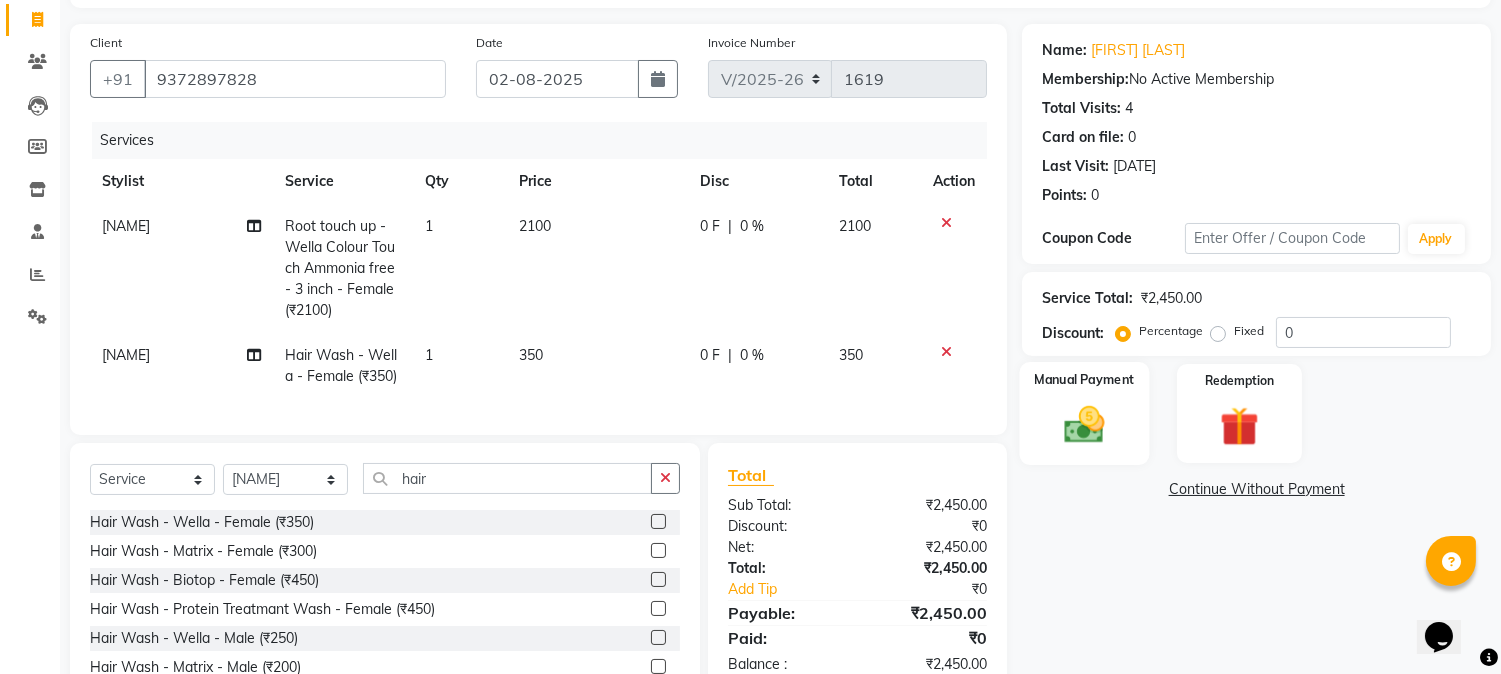 click 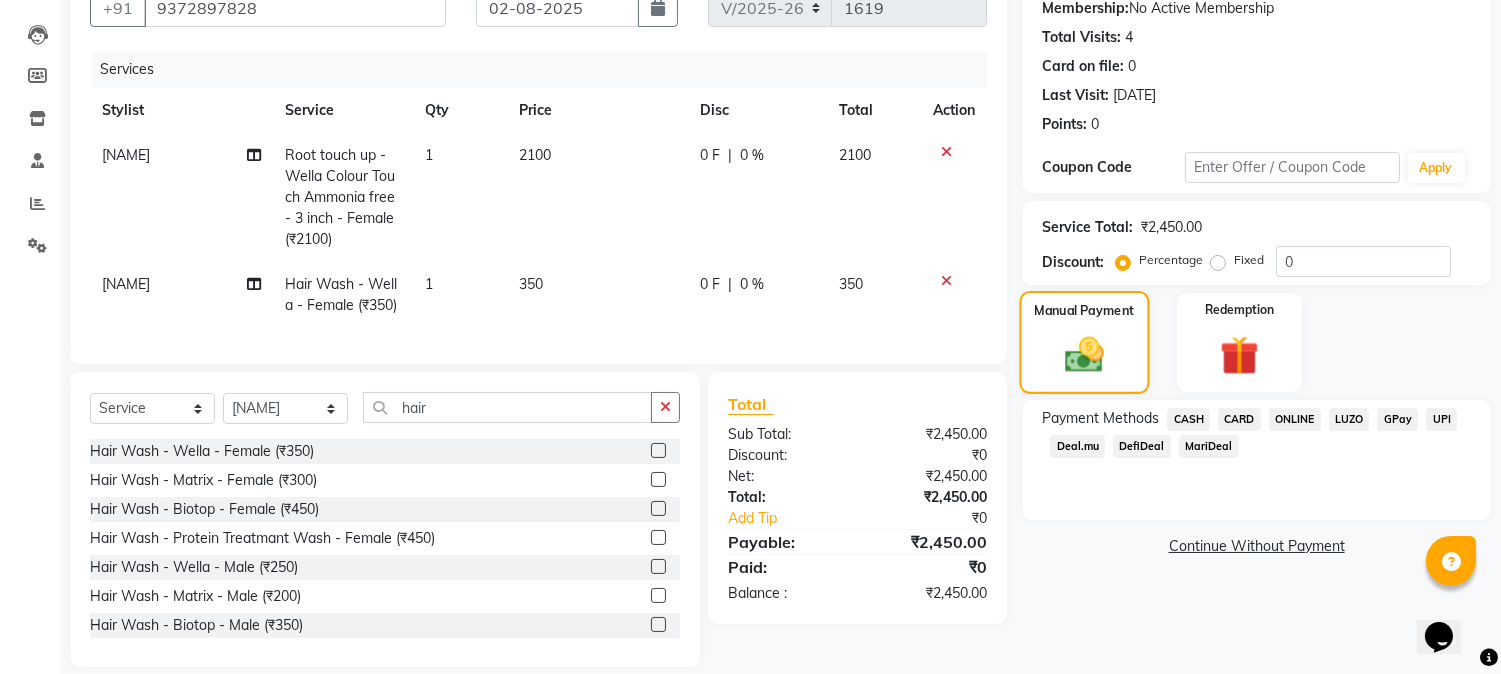 scroll, scrollTop: 236, scrollLeft: 0, axis: vertical 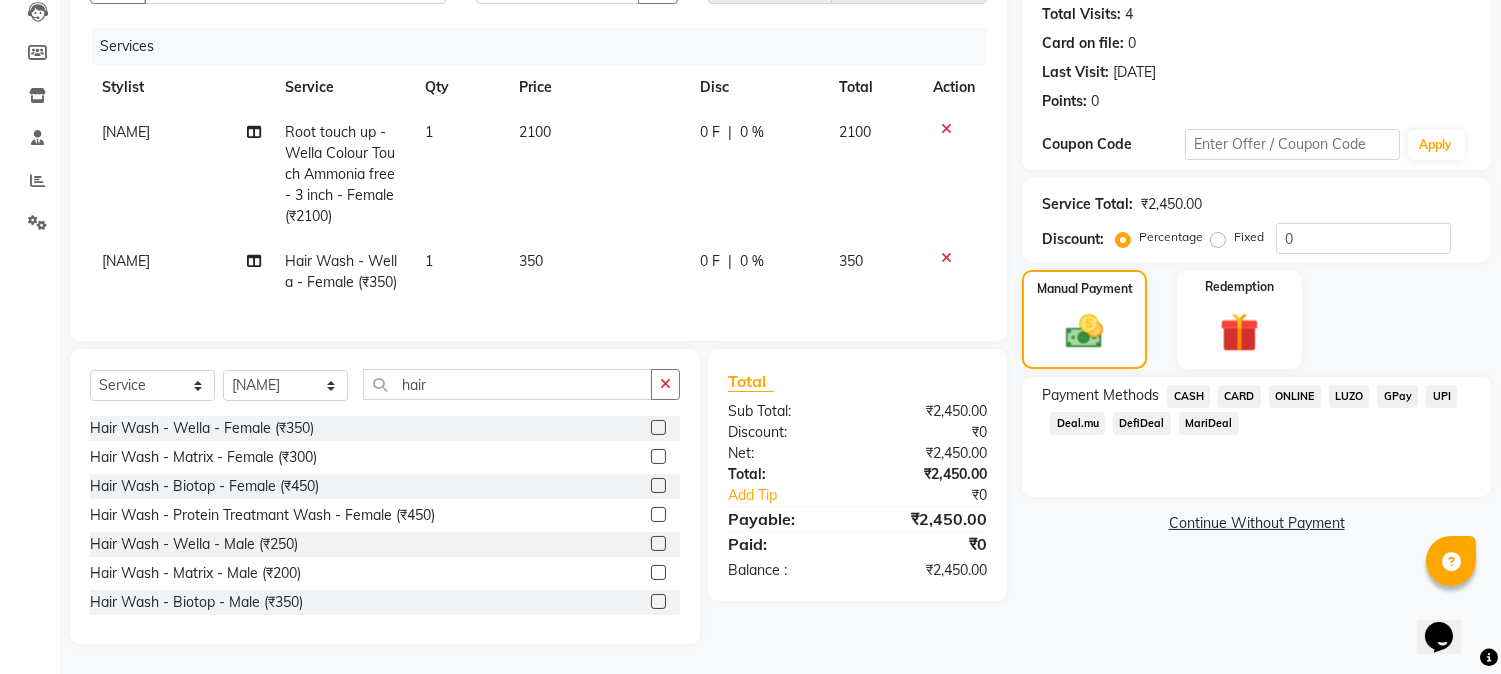 click on "CASH" 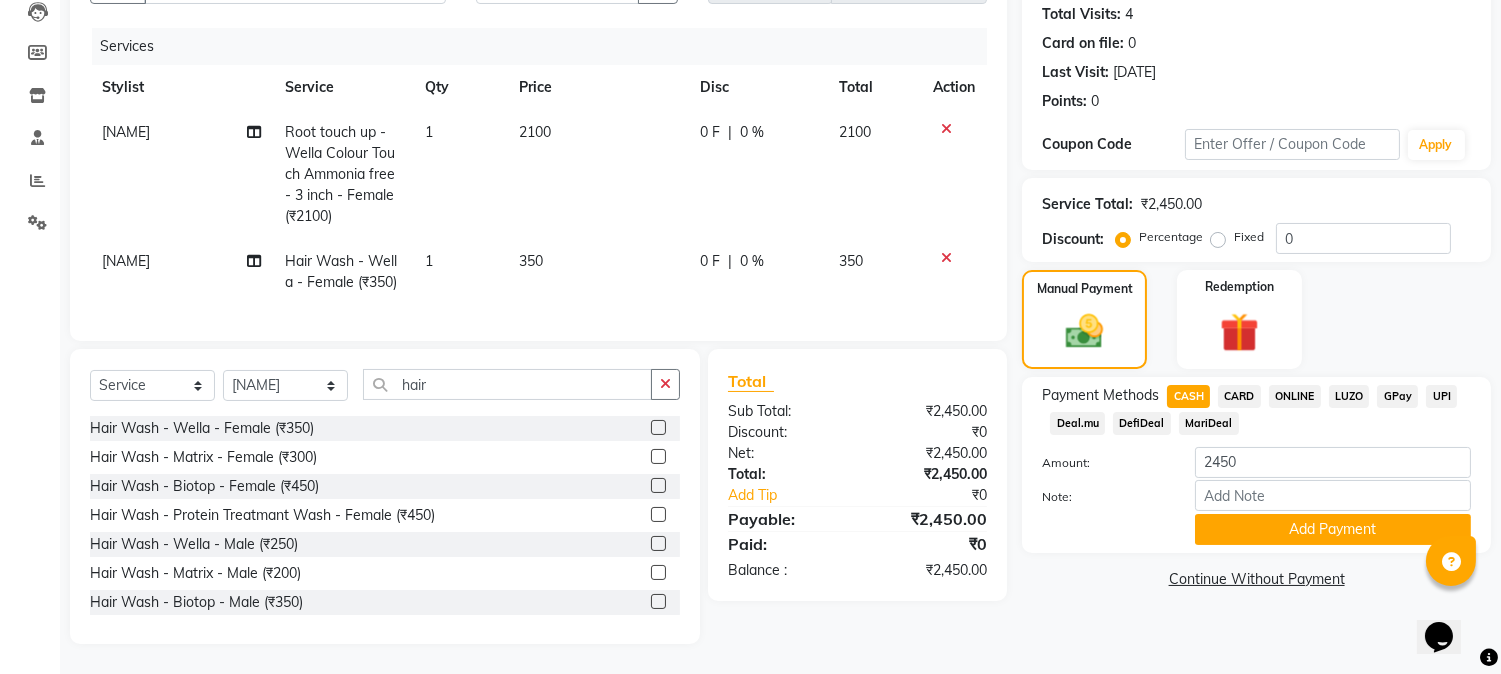 click on "Add Payment" 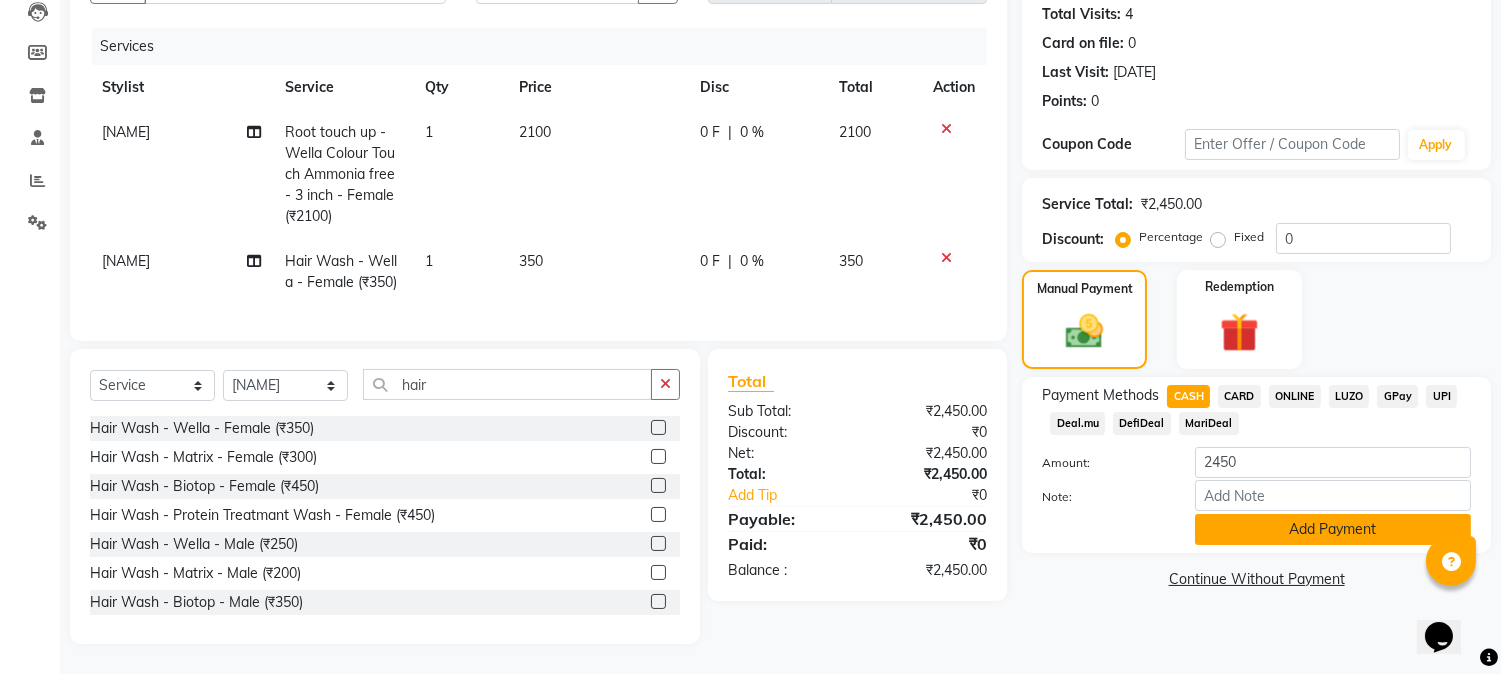click on "Add Payment" 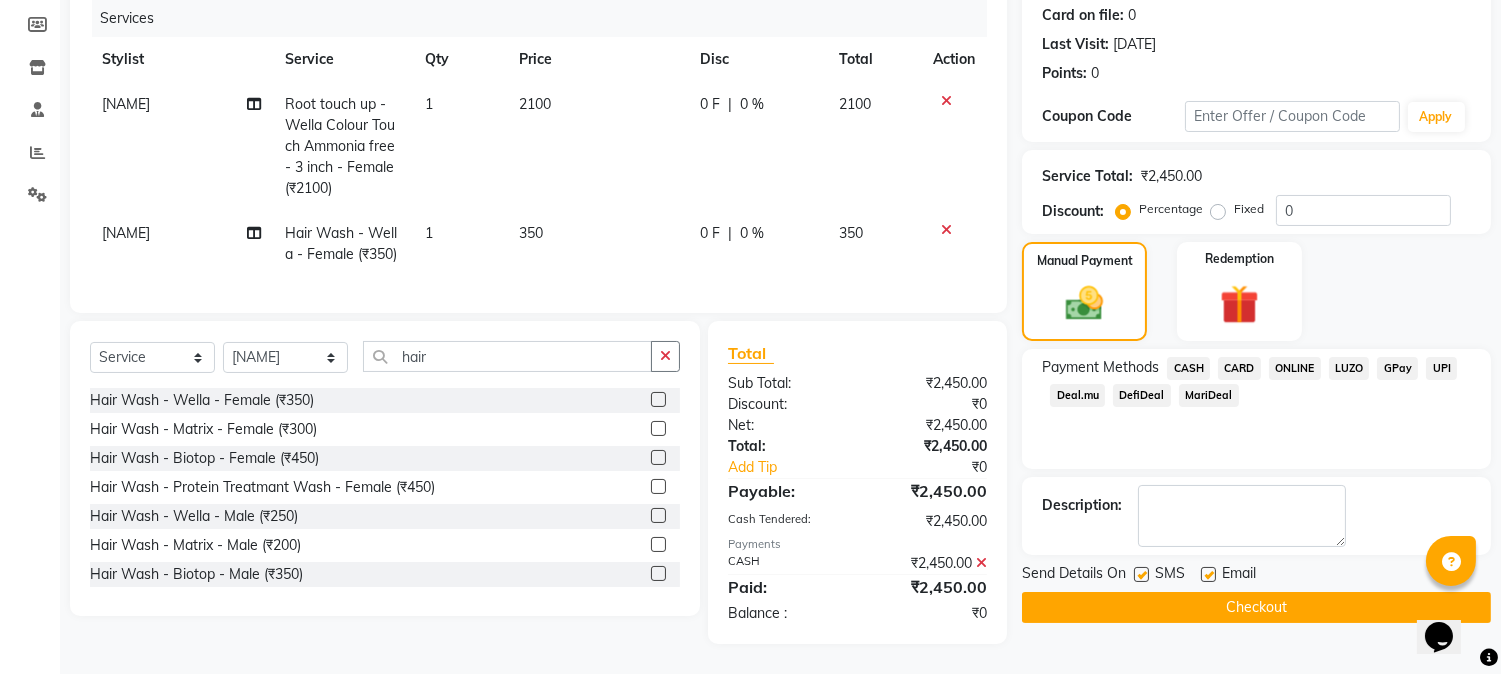 scroll, scrollTop: 264, scrollLeft: 0, axis: vertical 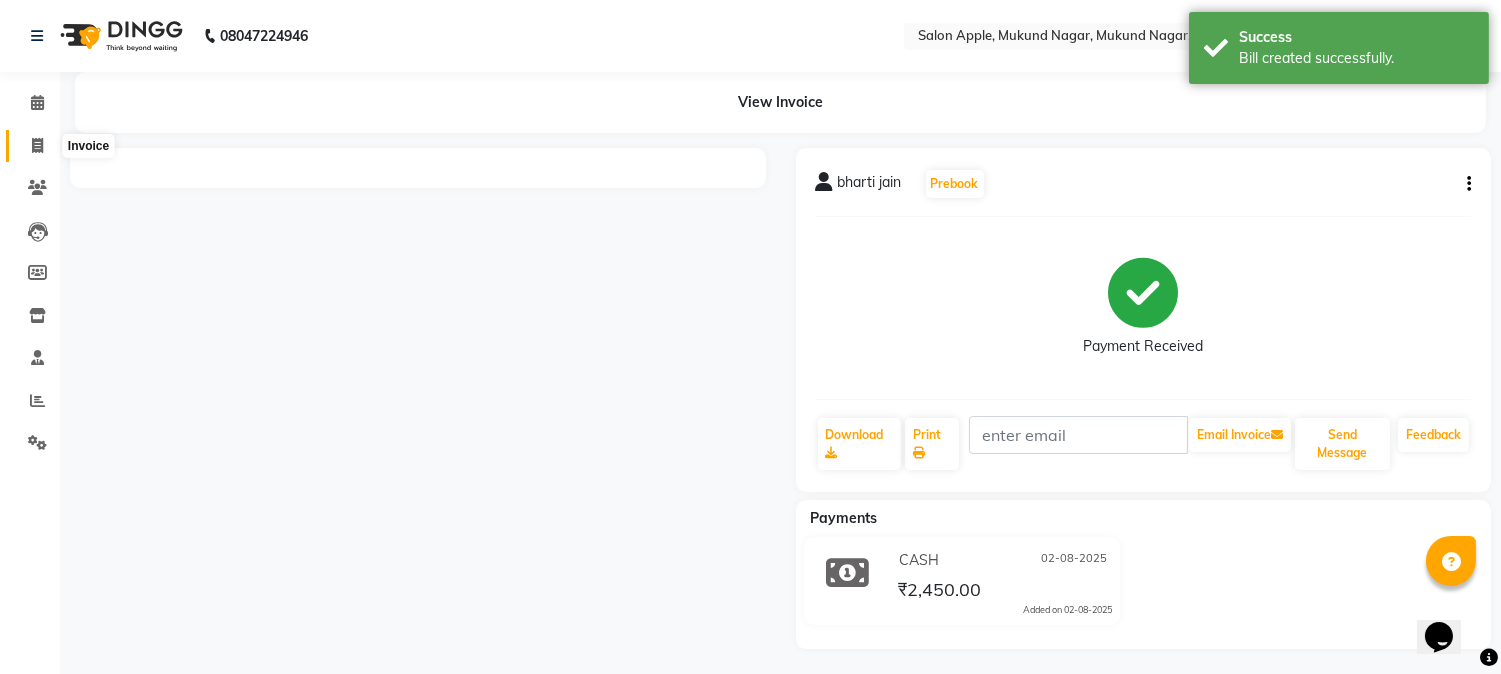 click 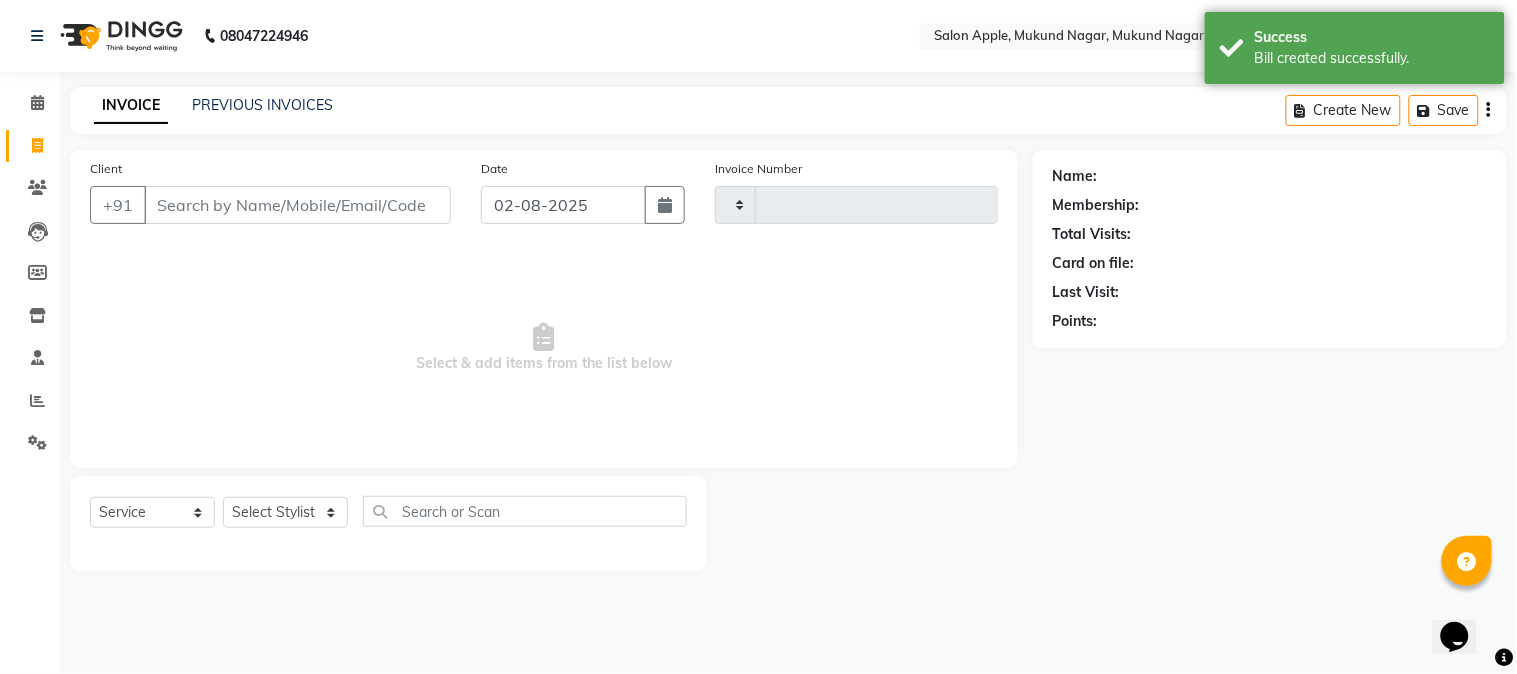 type on "1620" 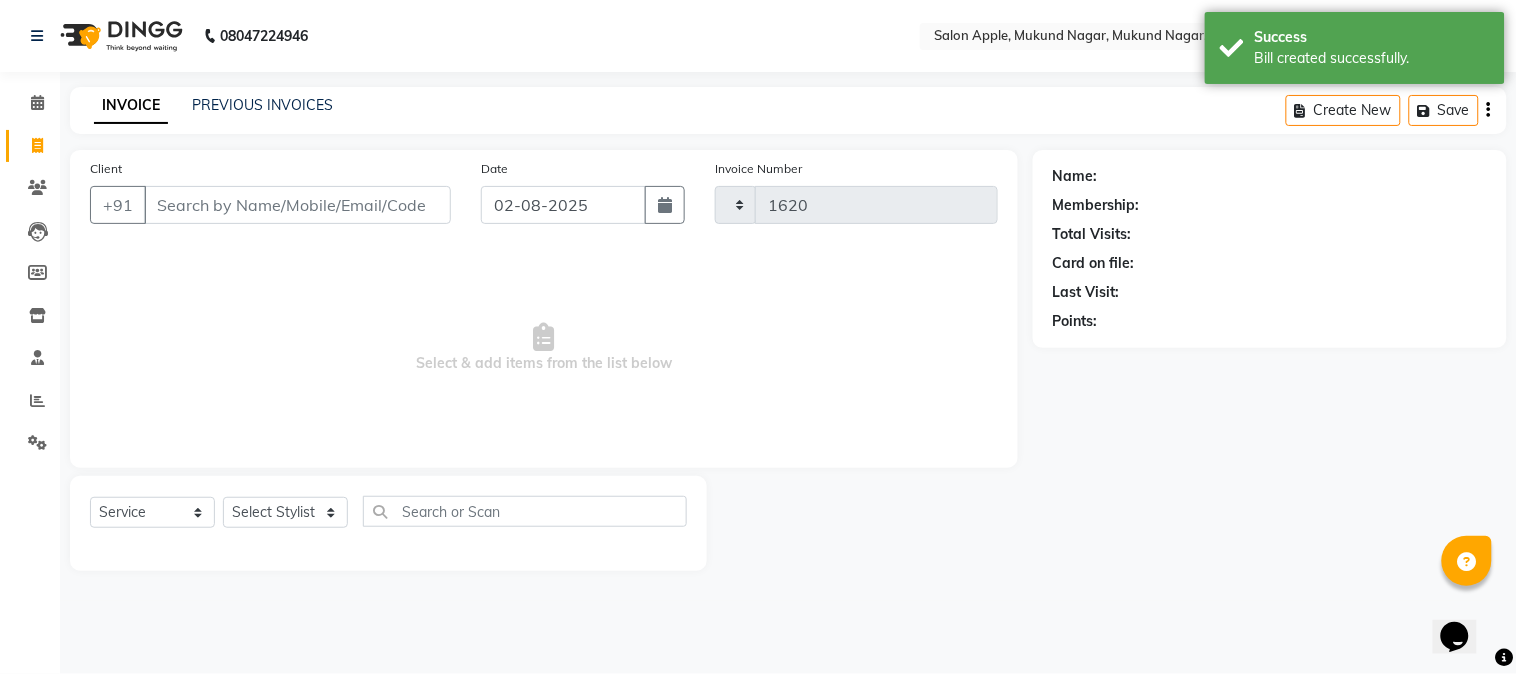 select on "4128" 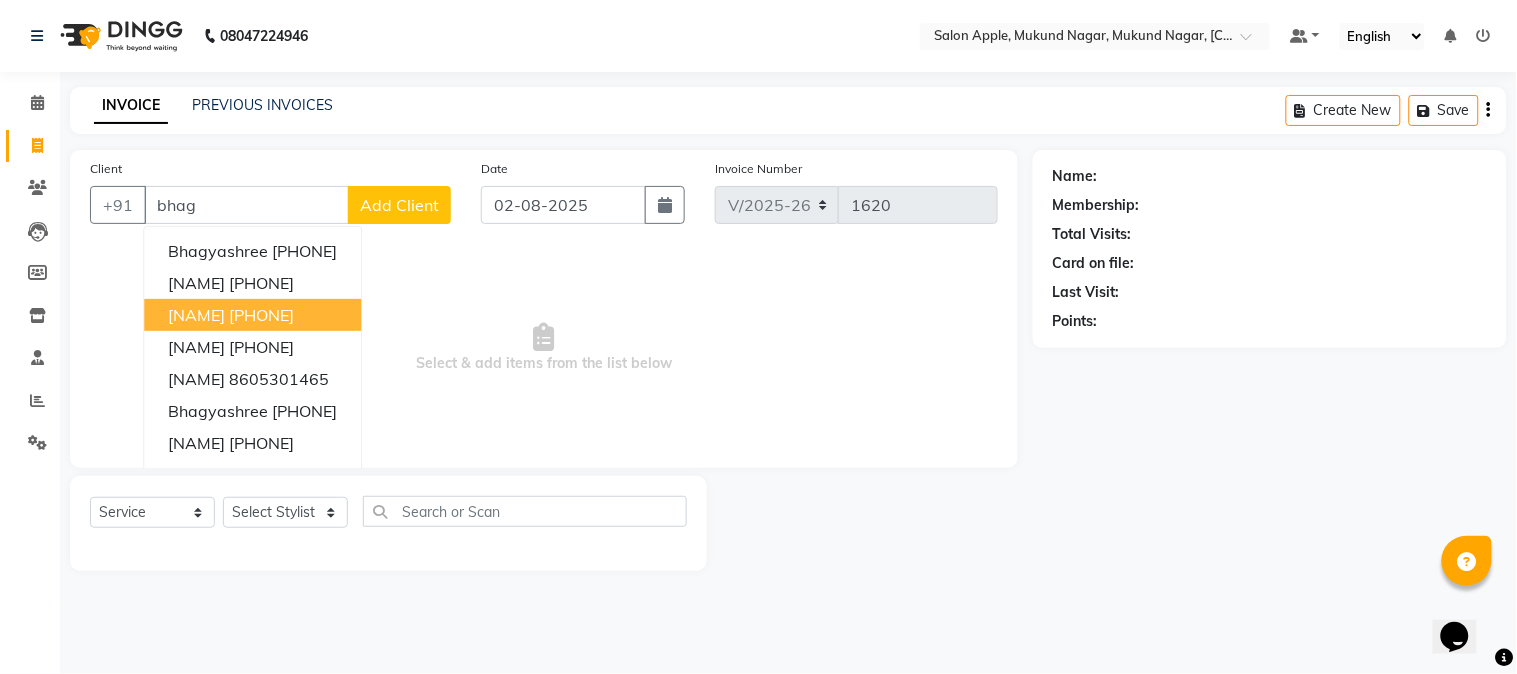 click on "bhagyashree  9860572362" at bounding box center [252, 315] 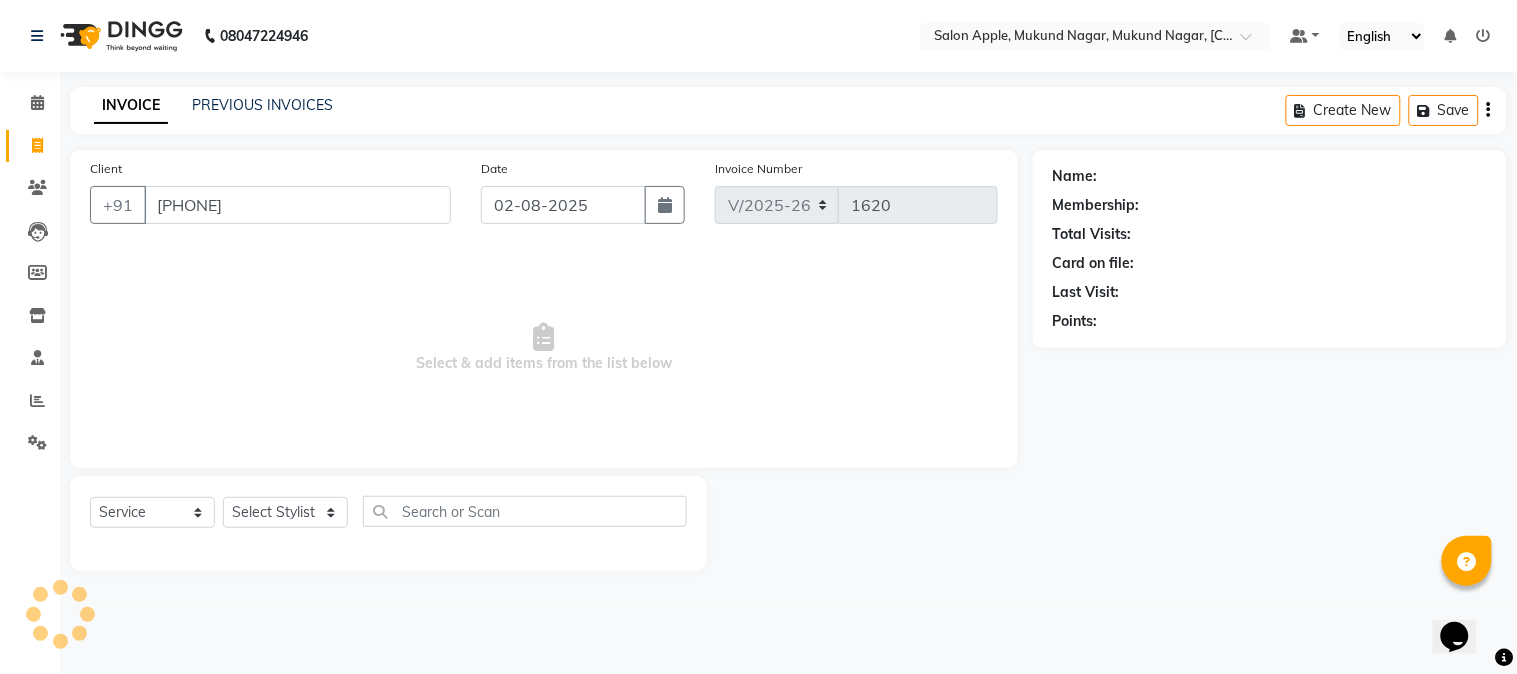 type on "9860572362" 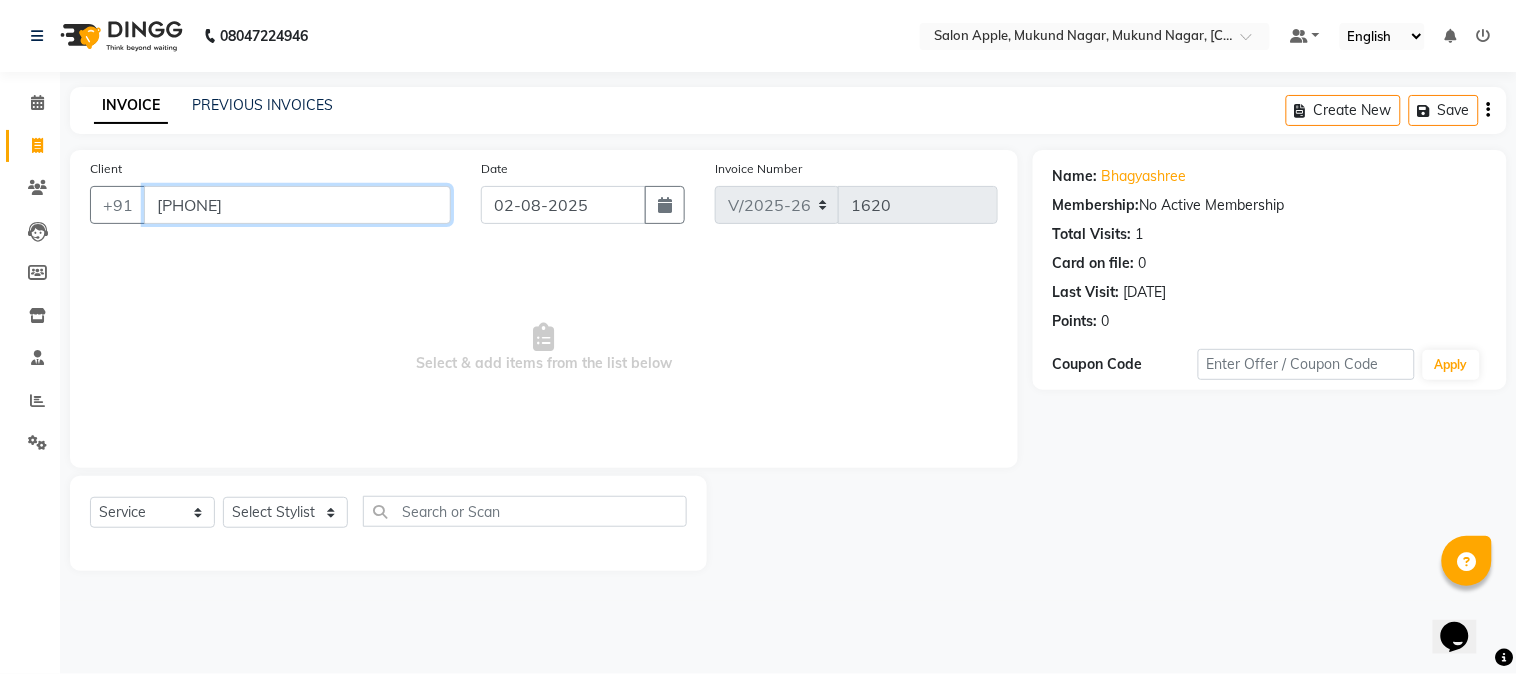 drag, startPoint x: 288, startPoint y: 220, endPoint x: 84, endPoint y: 247, distance: 205.779 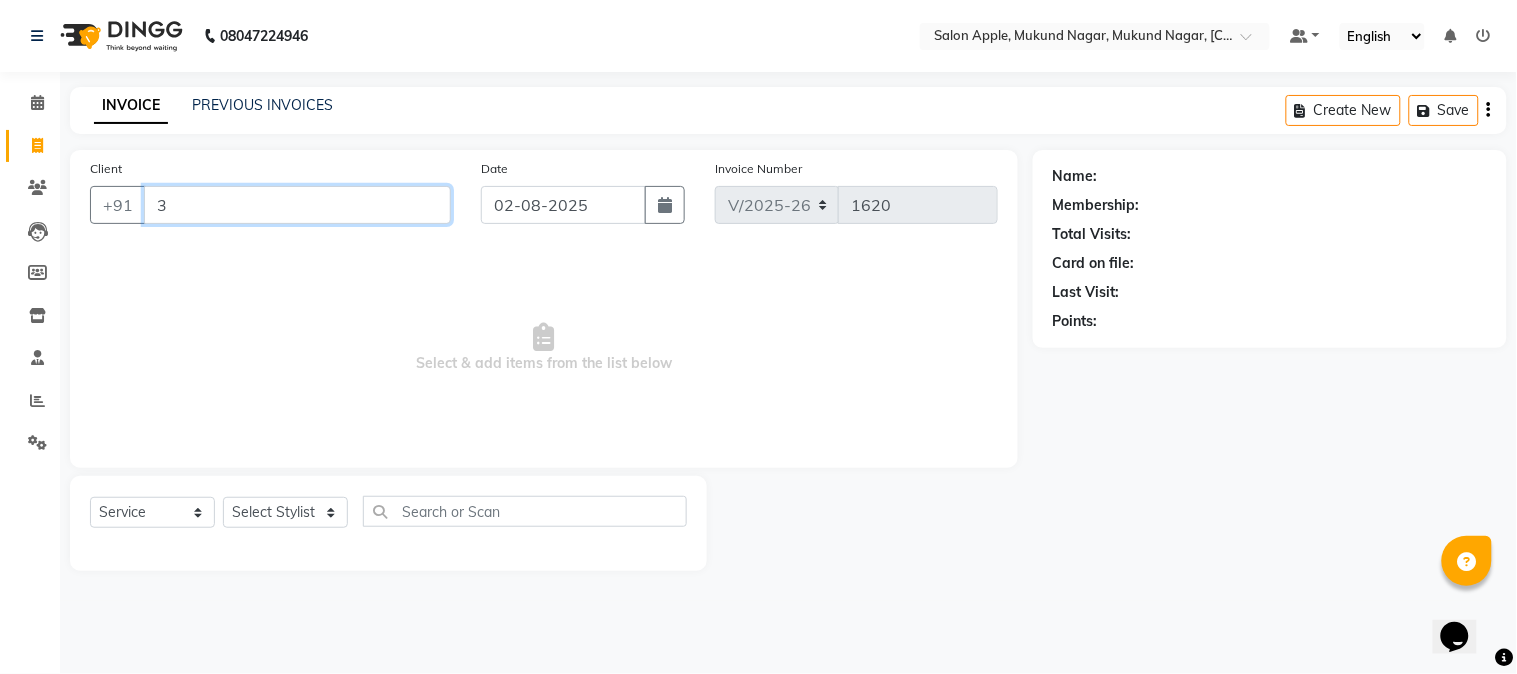 type on "3" 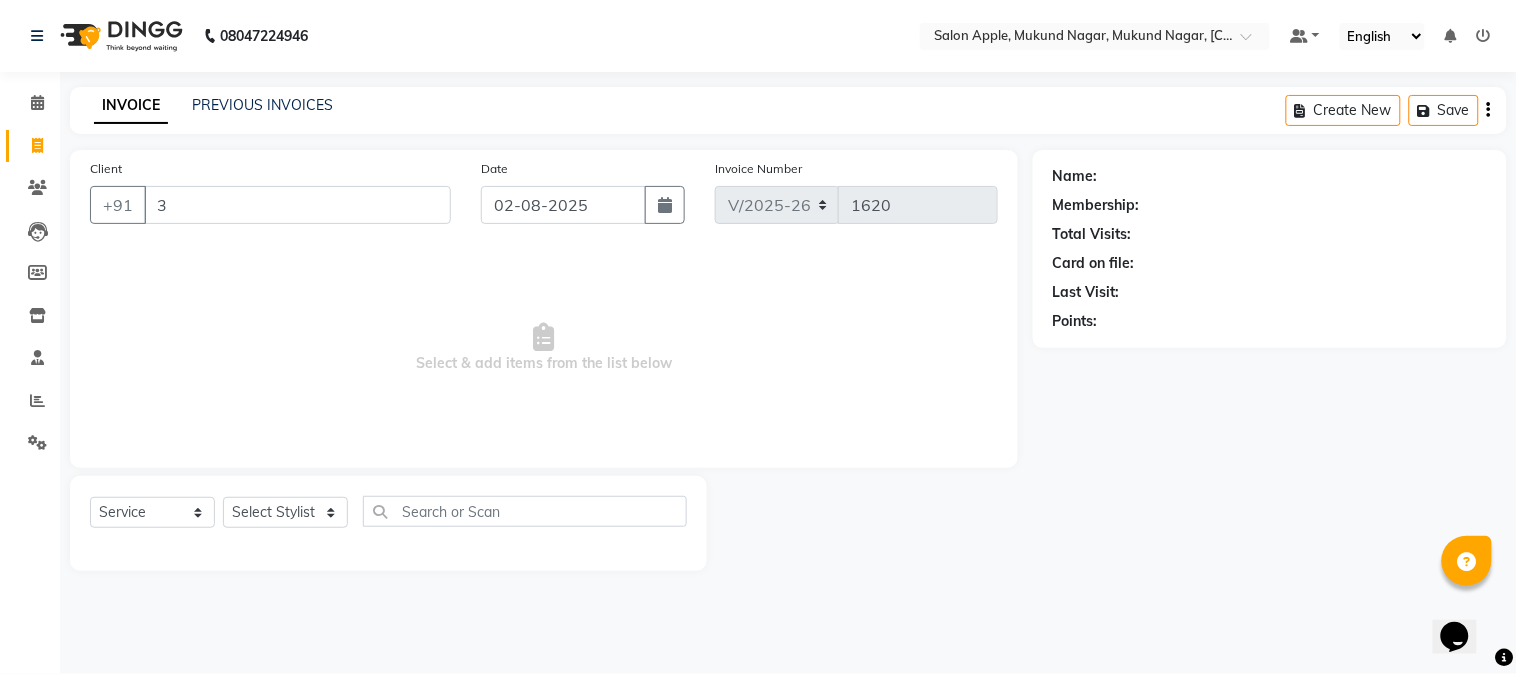 click on "INVOICE PREVIOUS INVOICES" 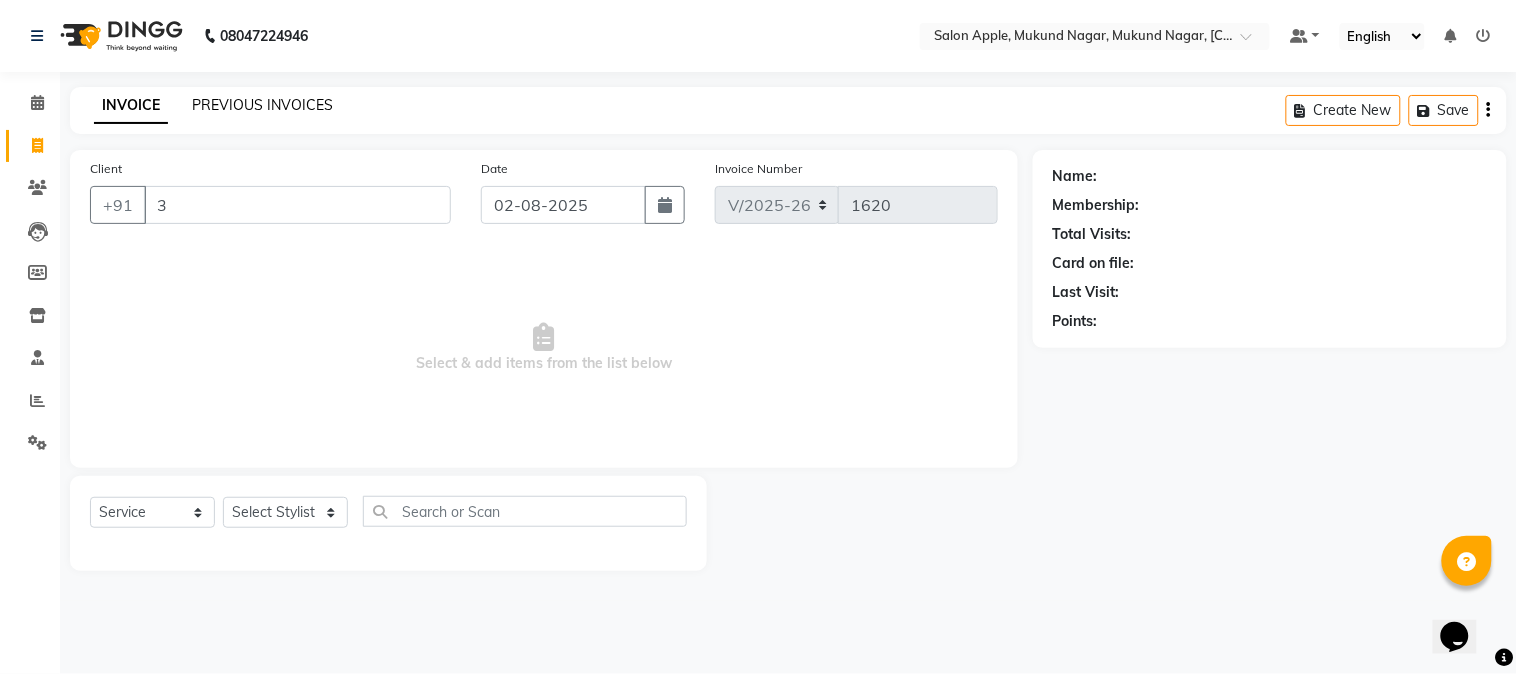 click on "PREVIOUS INVOICES" 